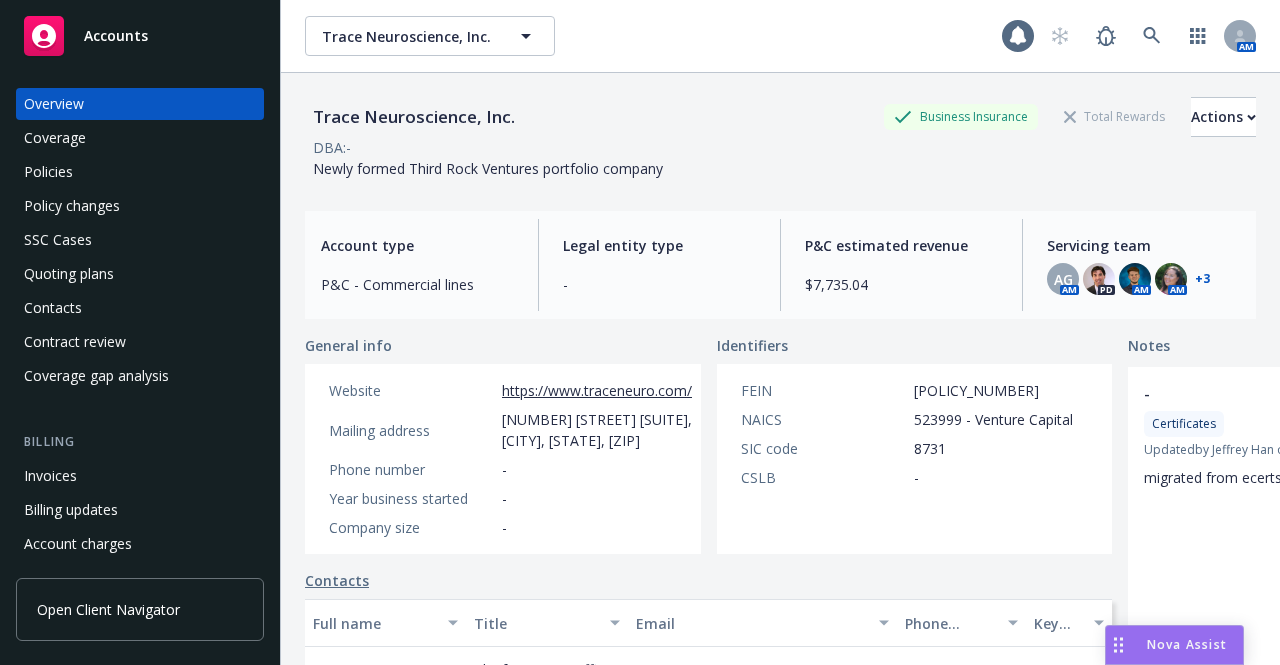 scroll, scrollTop: 0, scrollLeft: 0, axis: both 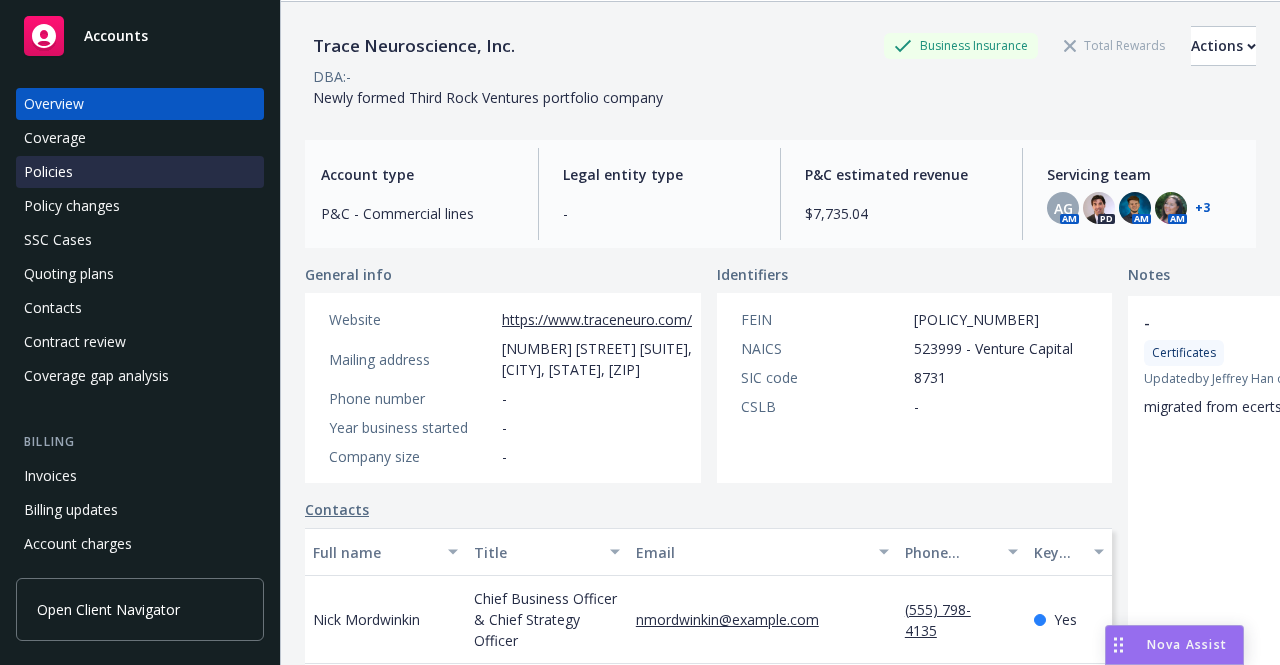 click on "Policies" at bounding box center [140, 172] 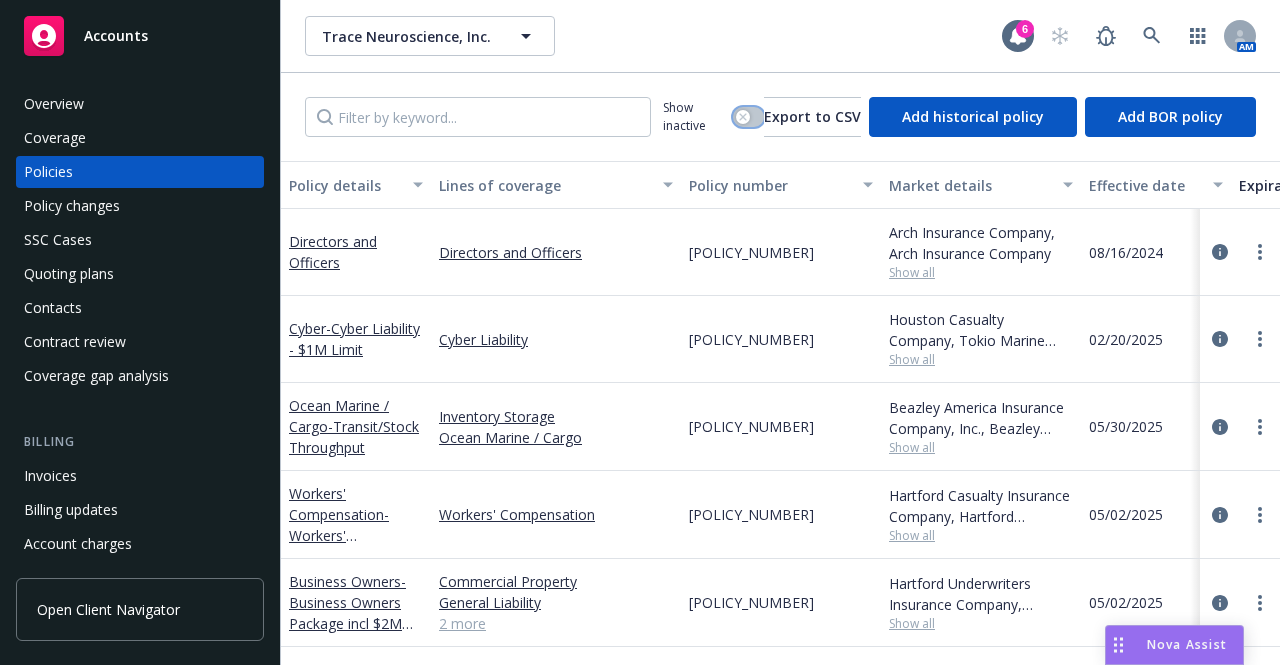 click at bounding box center [743, 117] 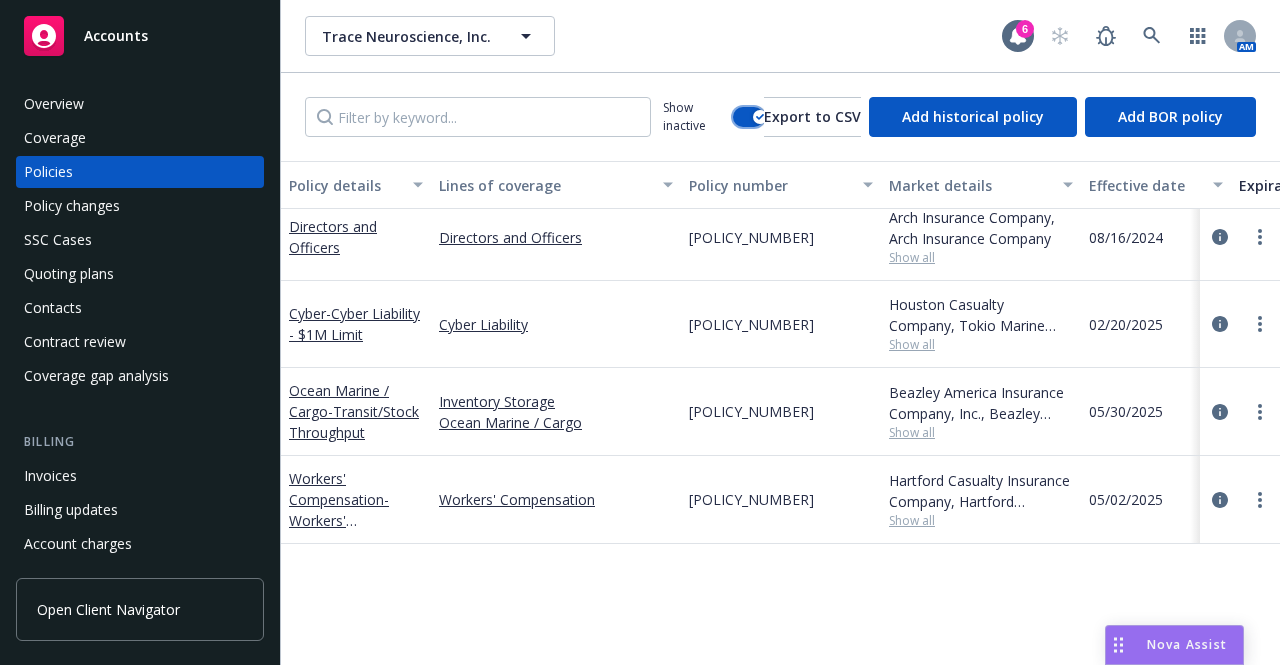 scroll, scrollTop: 0, scrollLeft: 0, axis: both 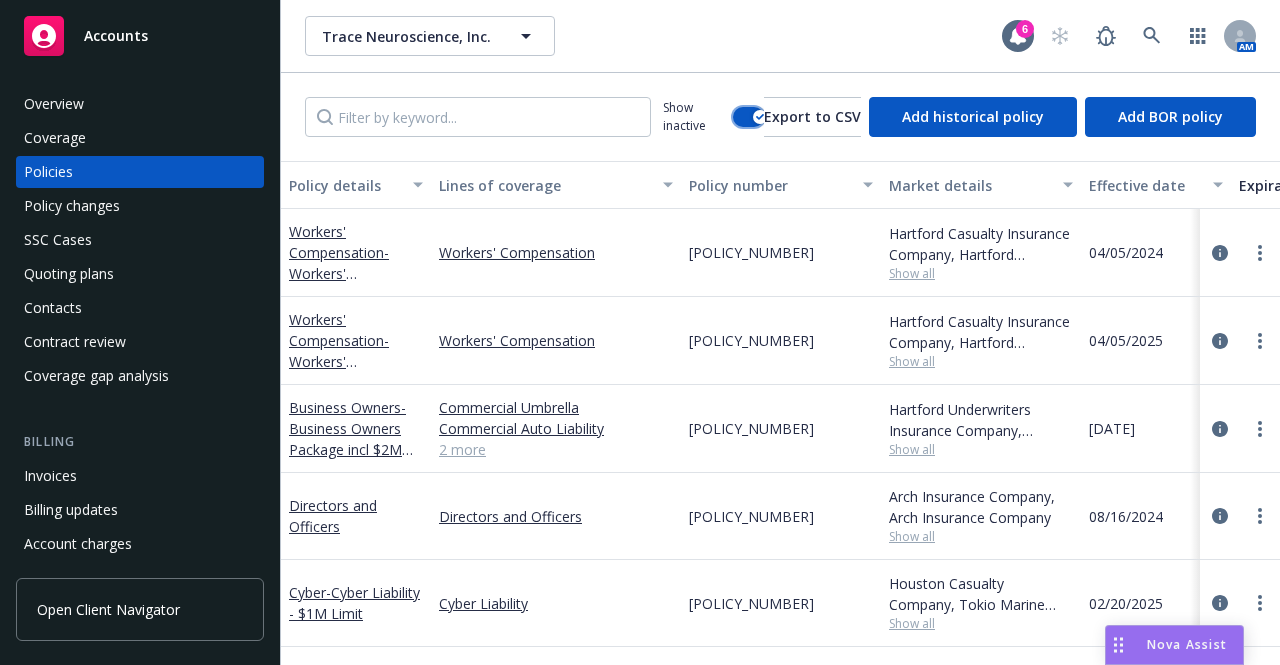 click at bounding box center (748, 117) 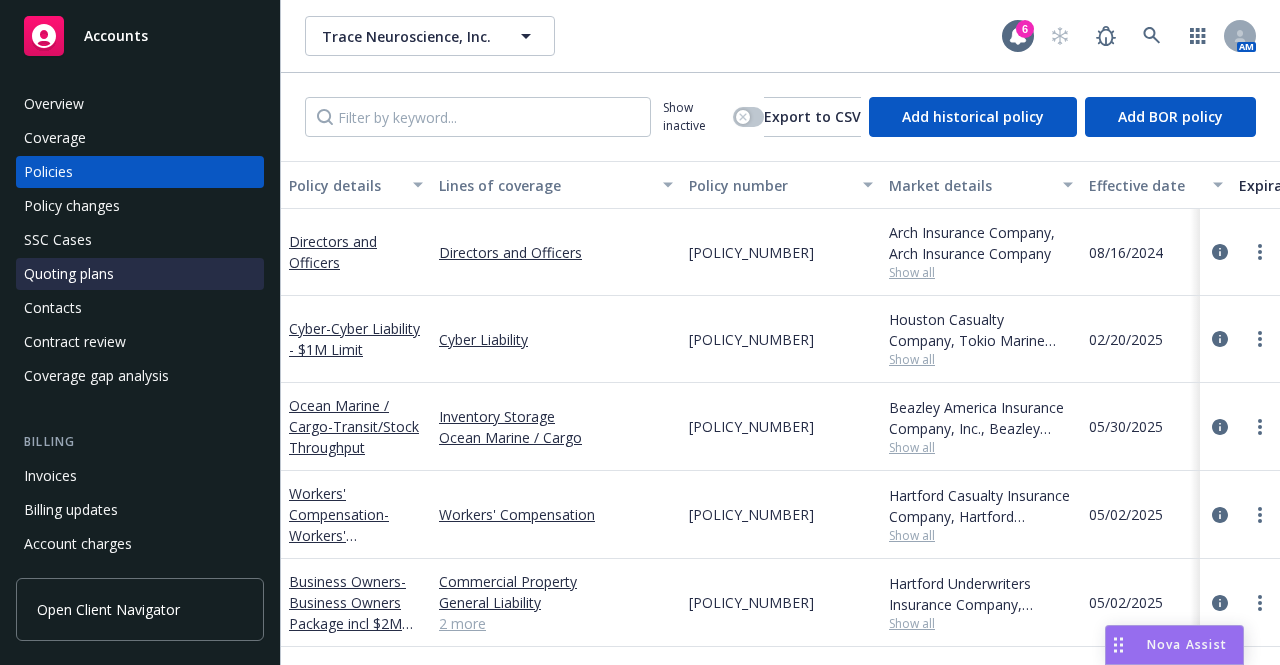click on "Quoting plans" at bounding box center [140, 274] 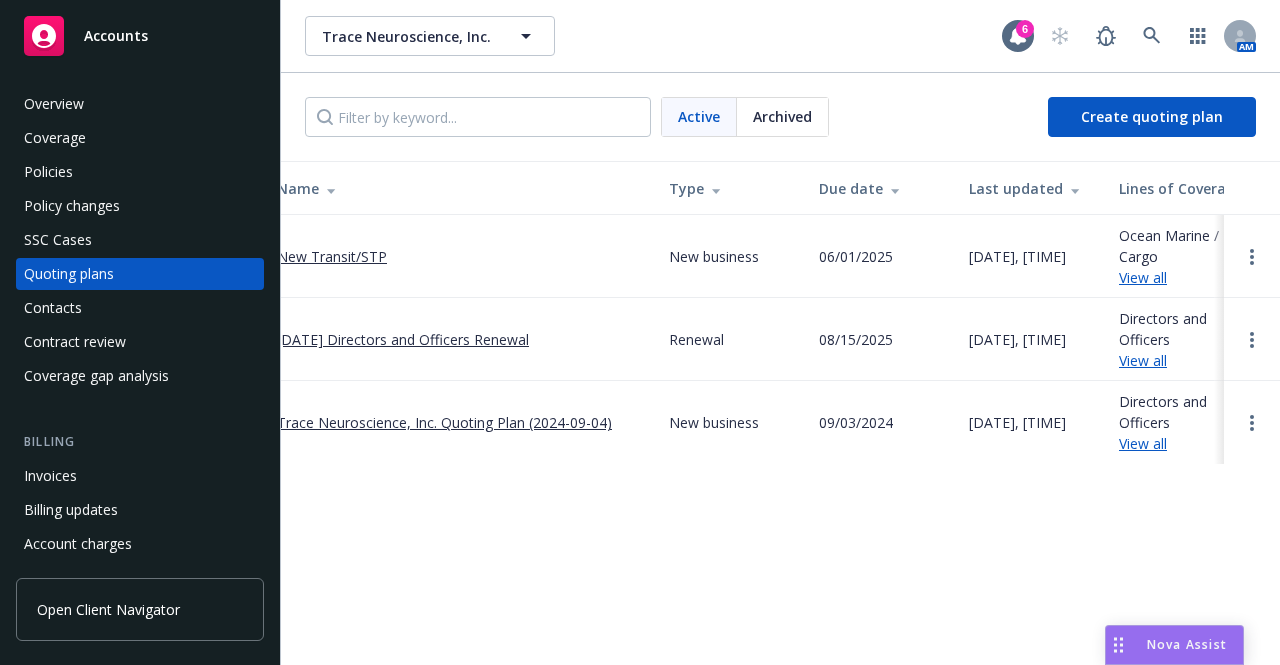 scroll, scrollTop: 0, scrollLeft: 0, axis: both 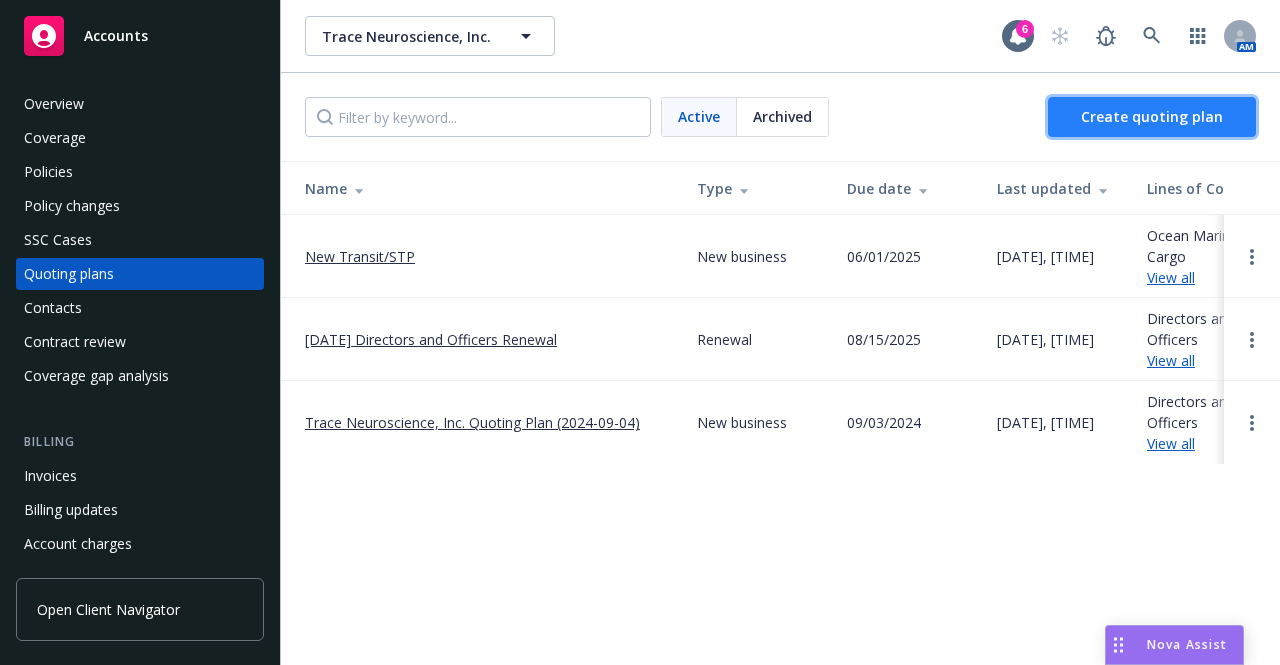 click on "Create quoting plan" at bounding box center [1152, 116] 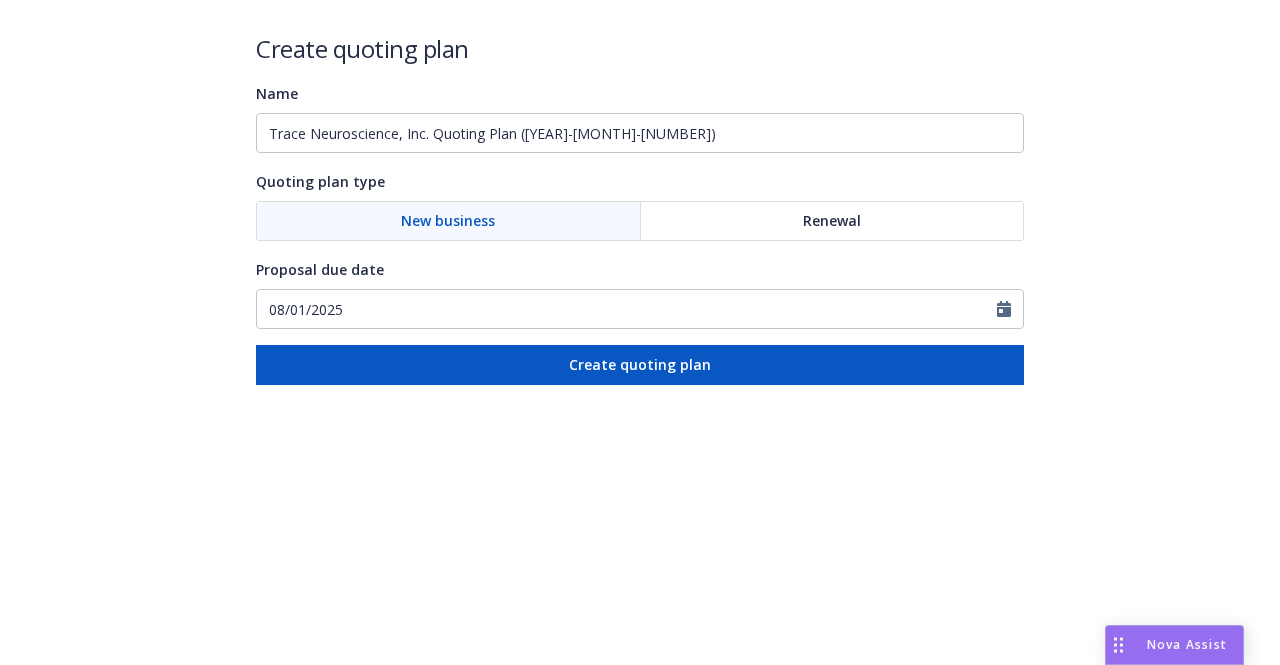 scroll, scrollTop: 0, scrollLeft: 0, axis: both 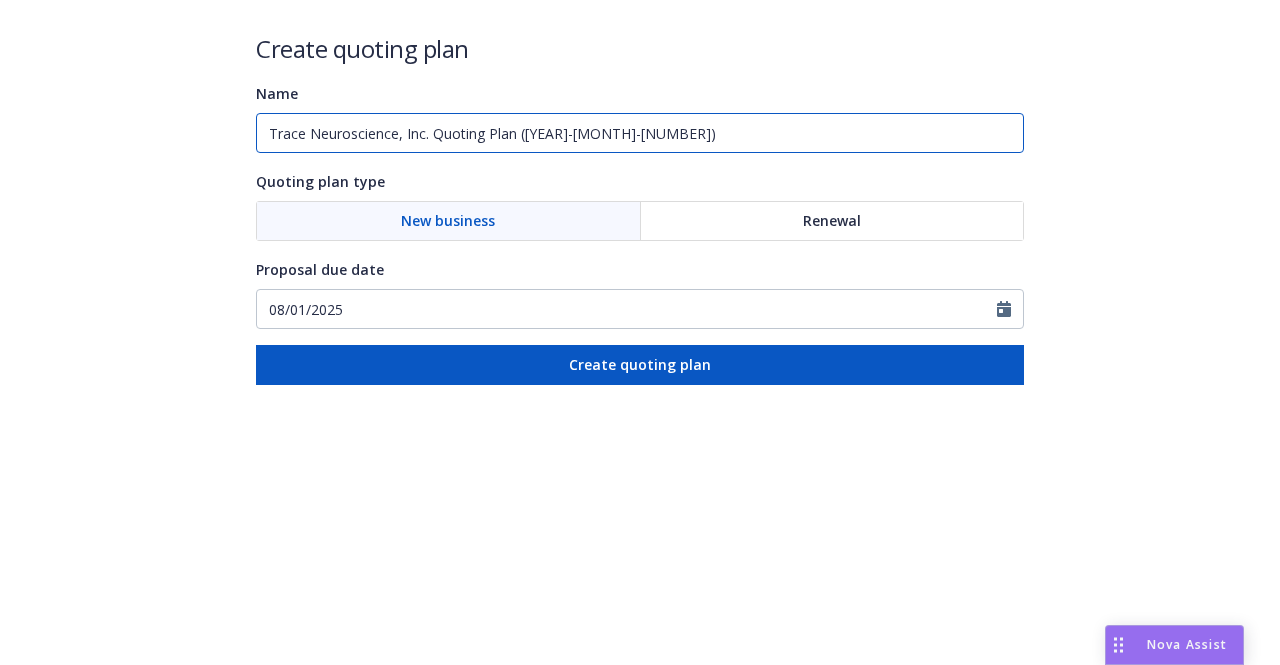 drag, startPoint x: 606, startPoint y: 137, endPoint x: 512, endPoint y: 133, distance: 94.08507 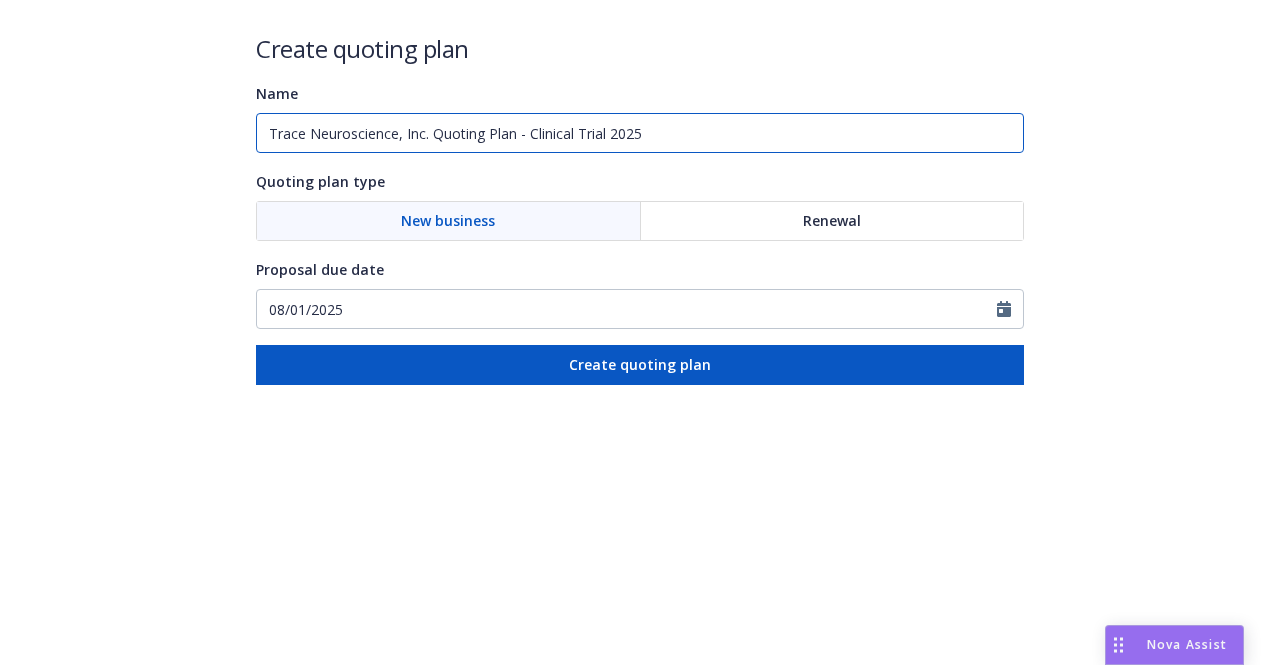 type on "Trace Neuroscience, Inc. Quoting Plan - Clinical Trial 2025" 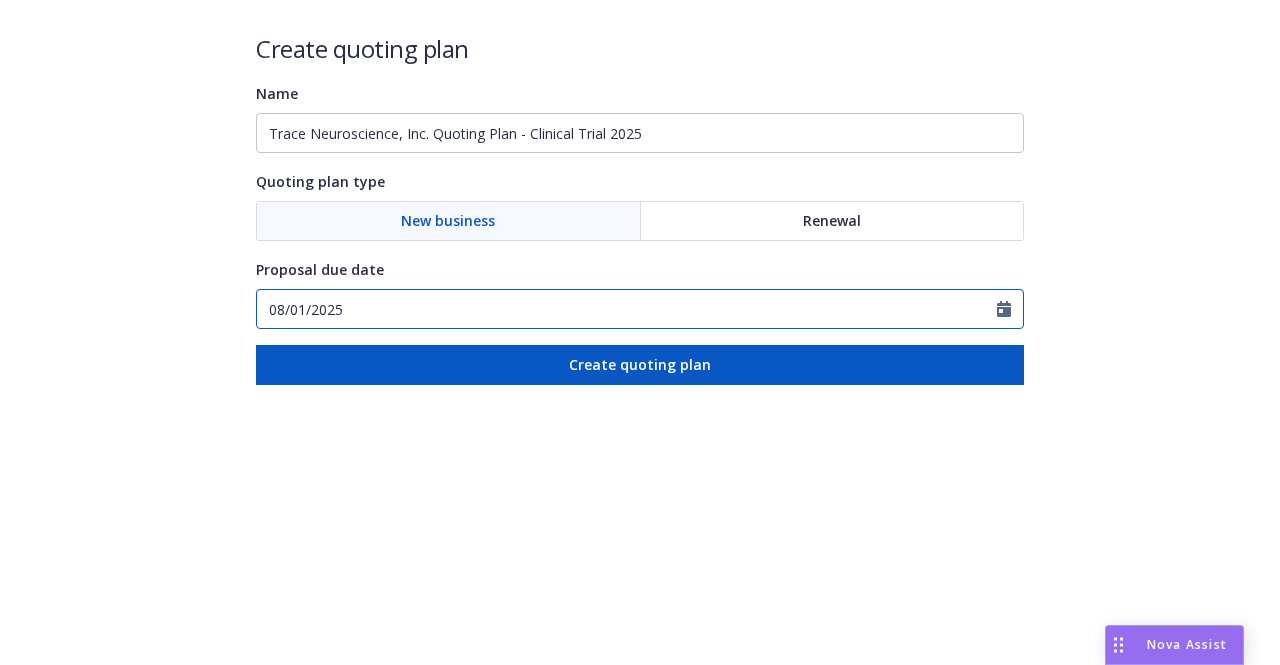 click 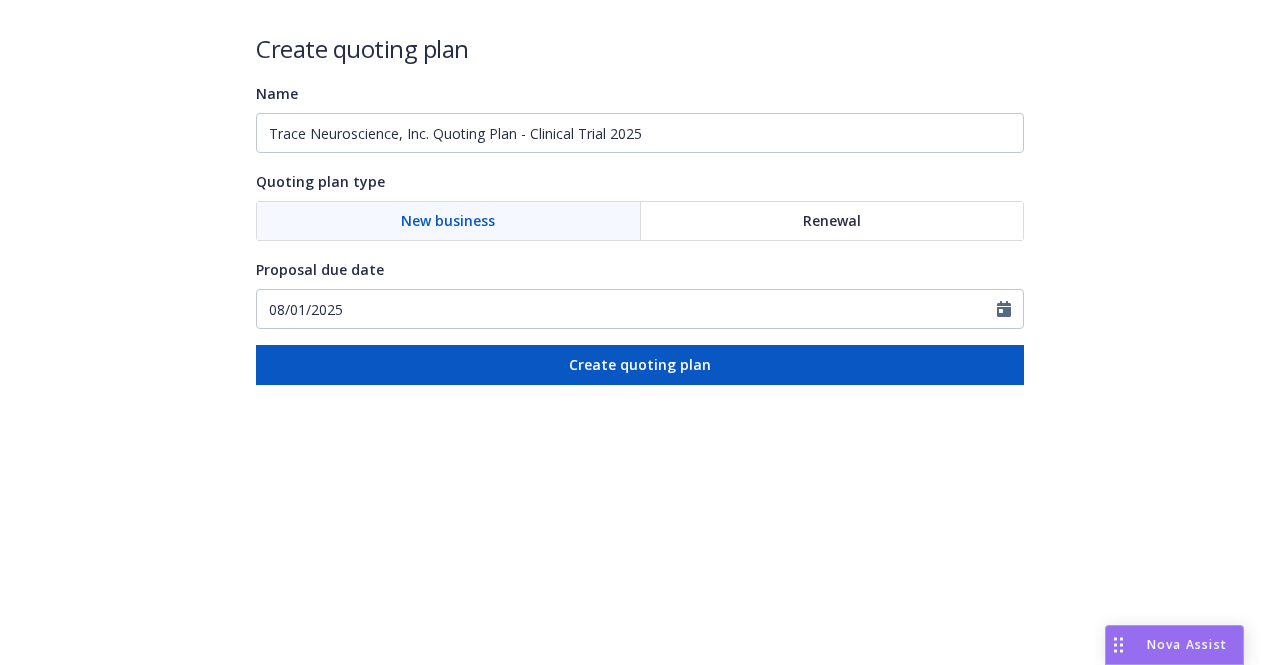click on "Create quoting plan Name Trace Neuroscience, Inc. Quoting Plan - Clinical Trial 2025 Quoting plan type New business Renewal Proposal due date [MONTH]/[NUMBER]/[YEAR] [MONTH] [MONTH] [MONTH] [MONTH] [MONTH] [MONTH] [MONTH] [MONTH] [MONTH] [MONTH] [MONTH] [MONTH] 2025 Su Mo Tu We Th Fr Sa 27 28 29 30 31 1 2 3 4 5 6 7 8 9 10 11 12 13 14 15 16 17 18 19 20 21 22 23 24 25 26 27 28 29 30 31 1 2 3 4 5 6 Create quoting plan   Nova Assist How can I help you today? I'm Nova Assist, your AI assistant at Newfront. Ask me insurance questions, upload documents to analyze, or get help with calculations and communications. Nova Assist can make mistakes. Explore what Nova can do: Browse prompt library for   BI   and   TR" at bounding box center (640, 192) 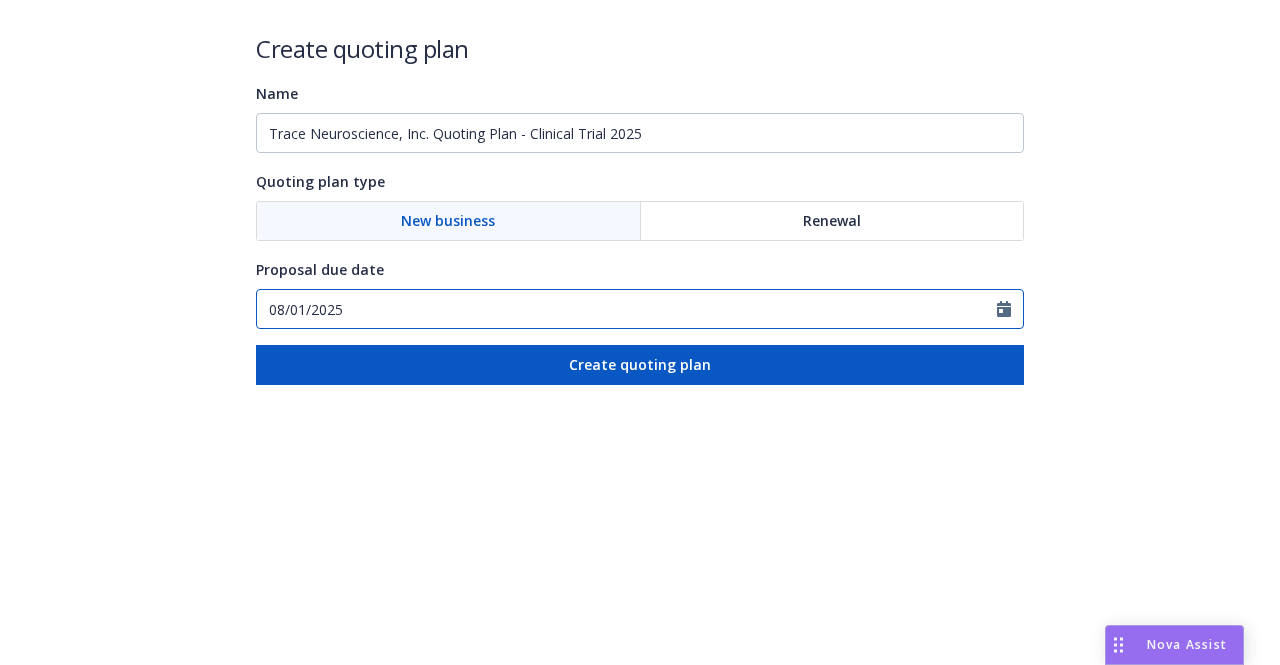 click 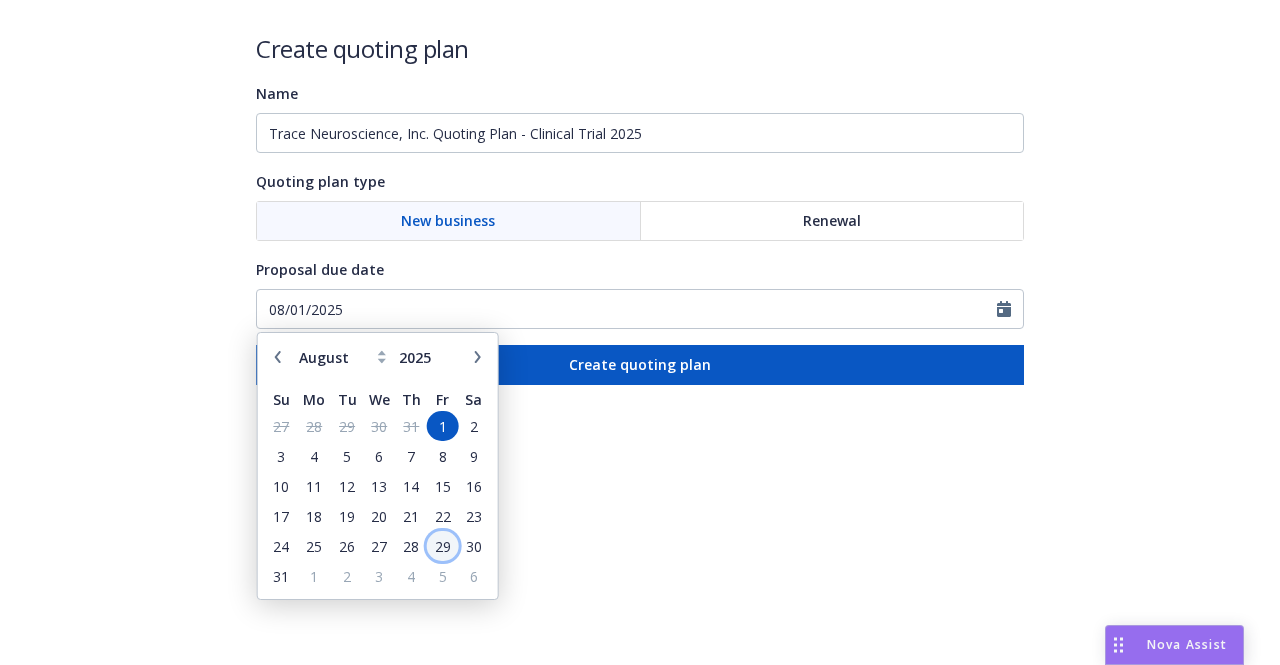click on "29" at bounding box center [442, 546] 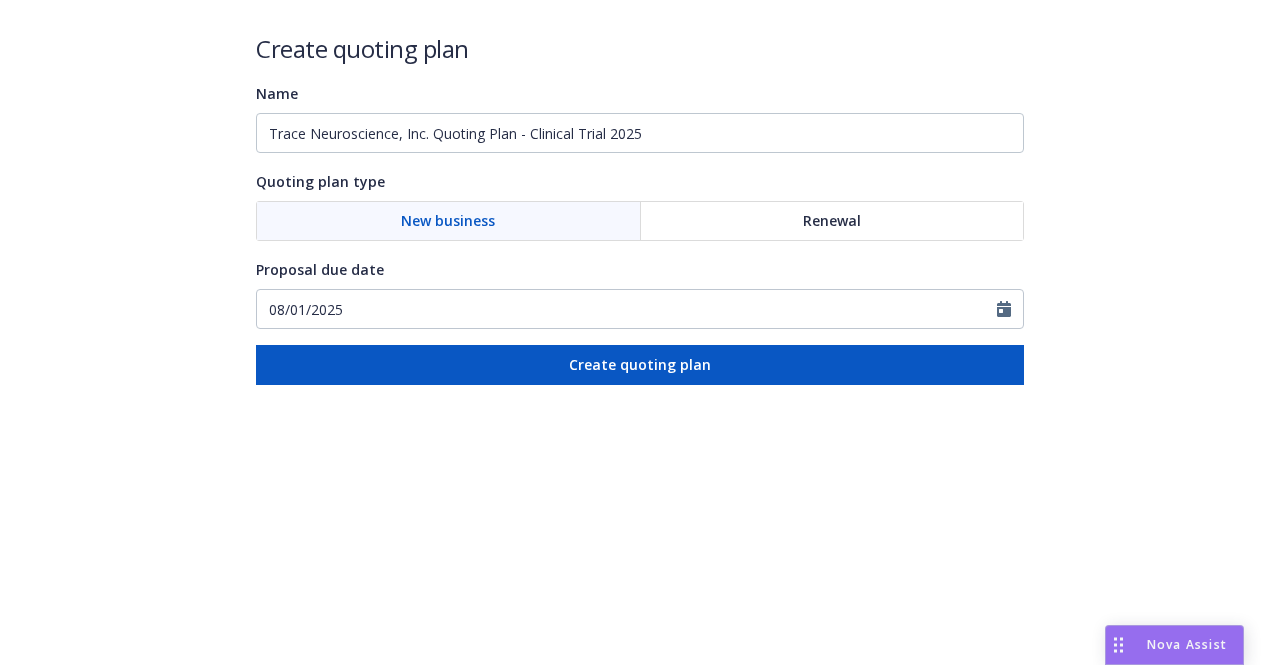 type on "08/29/2025" 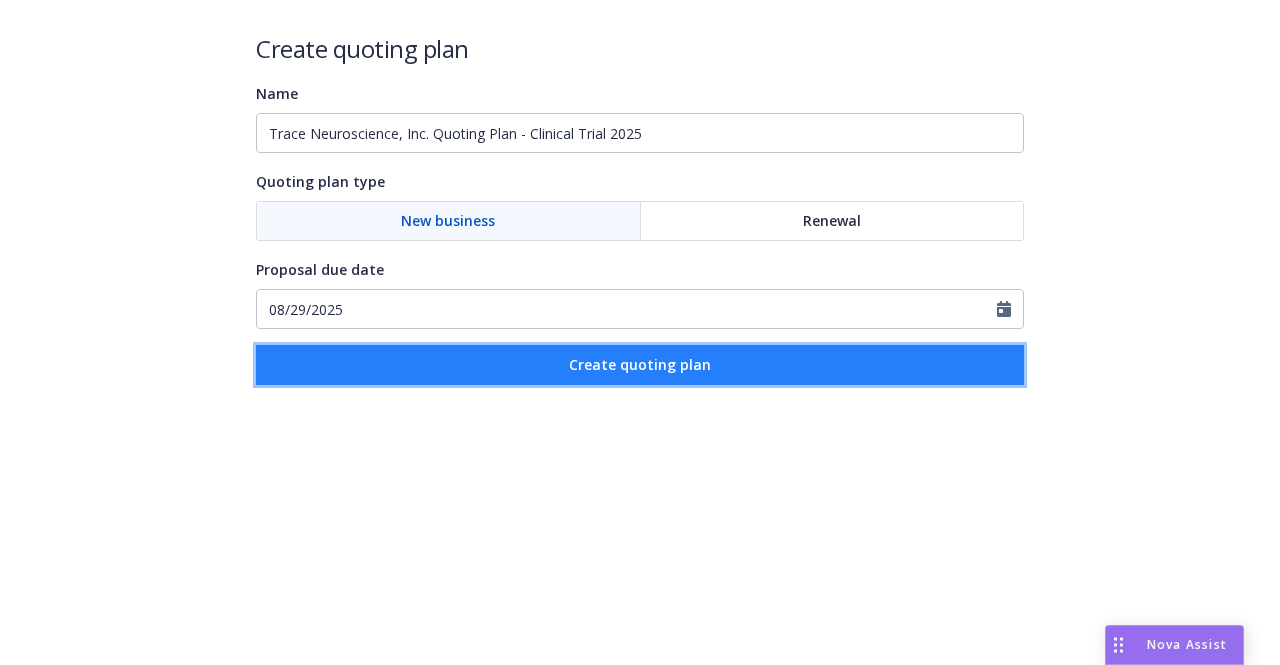 click on "Create quoting plan" at bounding box center [640, 365] 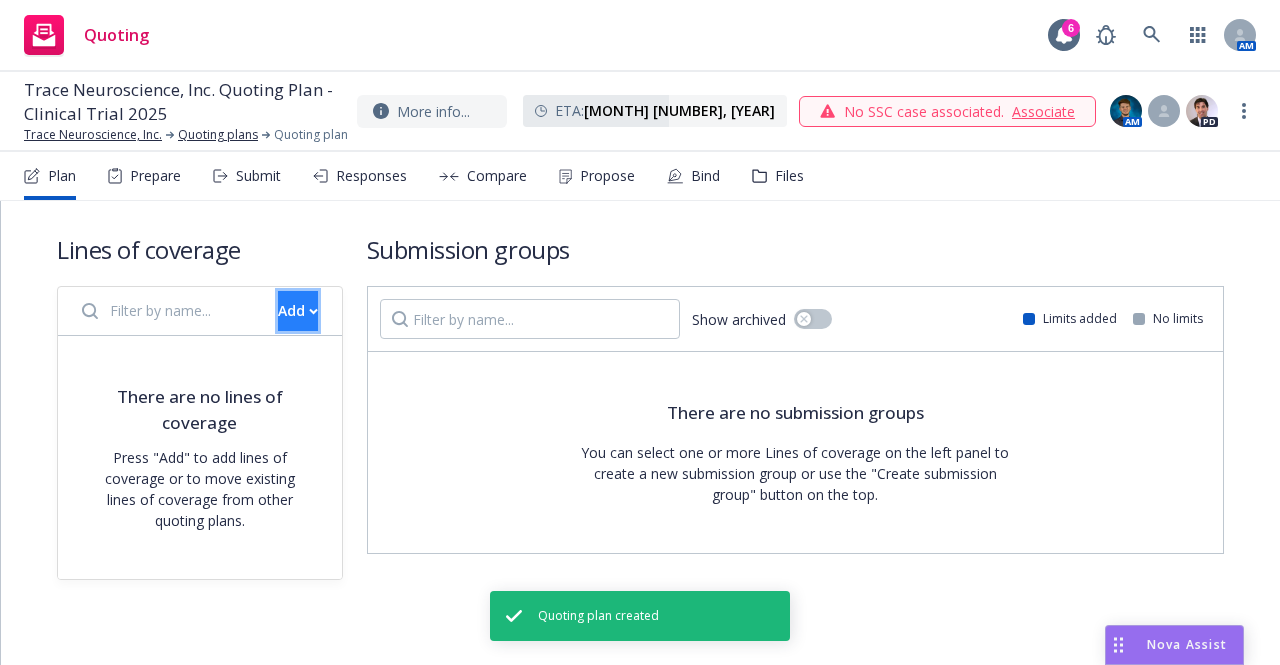 click 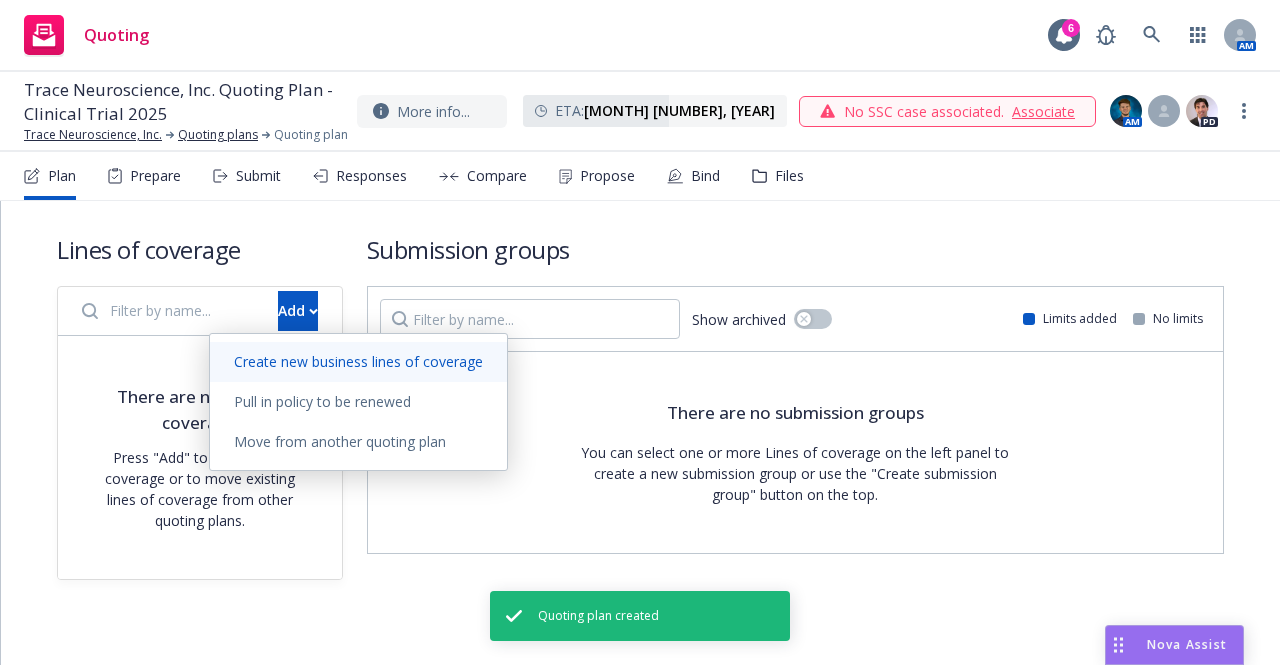 click on "Create new business lines of coverage" at bounding box center [358, 361] 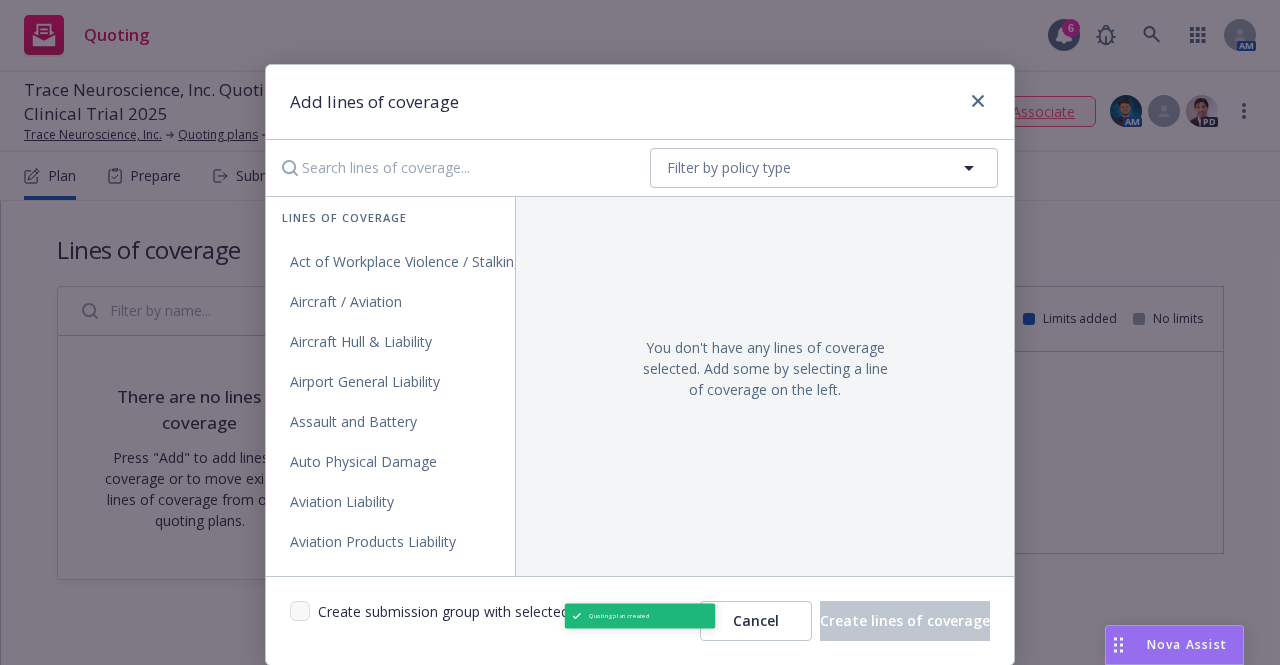 click at bounding box center (452, 168) 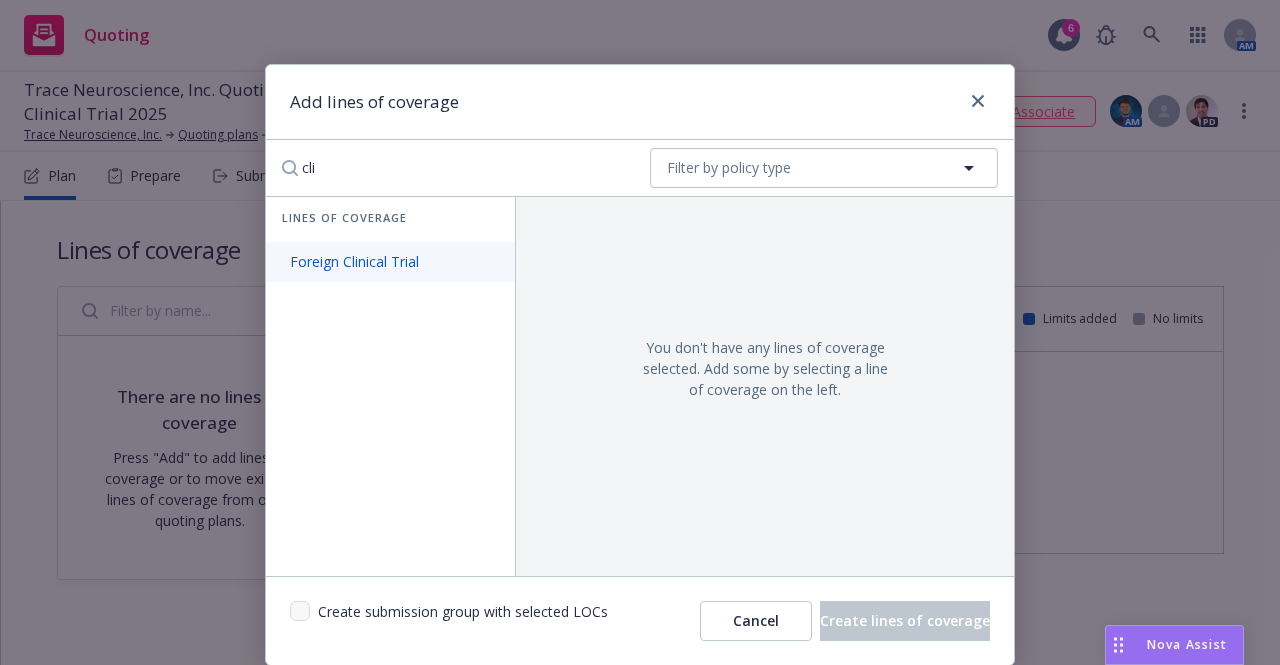click on "Foreign Clinical Trial" at bounding box center (354, 261) 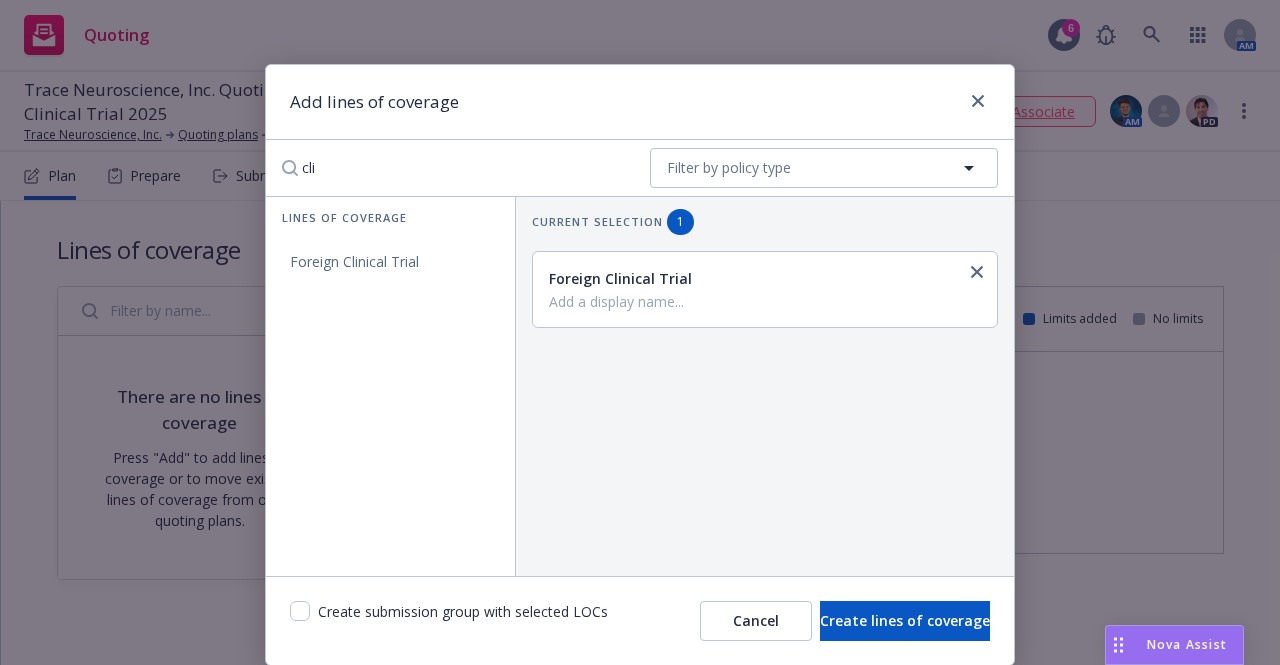 click on "cli" at bounding box center [452, 168] 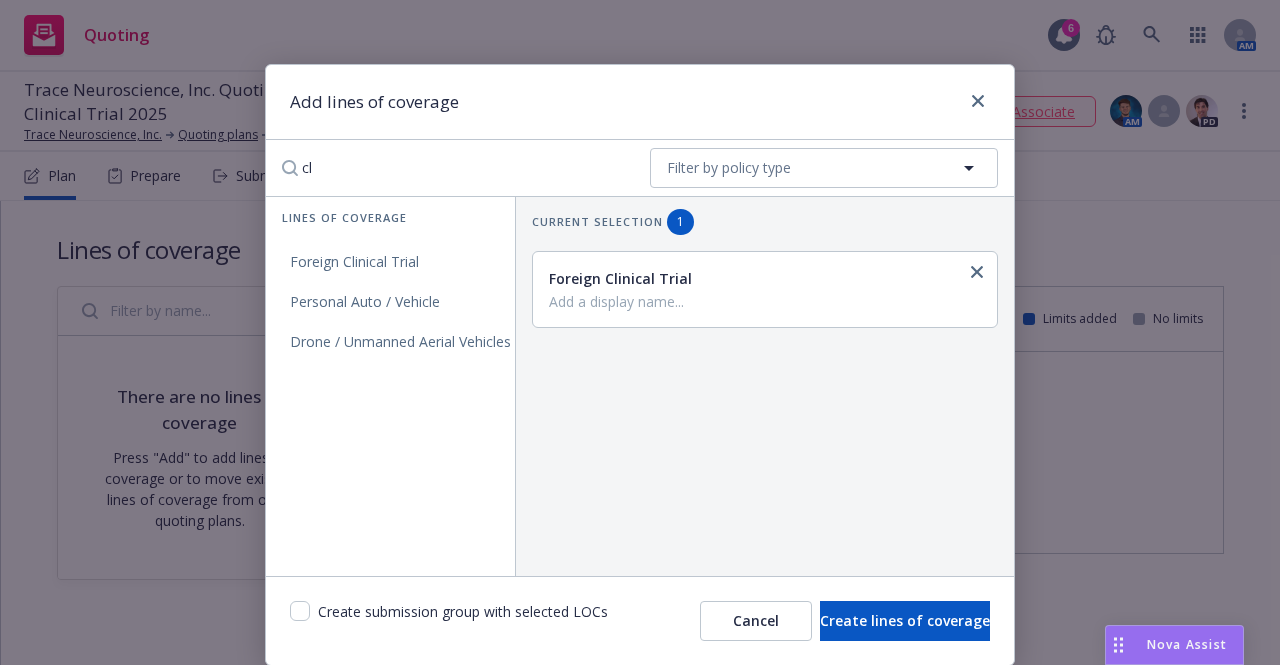 type on "c" 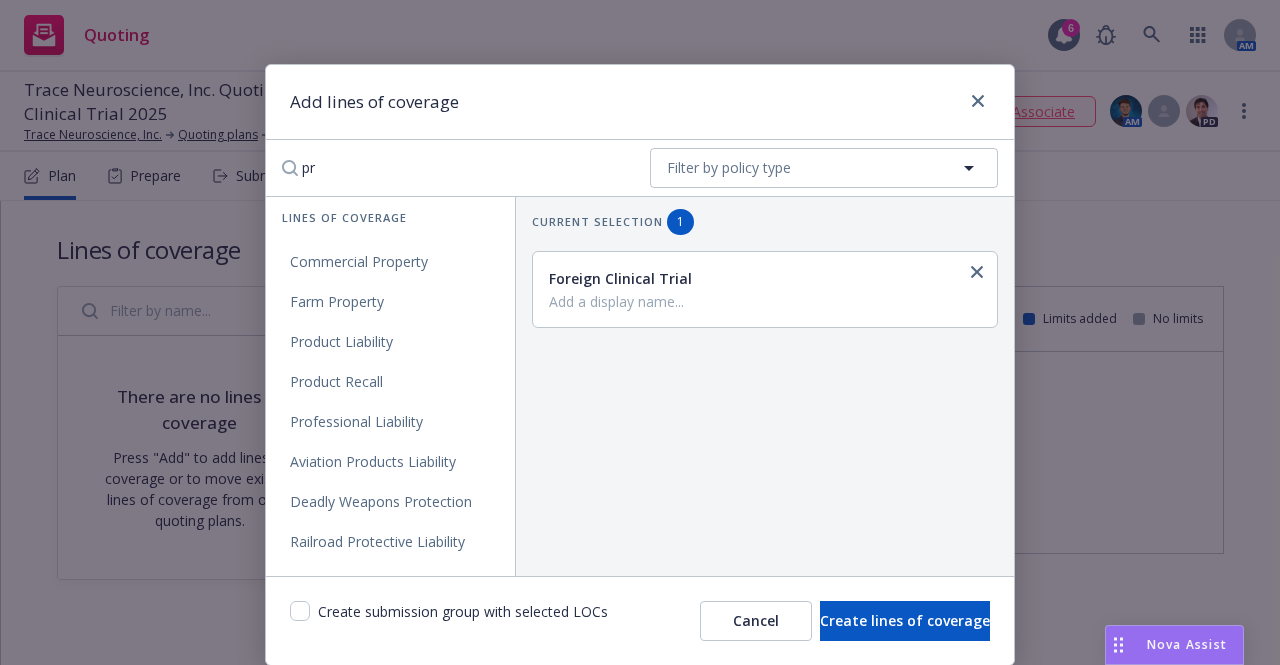 type on "p" 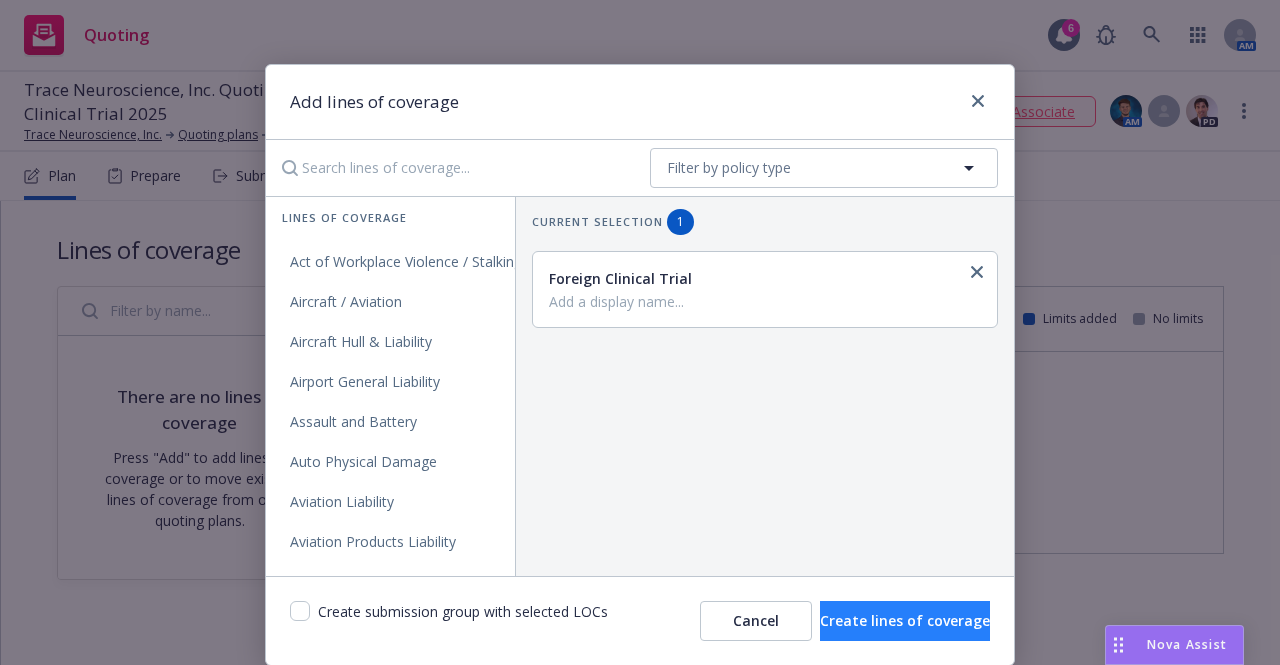 type 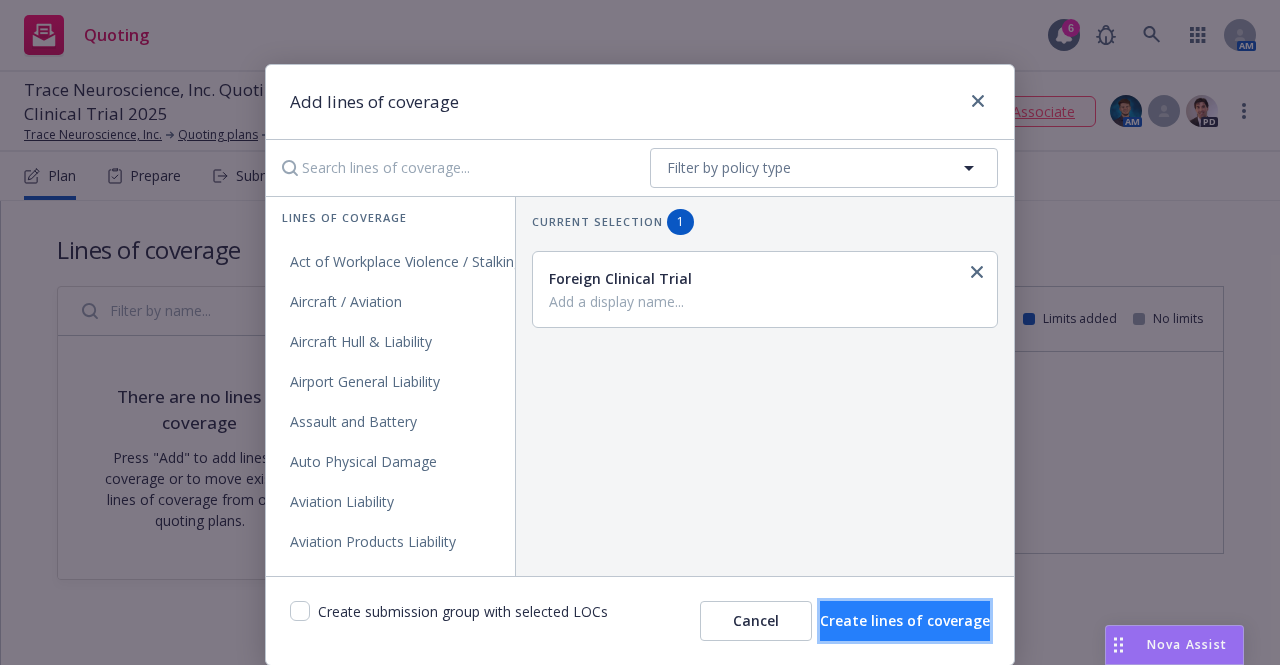 click on "Create lines of coverage" at bounding box center [905, 621] 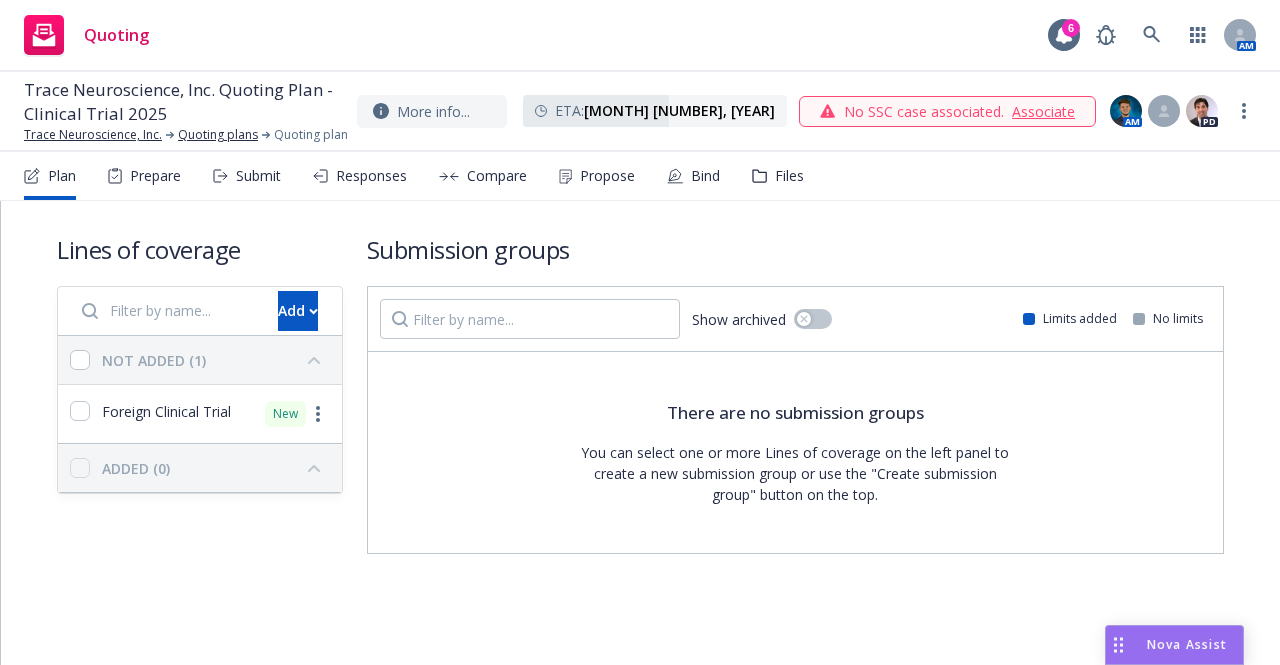 click at bounding box center (168, 311) 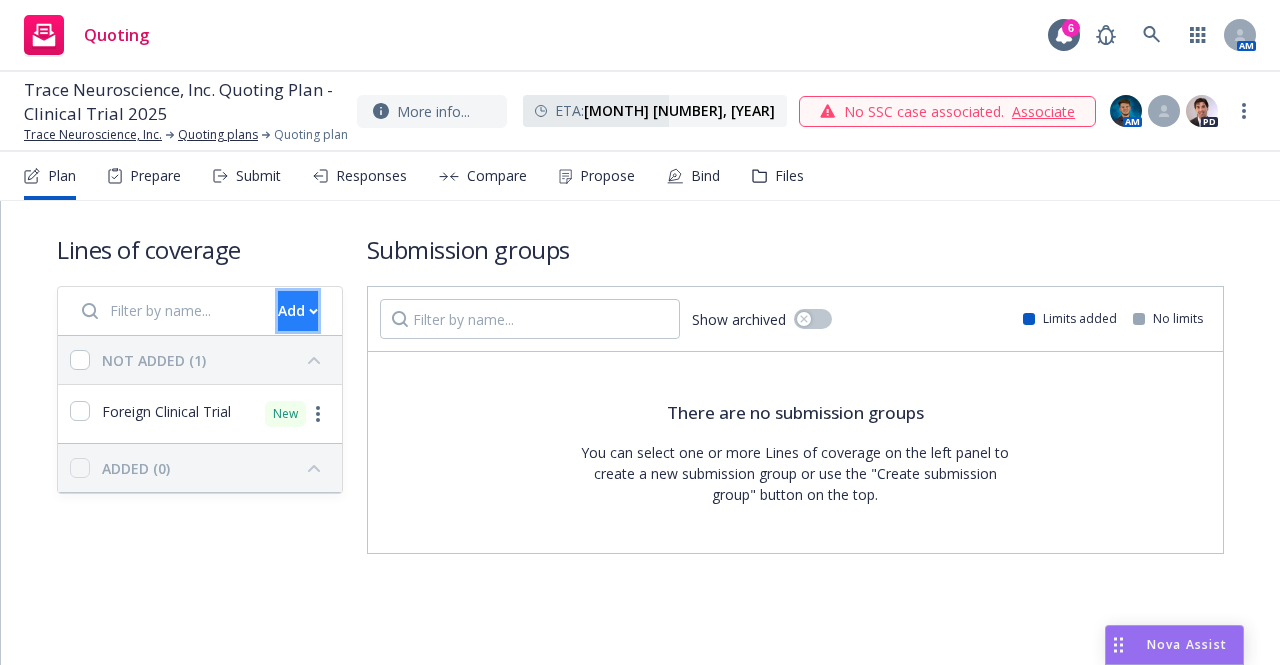 click on "Add" at bounding box center [298, 311] 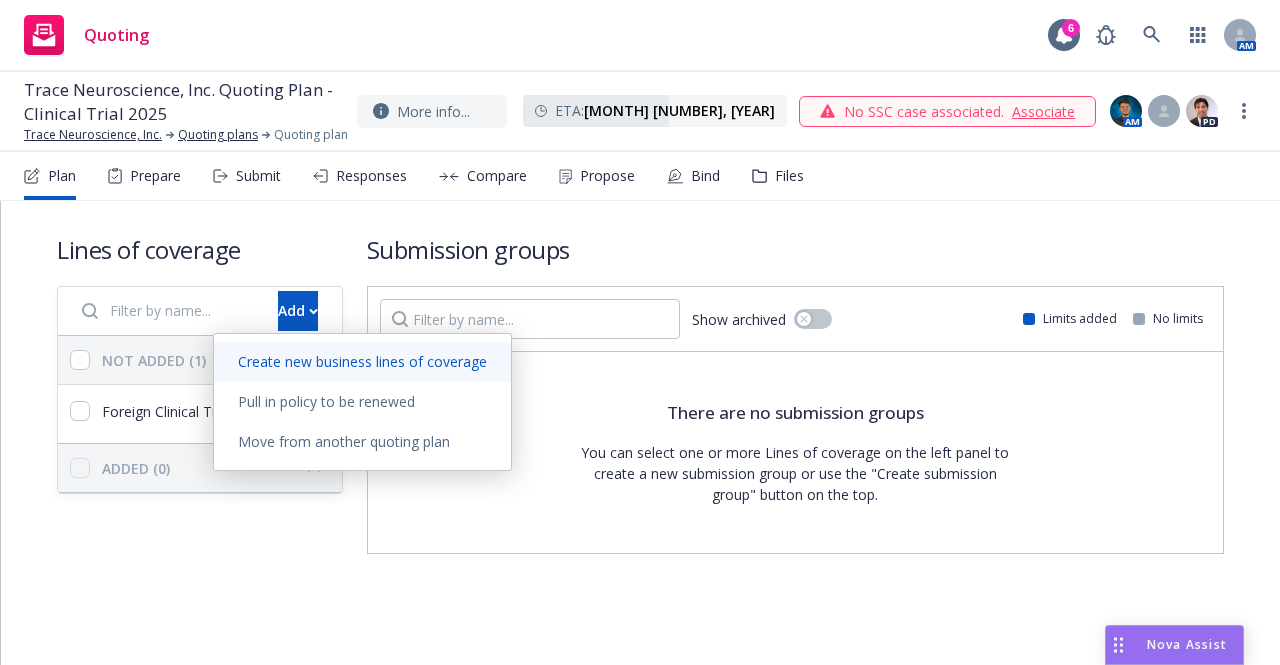 click on "Create new business lines of coverage" at bounding box center [362, 361] 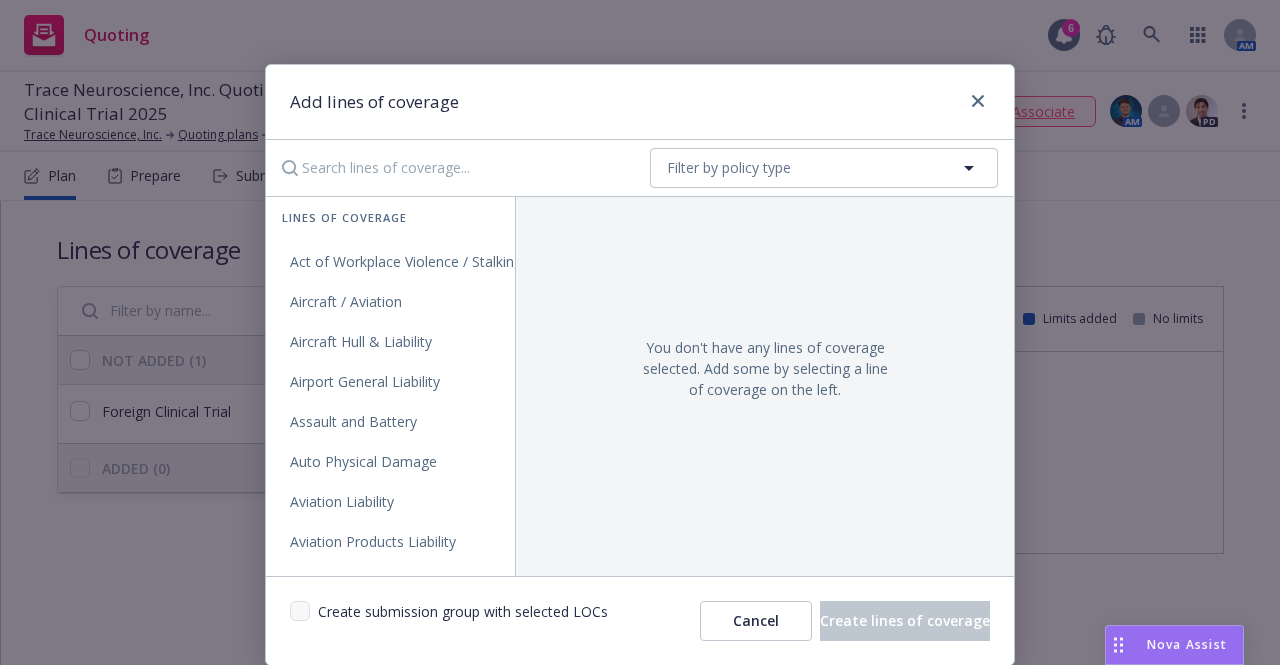 click at bounding box center [452, 168] 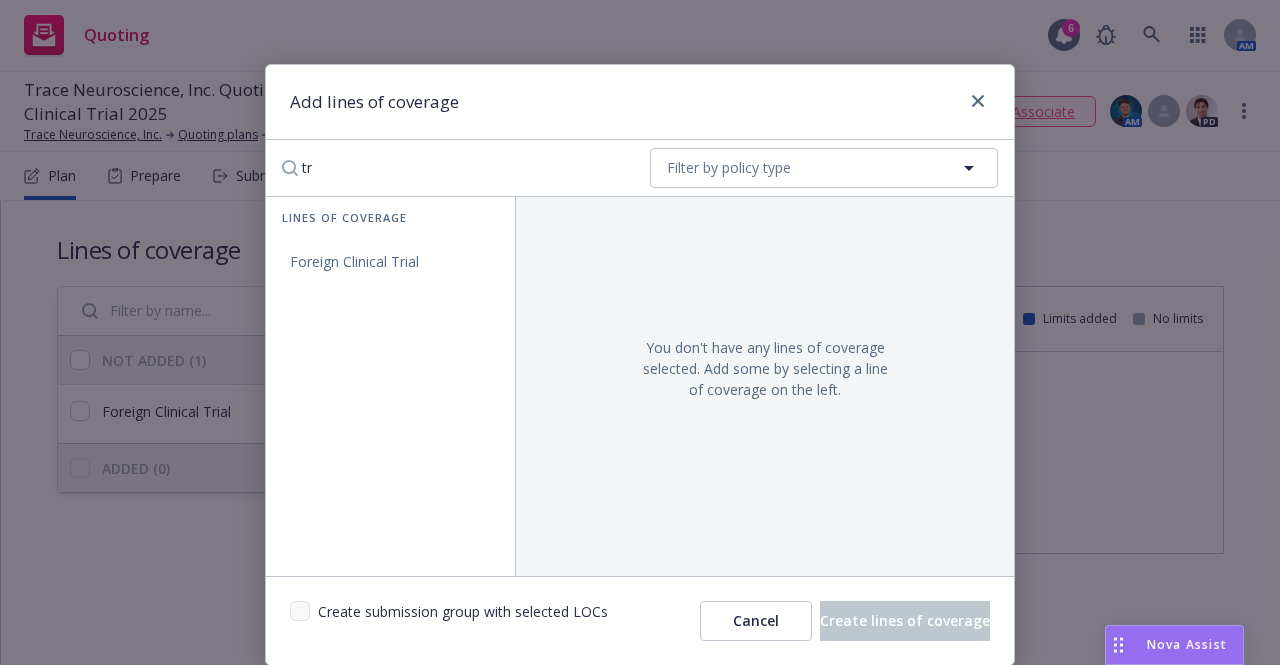 type on "t" 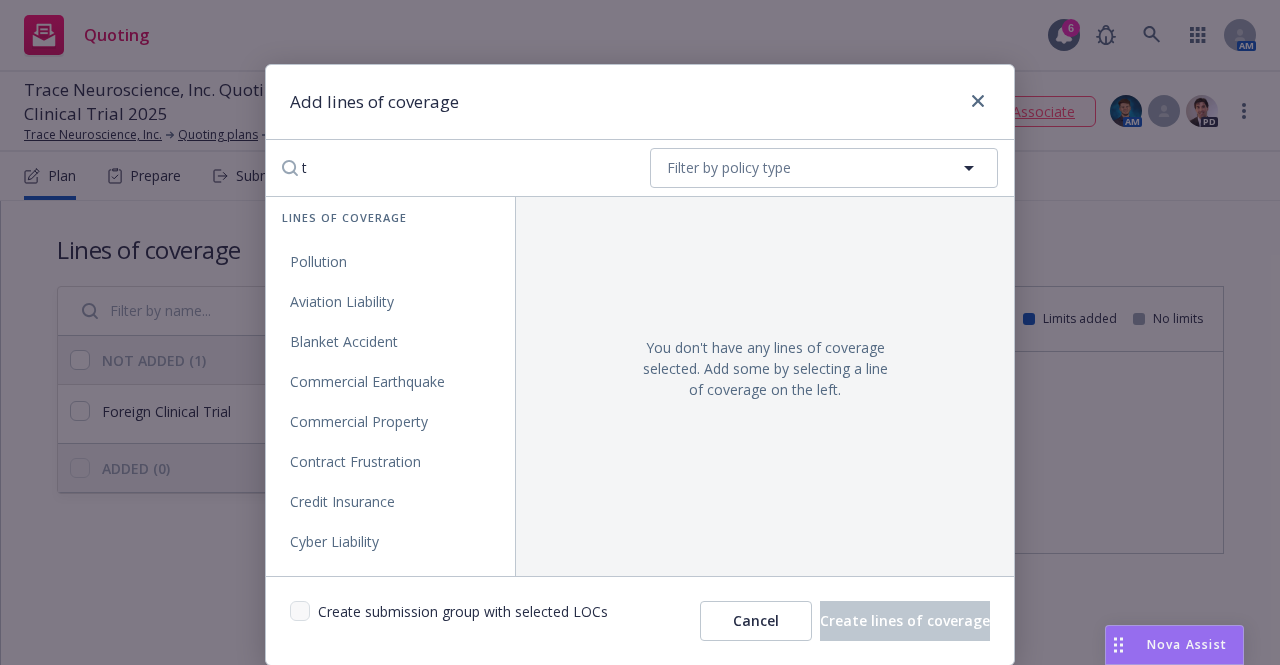 type 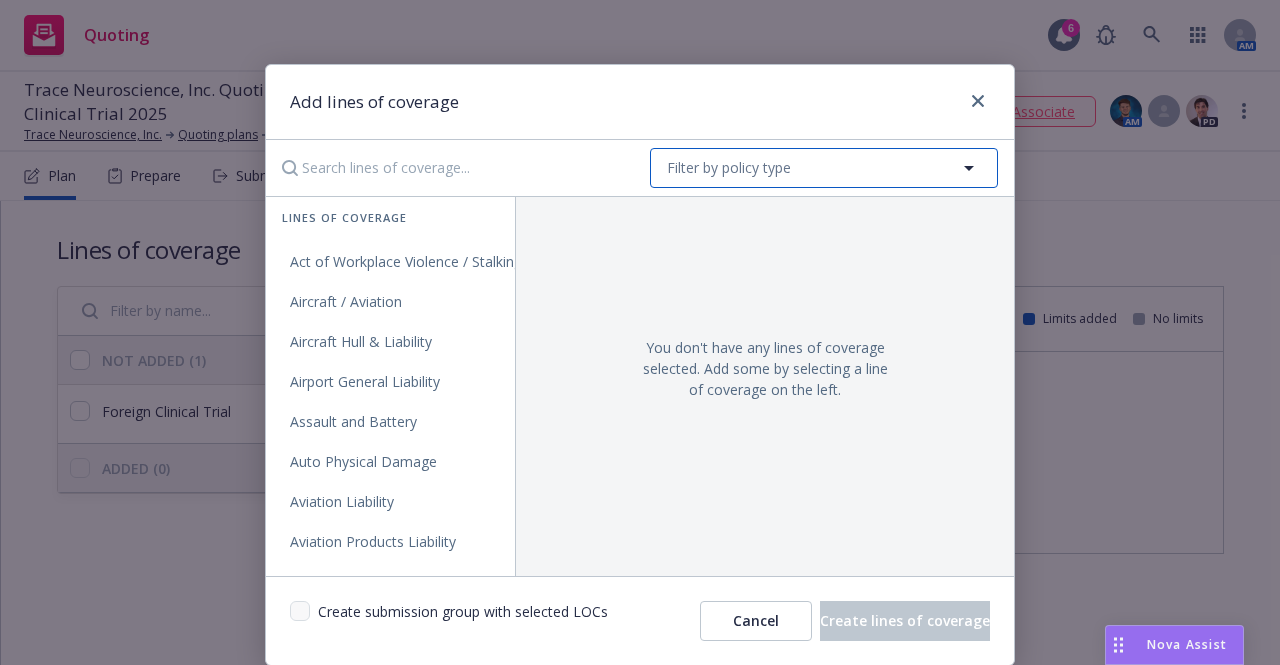 click on "Filter by policy type" at bounding box center (824, 168) 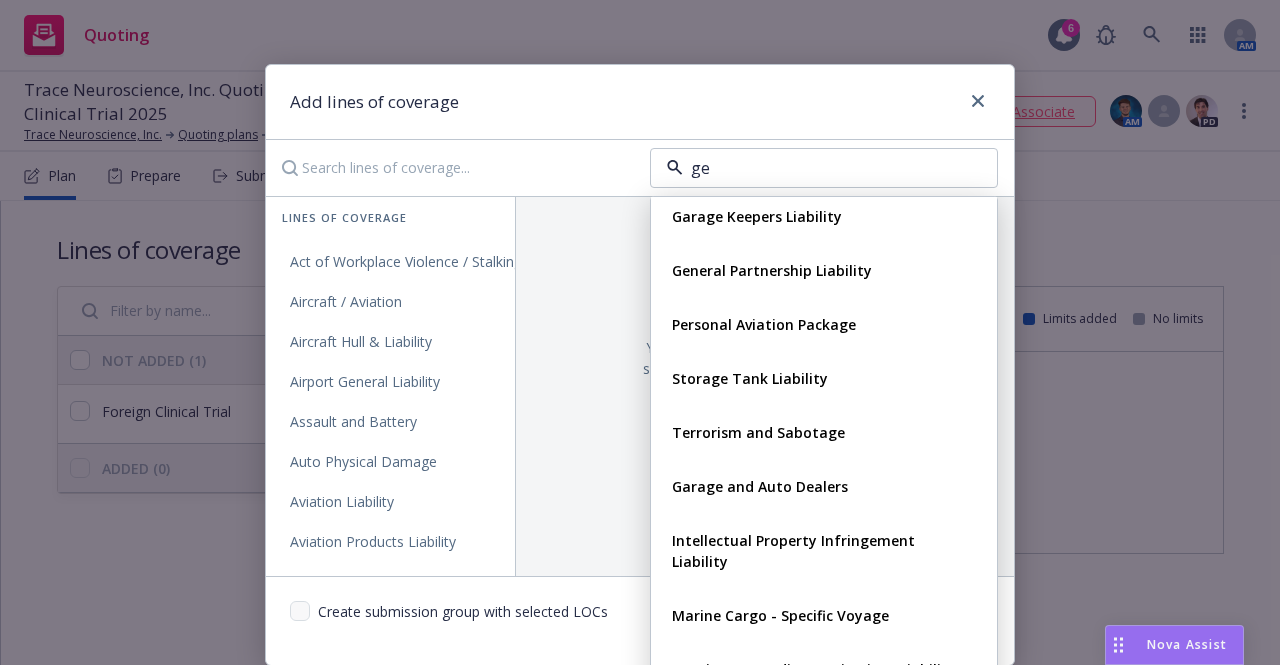 scroll, scrollTop: 848, scrollLeft: 0, axis: vertical 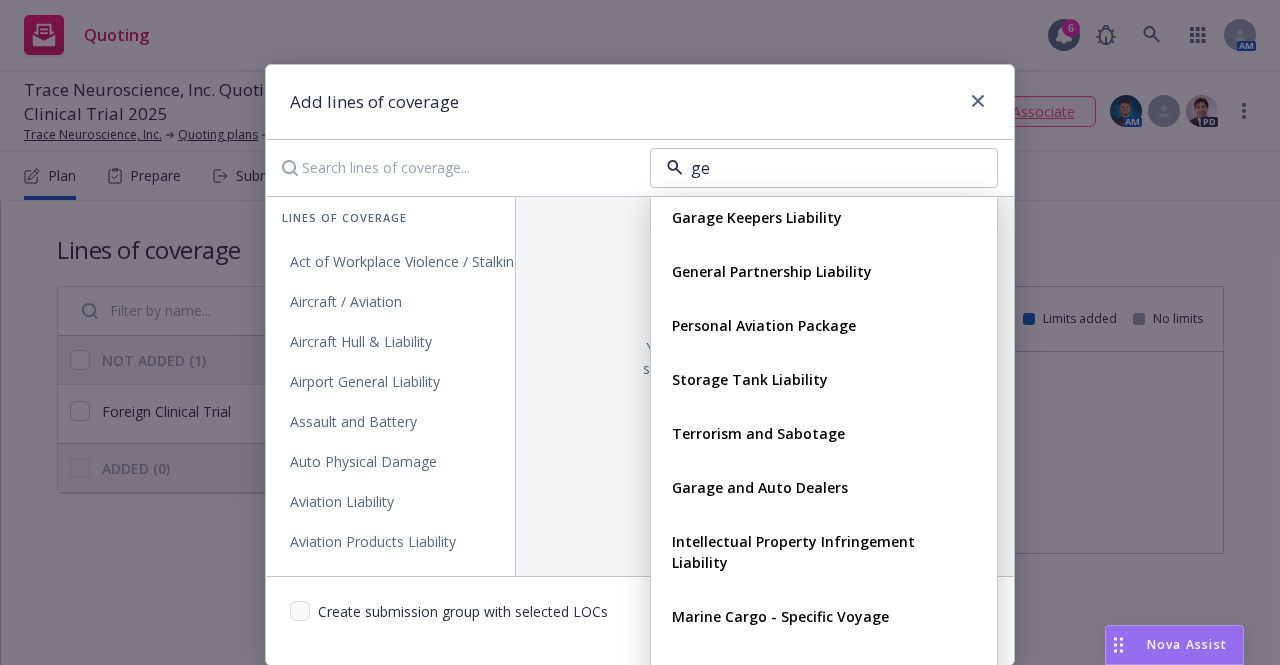 type on "gen" 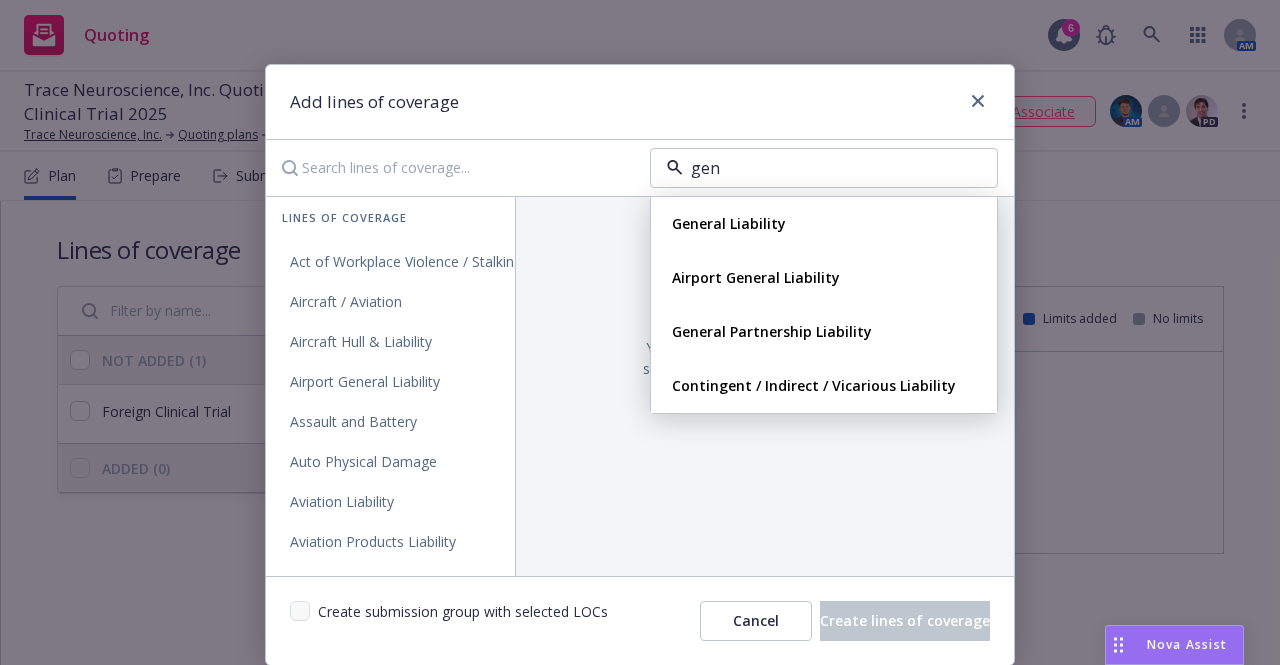 scroll, scrollTop: 0, scrollLeft: 0, axis: both 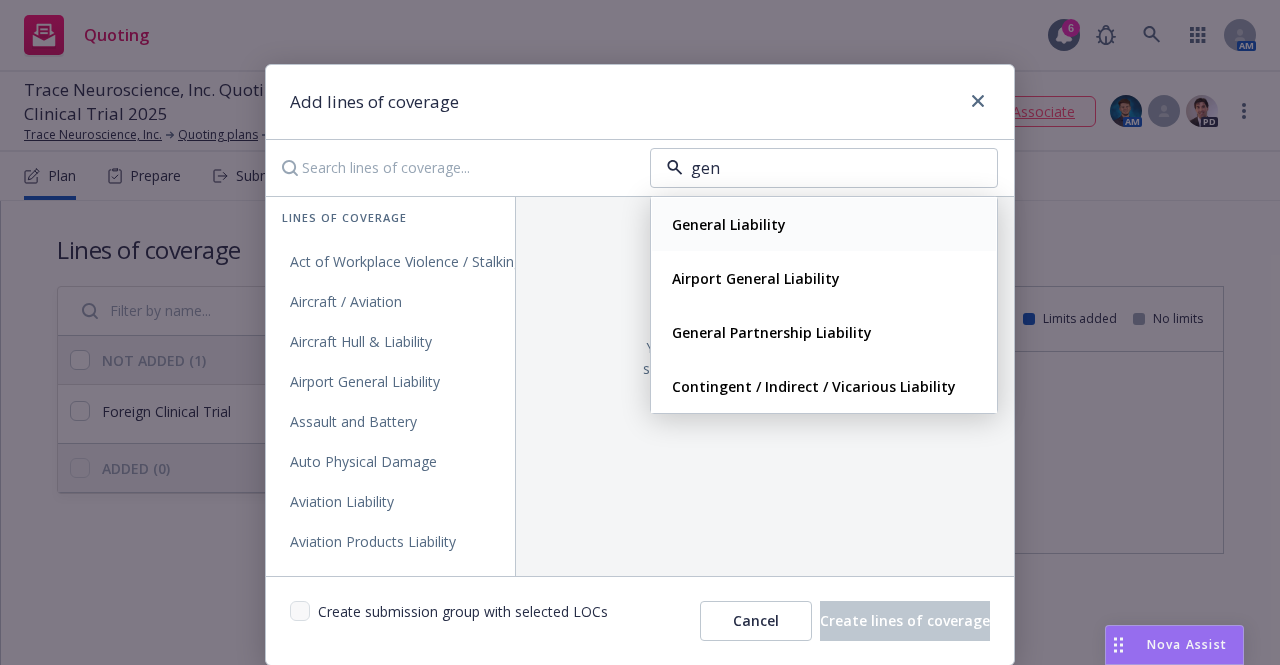 click on "General Liability" at bounding box center [729, 224] 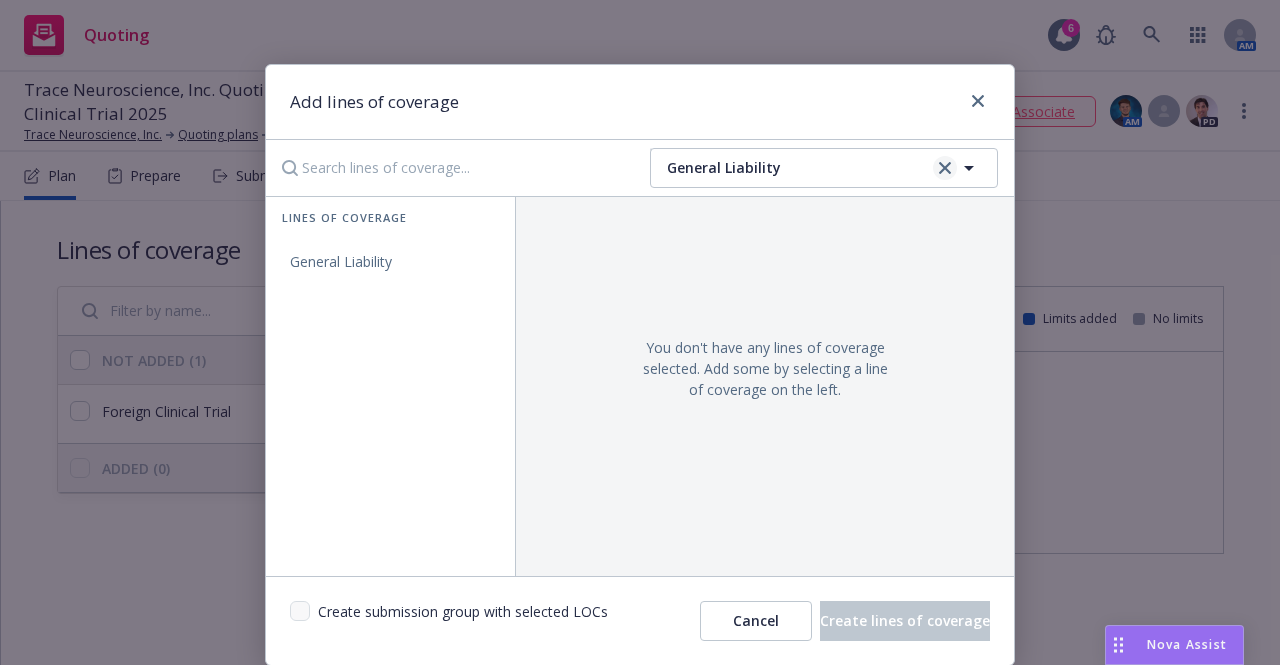 click at bounding box center (945, 168) 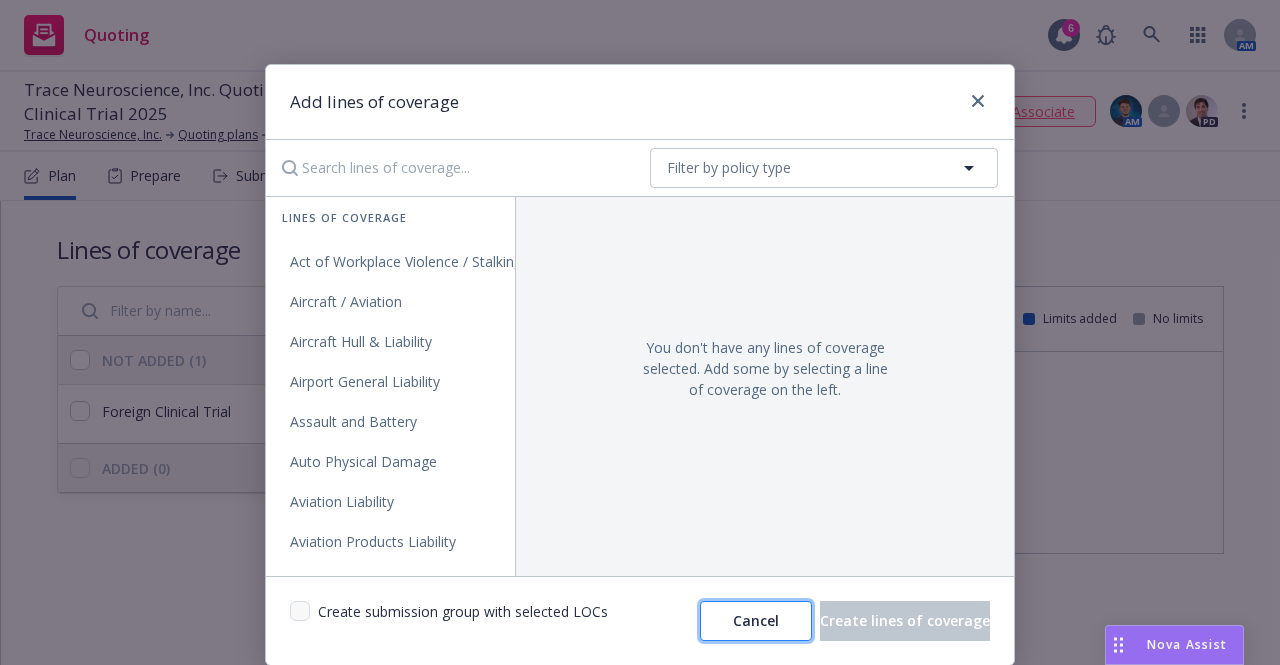 click on "Cancel" at bounding box center (756, 621) 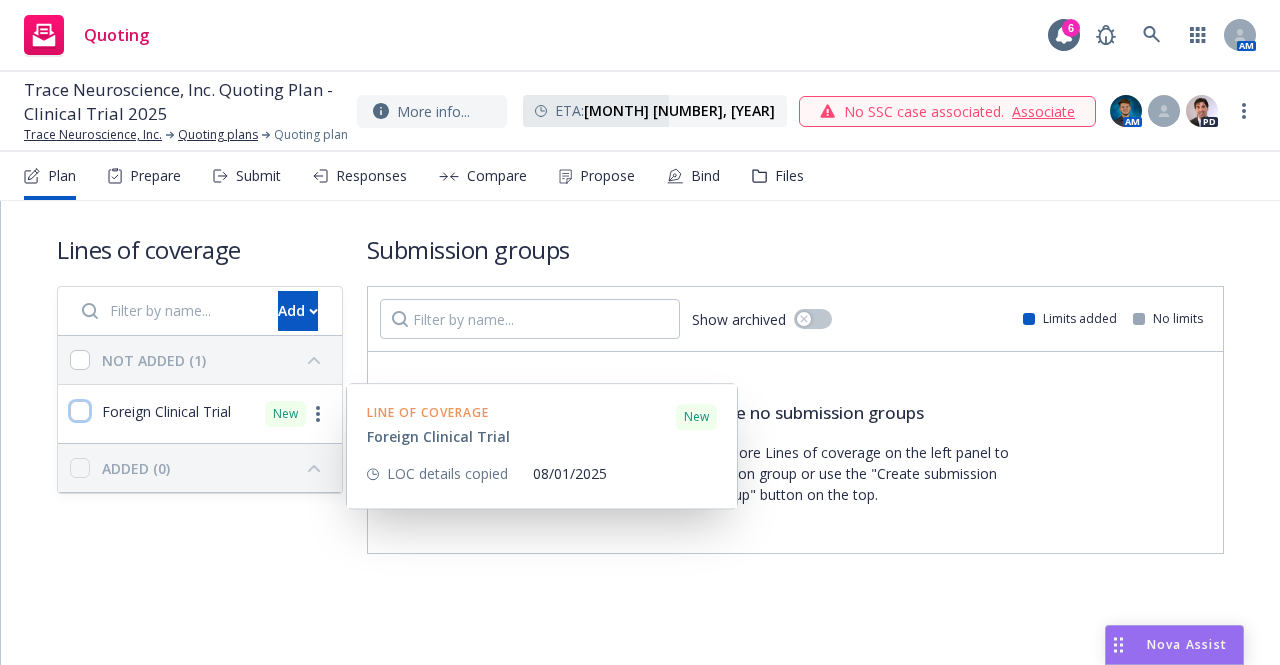 click at bounding box center (80, 411) 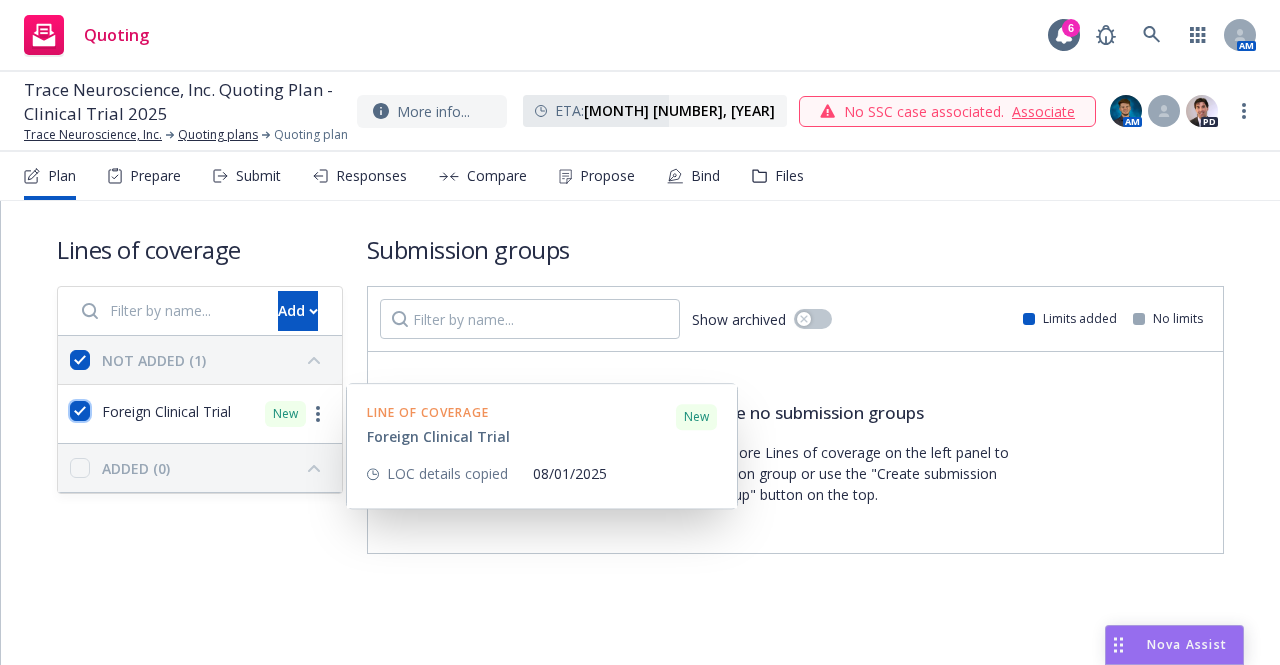 checkbox on "true" 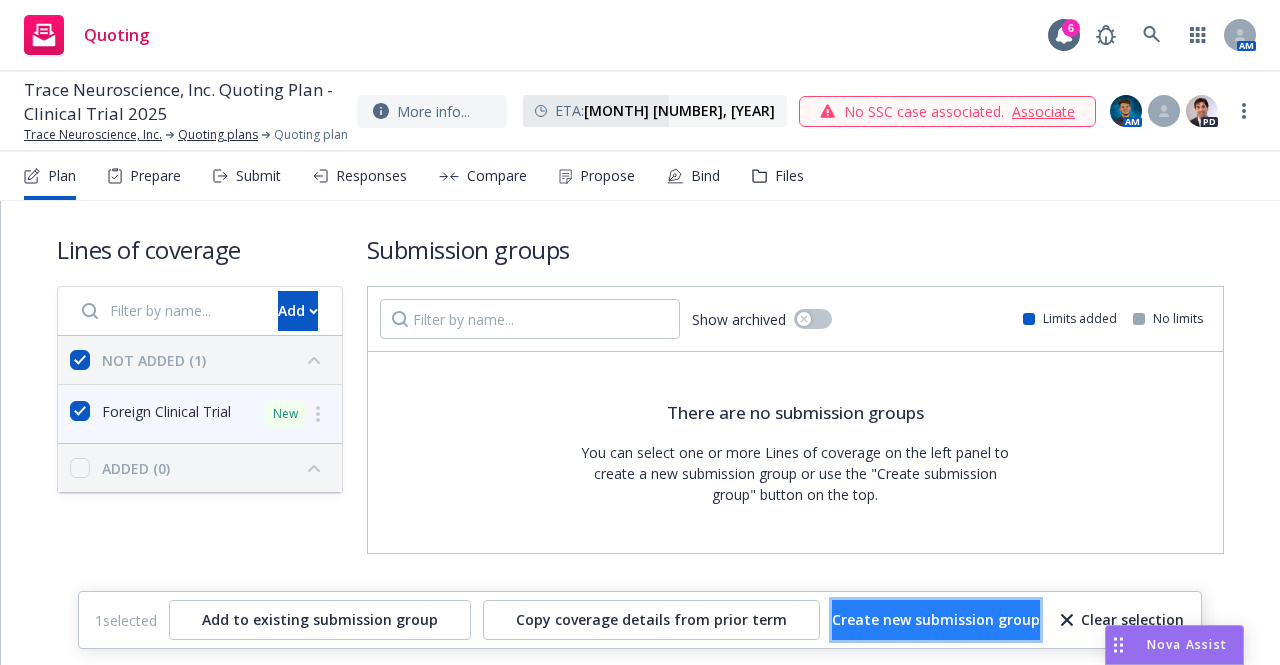 click on "Create new submission group" at bounding box center [936, 620] 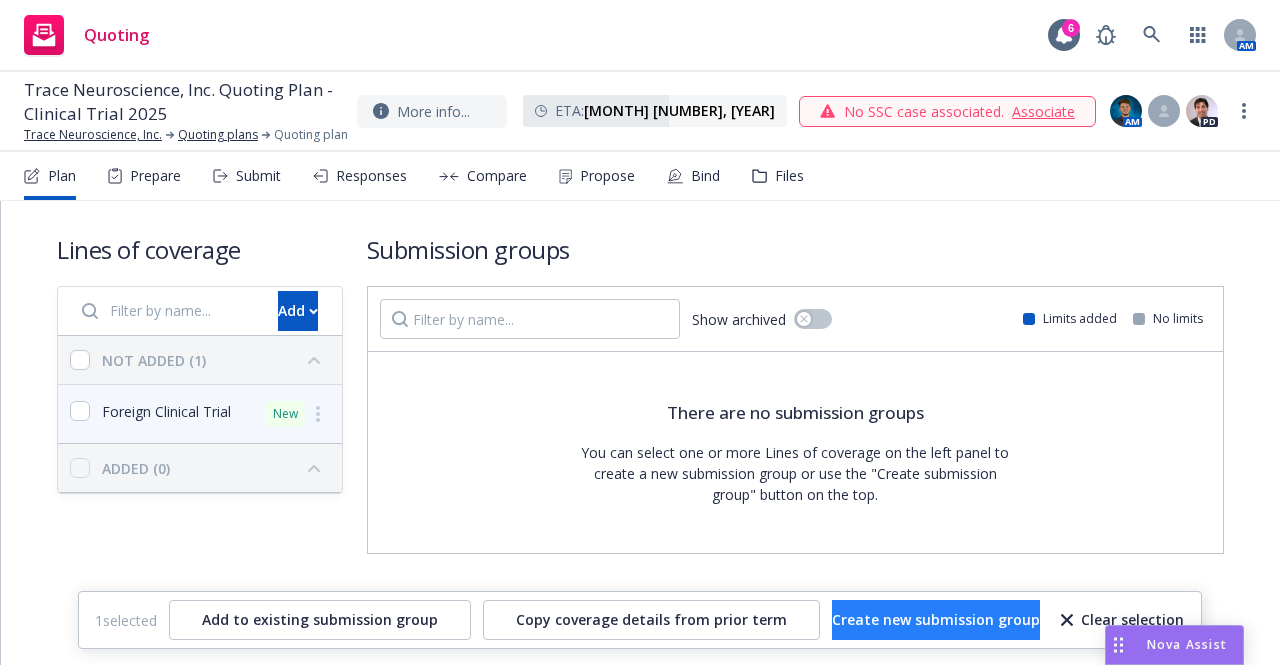 checkbox on "false" 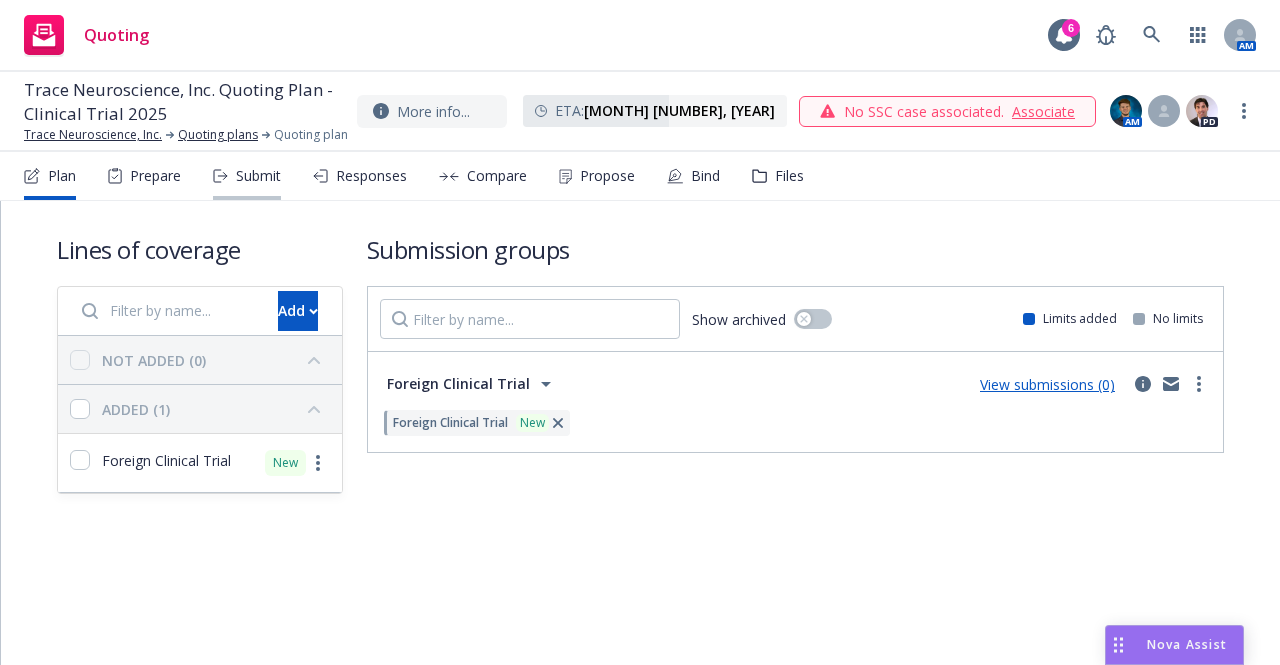 click on "Submit" at bounding box center (258, 176) 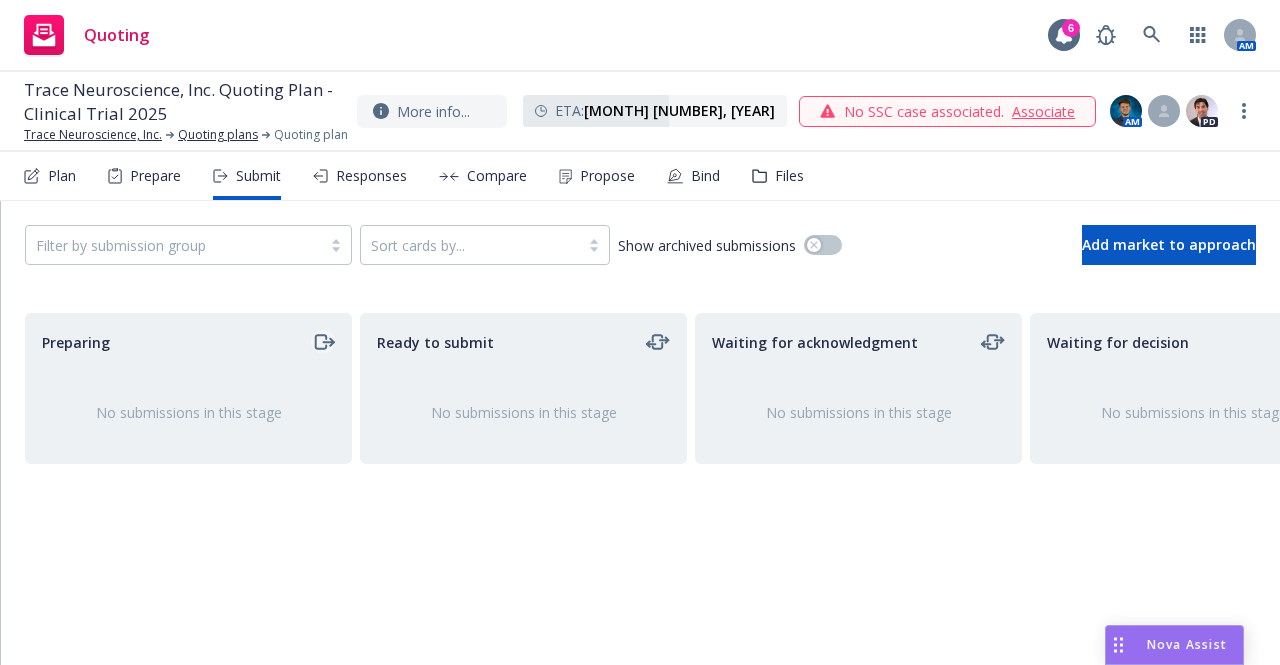 click 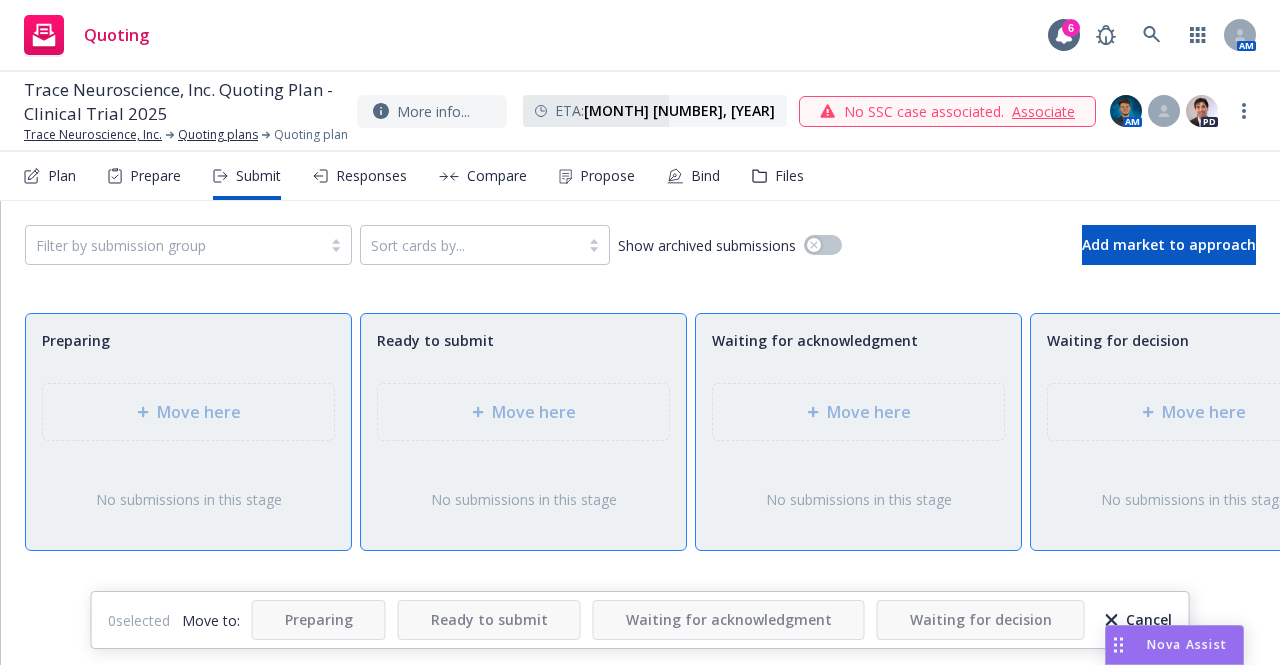 click on "Move here" at bounding box center [188, 412] 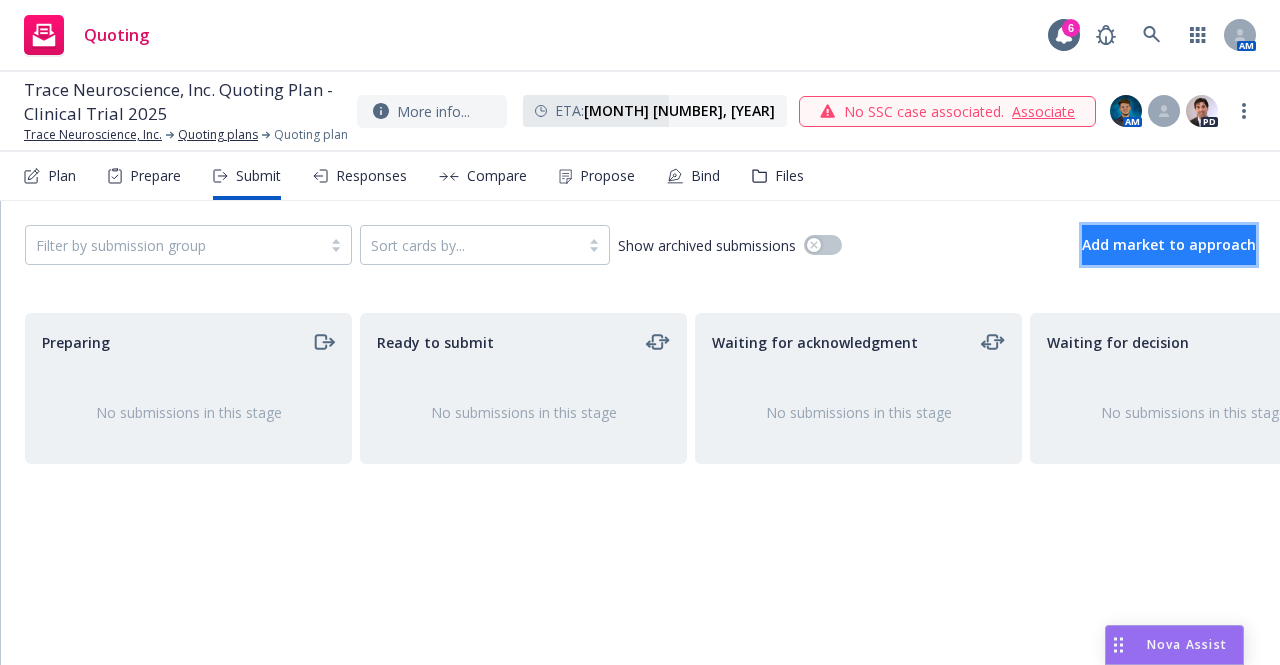 click on "Add market to approach" at bounding box center [1169, 244] 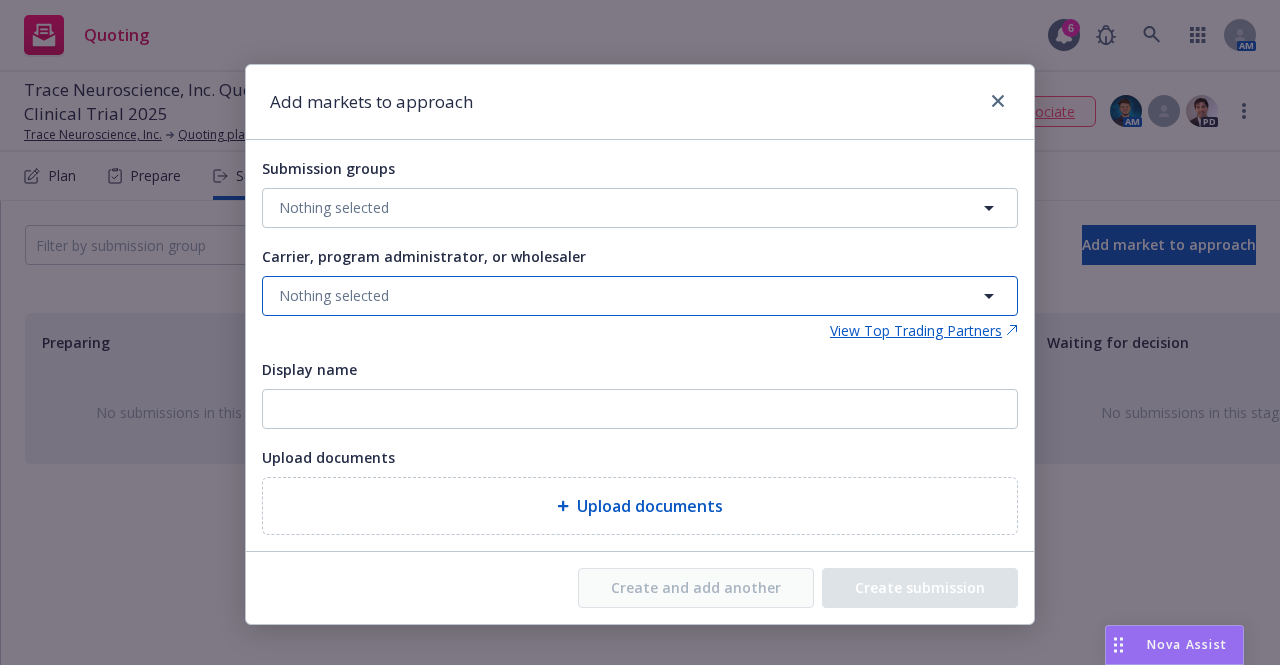 click on "Nothing selected" at bounding box center (640, 296) 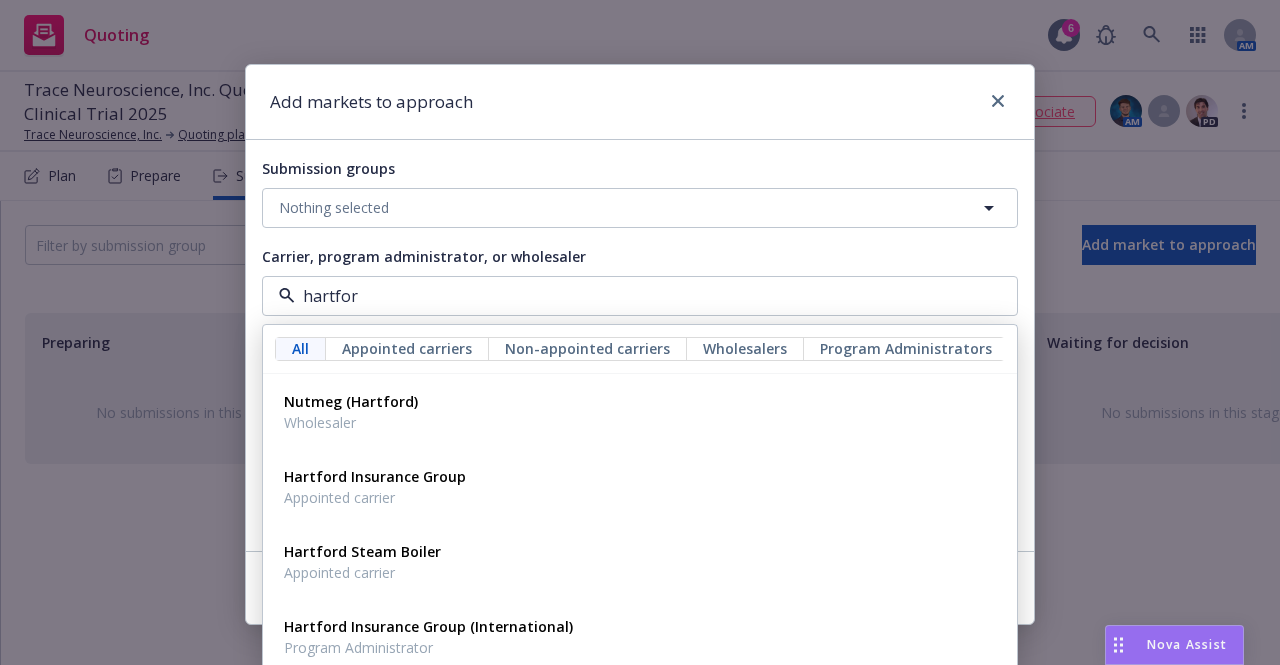 type on "hartford" 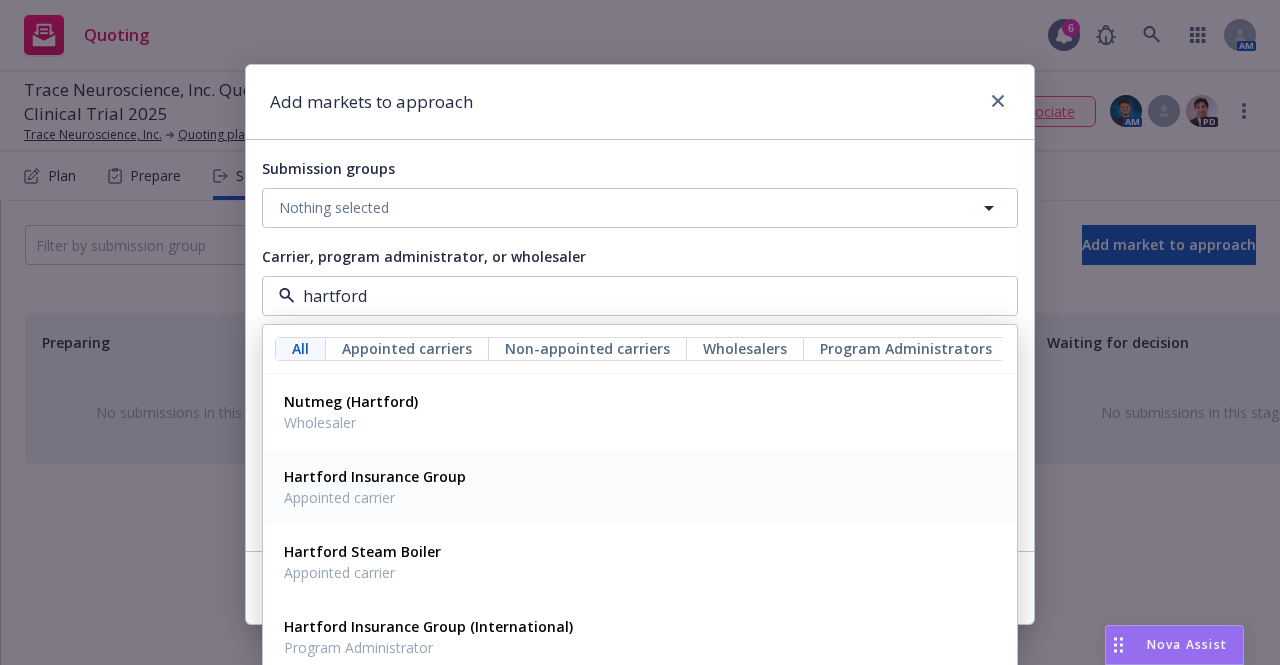 click on "Hartford Insurance Group Appointed carrier" at bounding box center (640, 487) 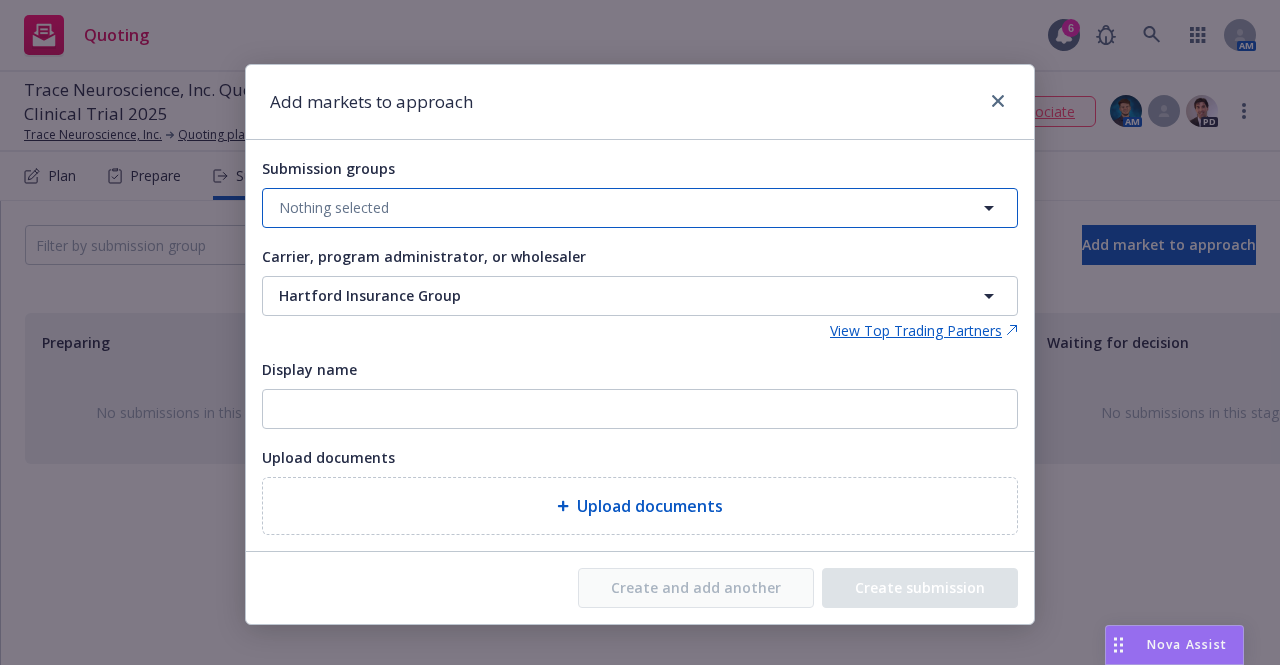click on "Nothing selected" at bounding box center (640, 208) 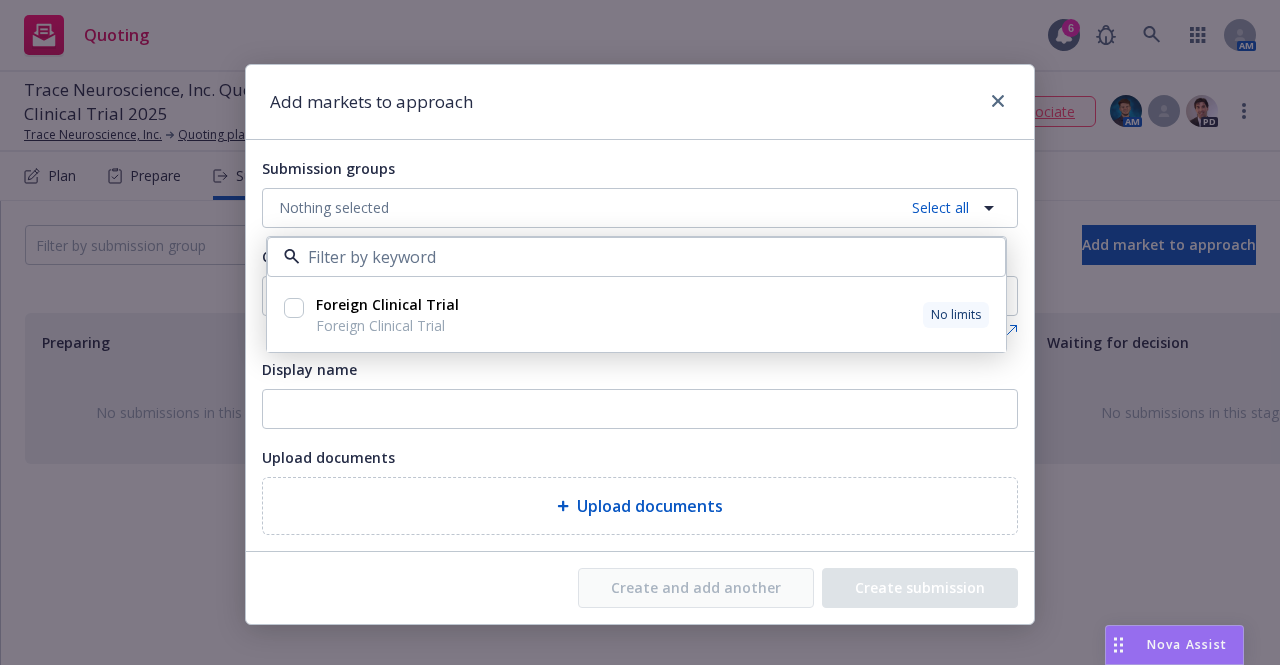 click on "Foreign Clinical Trial Foreign Clinical Trial No limits" at bounding box center (650, 315) 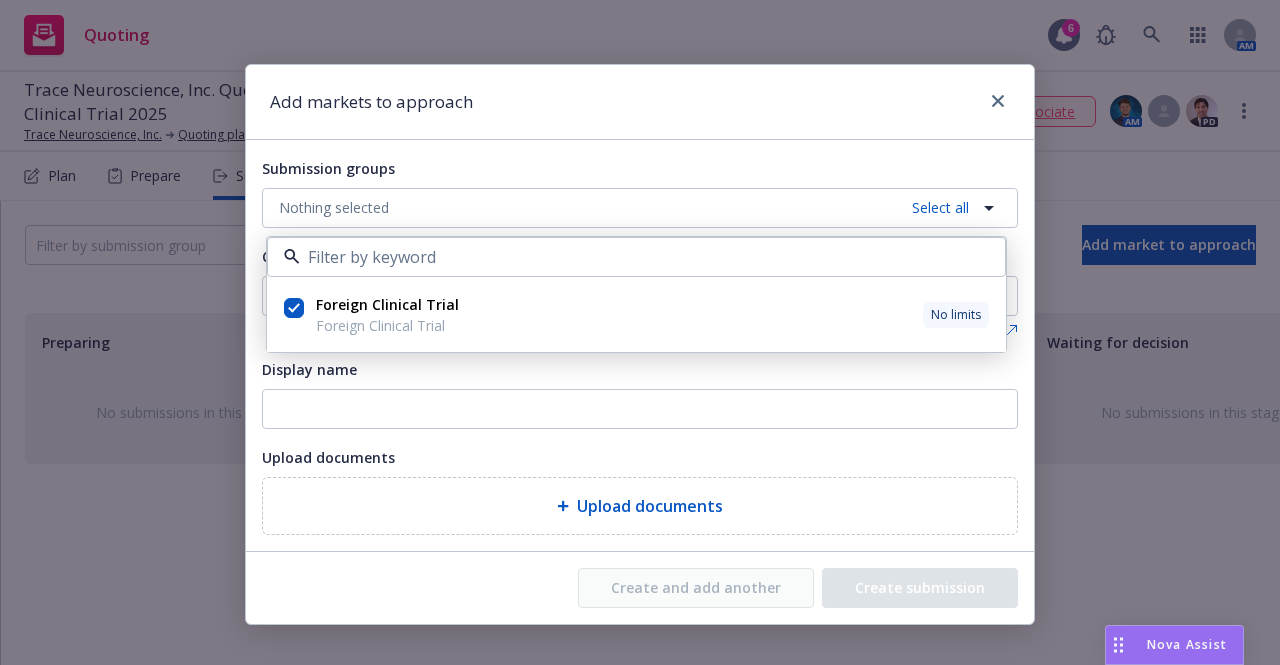 checkbox on "true" 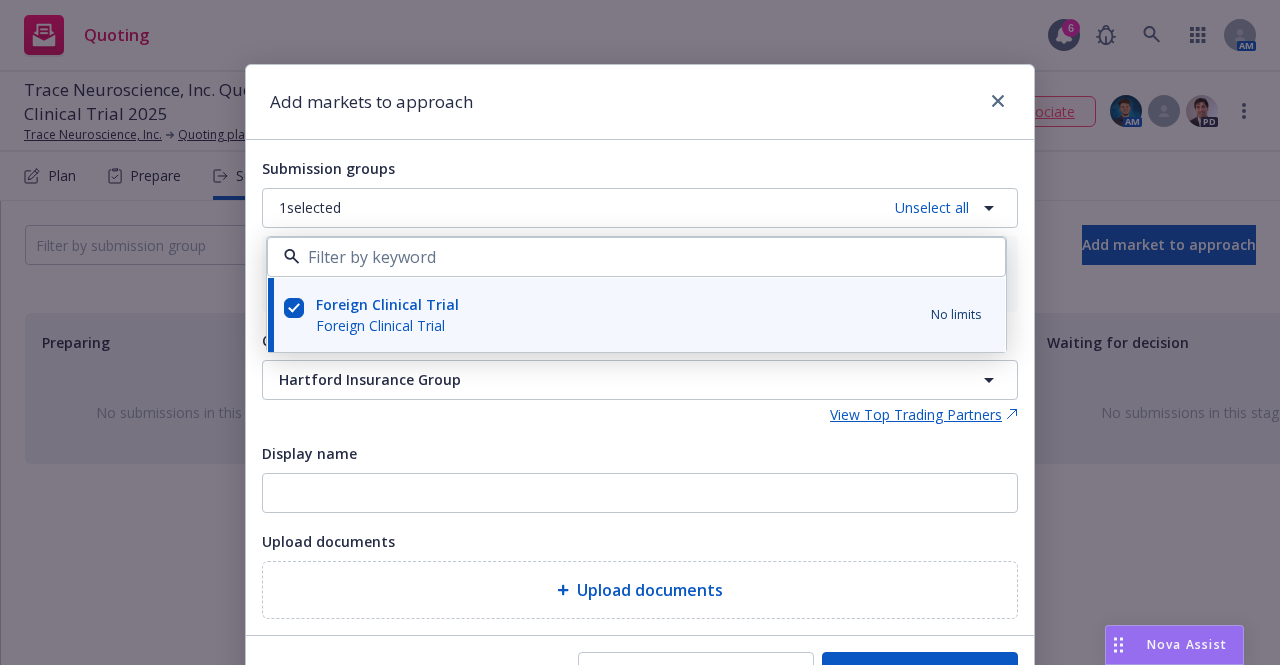 click on "Submission groups 1  selected Unselect all Foreign Clinical Trial Foreign Clinical Trial No limits Foreign Clinical Trial Foreign Clinical Trial No limits Carrier, program administrator, or wholesaler Hartford Insurance Group View Top Trading Partners Display name Upload documents Upload documents" at bounding box center (640, 387) 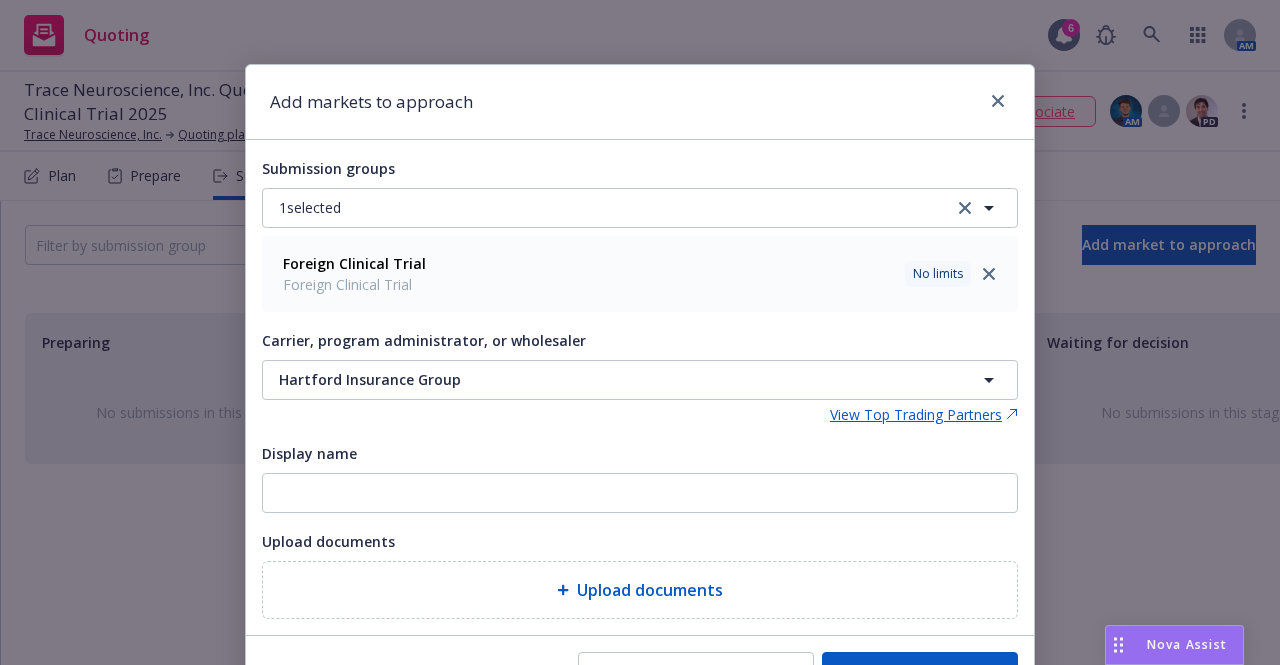 scroll, scrollTop: 39, scrollLeft: 0, axis: vertical 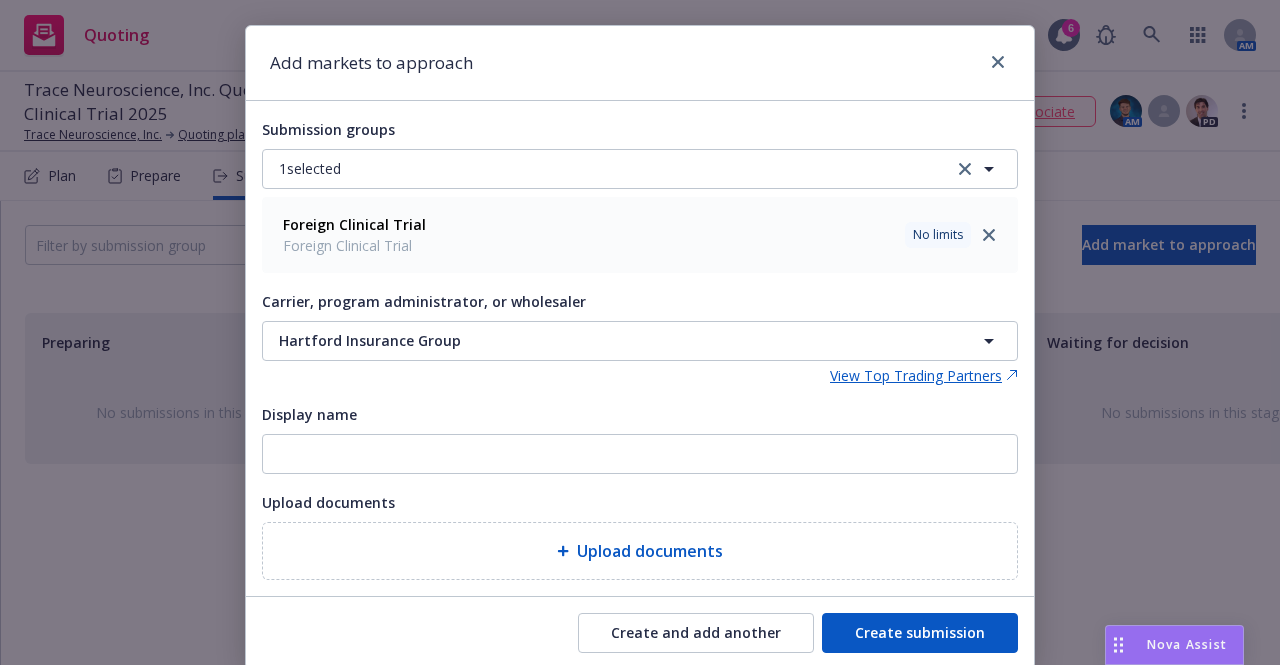 click on "Create submission" at bounding box center (920, 633) 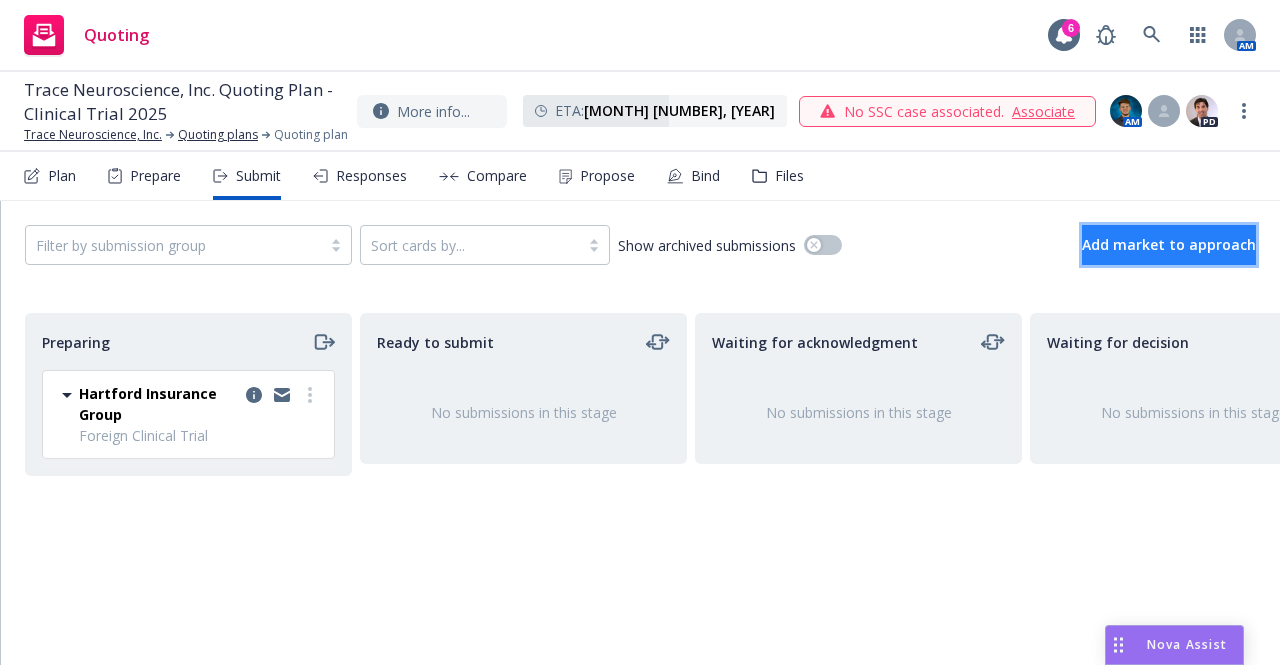 click on "Add market to approach" at bounding box center (1169, 245) 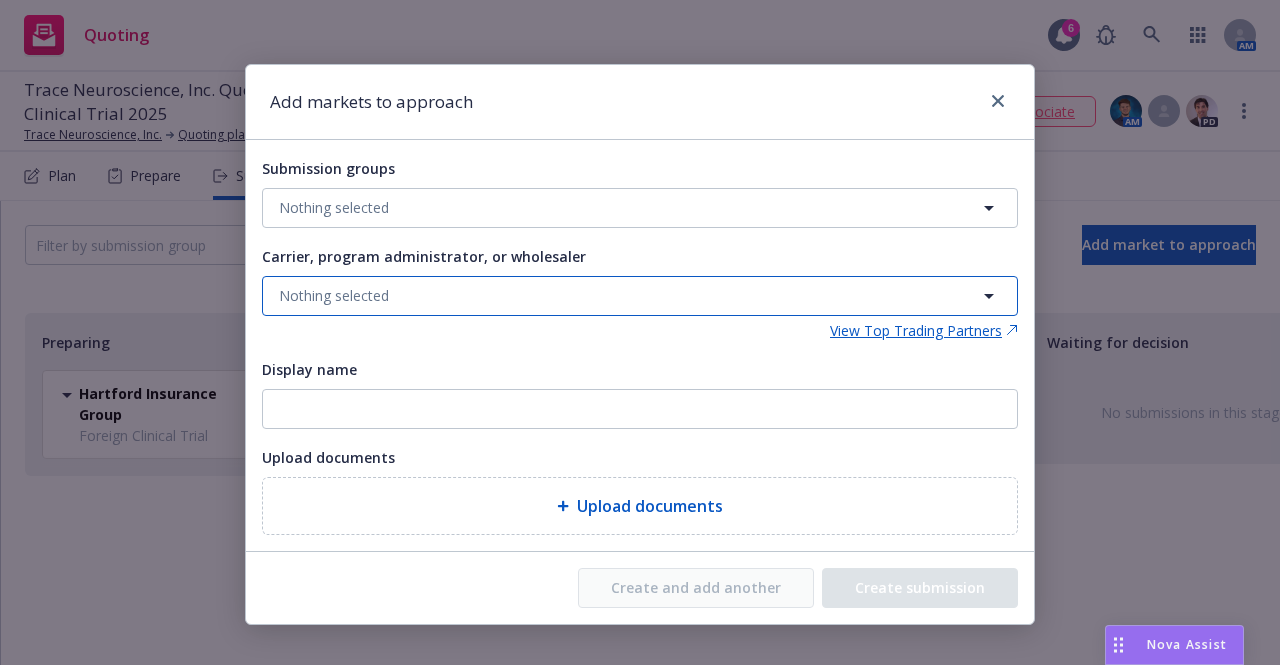 click on "Nothing selected" at bounding box center [640, 296] 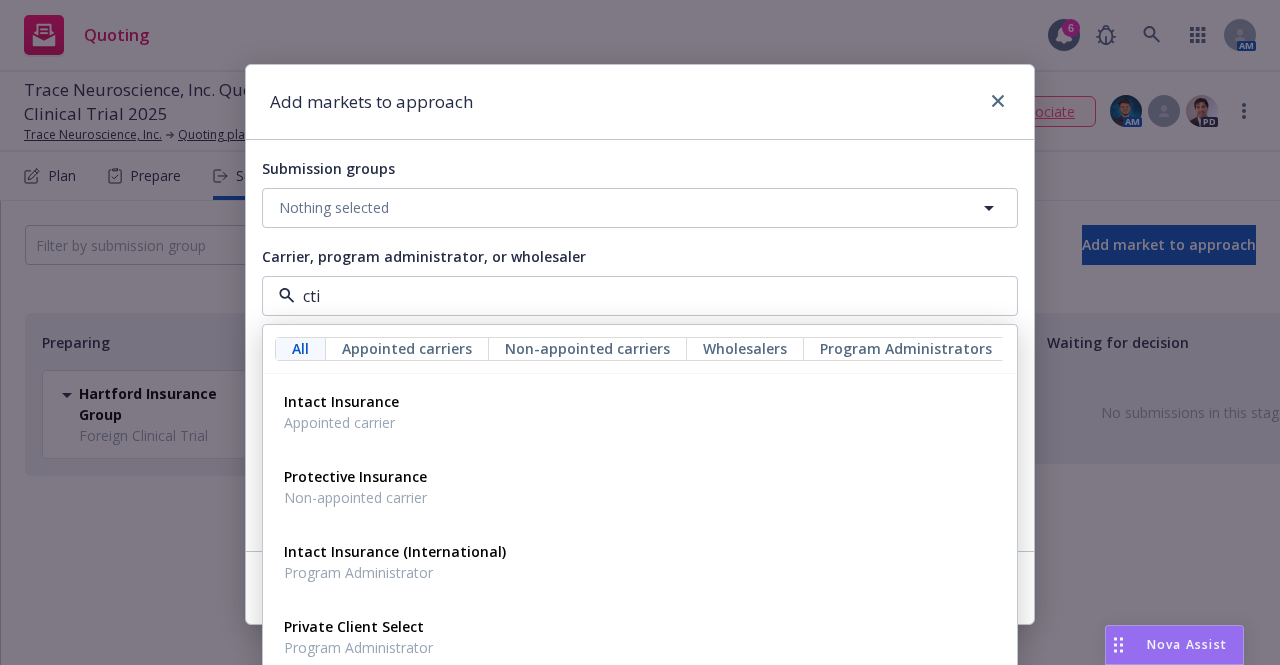 type on "ctis" 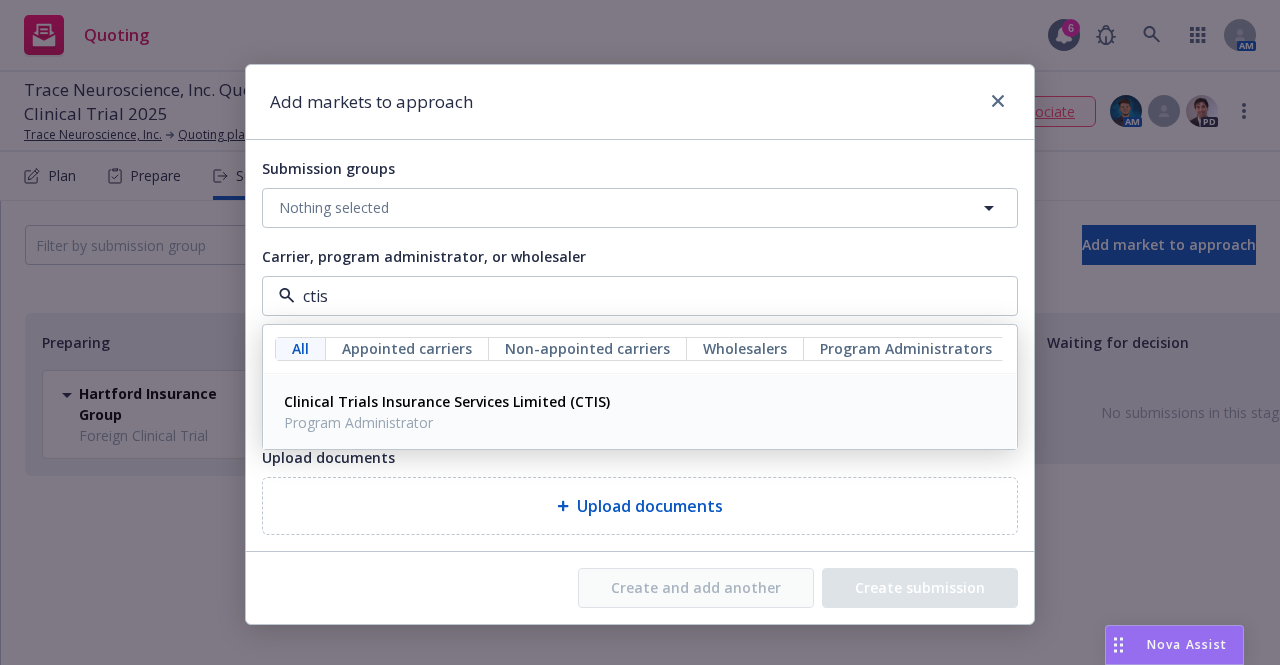 click on "Clinical Trials Insurance Services Limited (CTIS) Program Administrator" at bounding box center (640, 412) 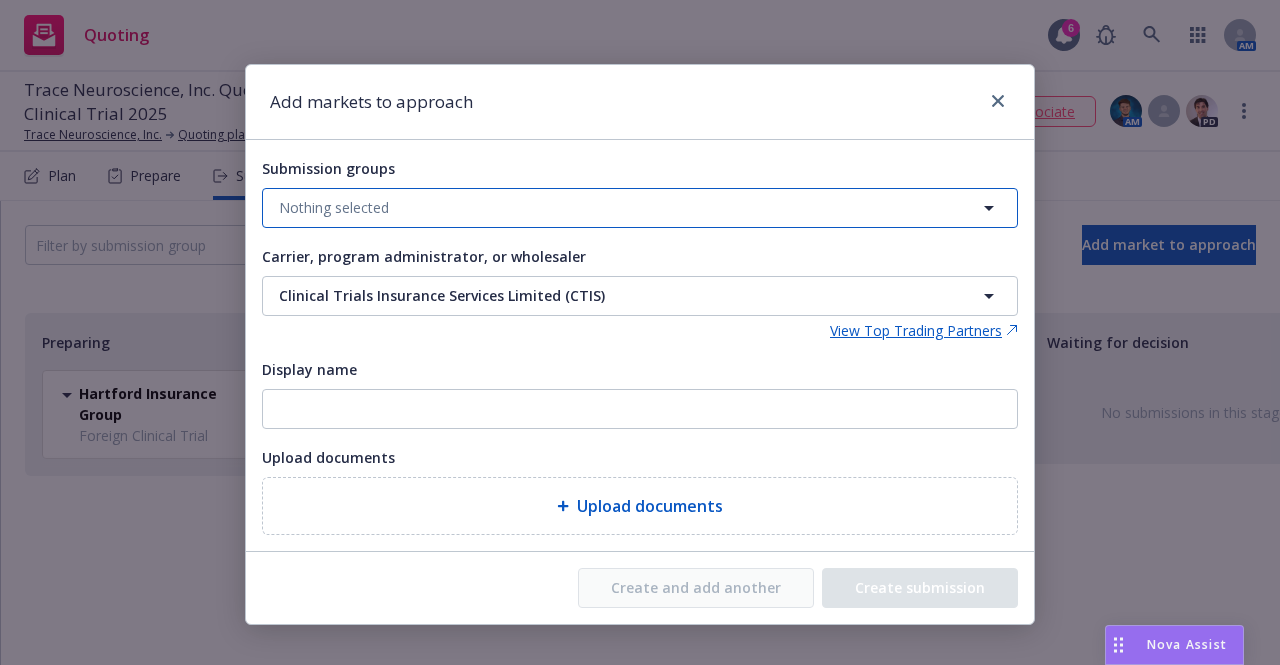 click on "Nothing selected" at bounding box center [640, 208] 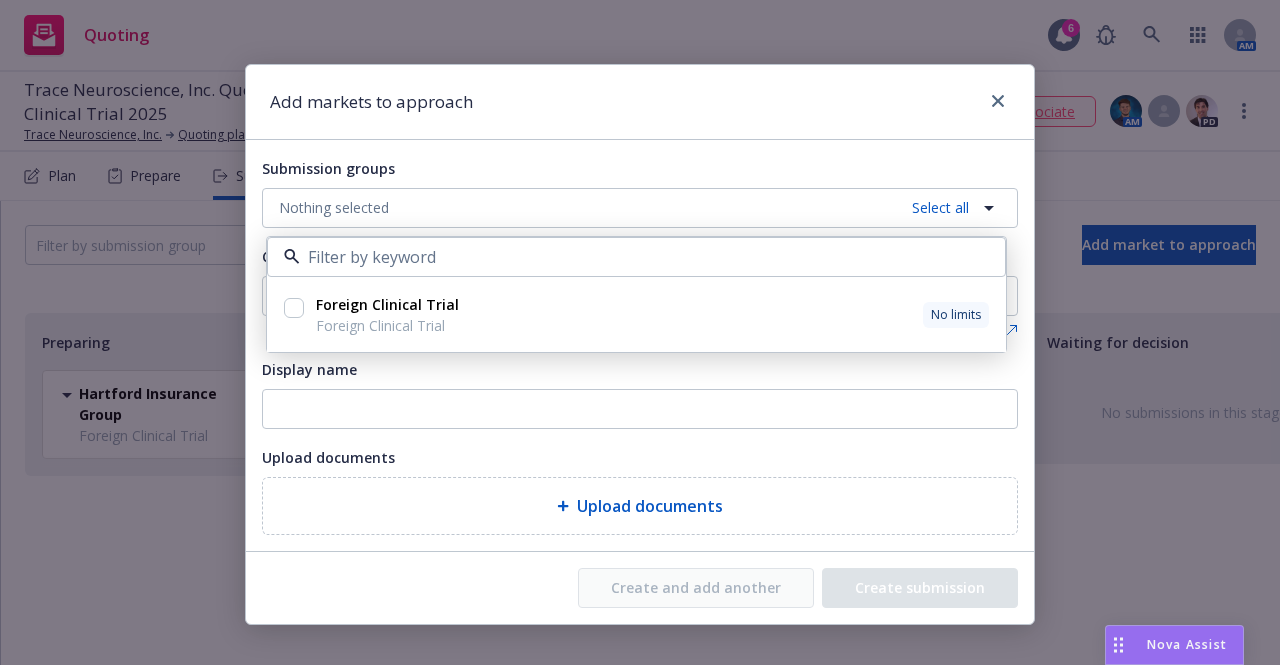 click on "Foreign Clinical Trial Foreign Clinical Trial No limits" at bounding box center [650, 315] 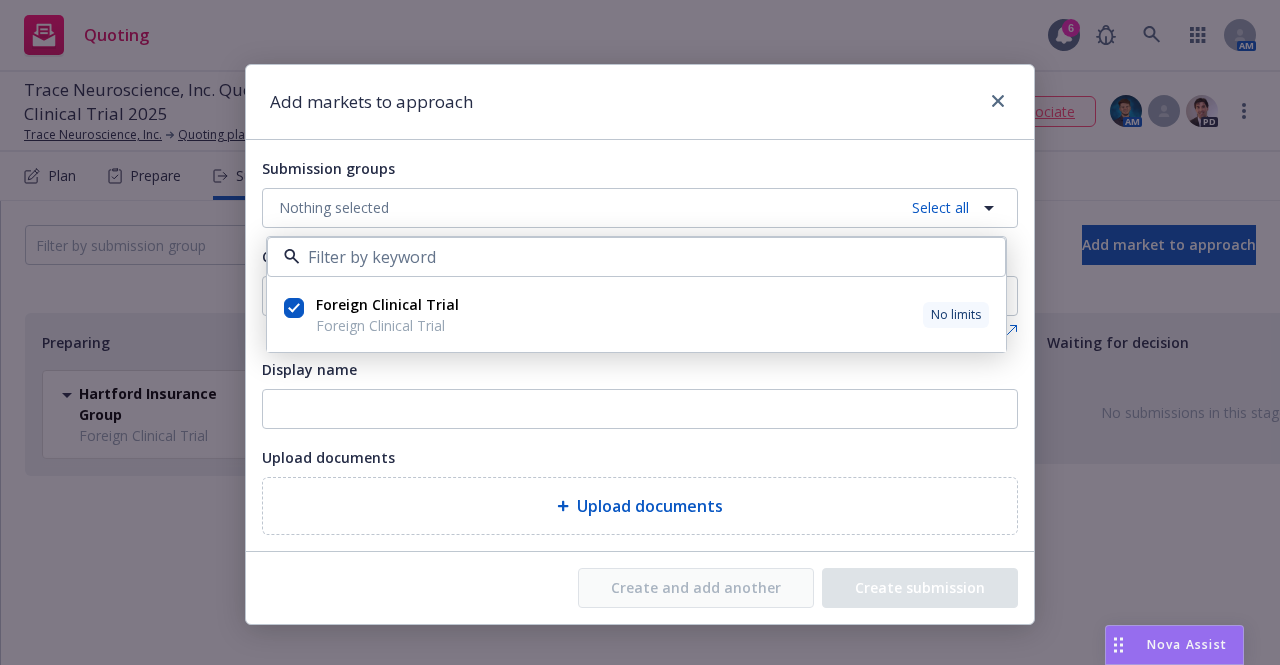 checkbox on "true" 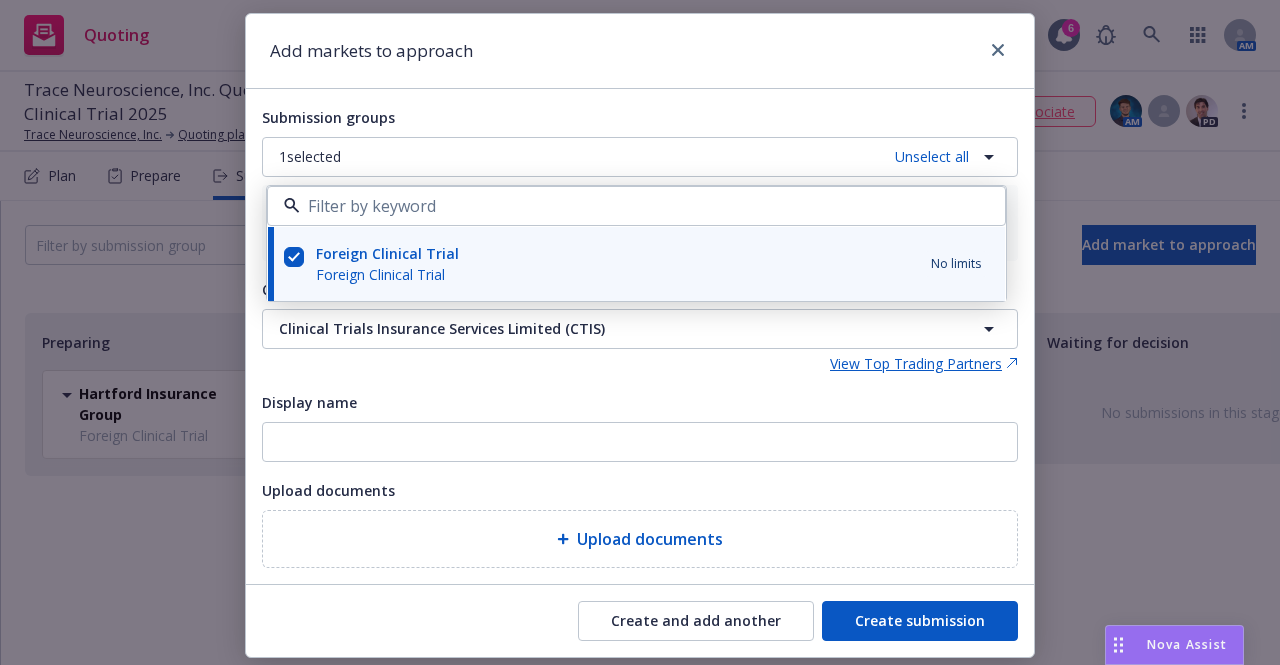 scroll, scrollTop: 47, scrollLeft: 0, axis: vertical 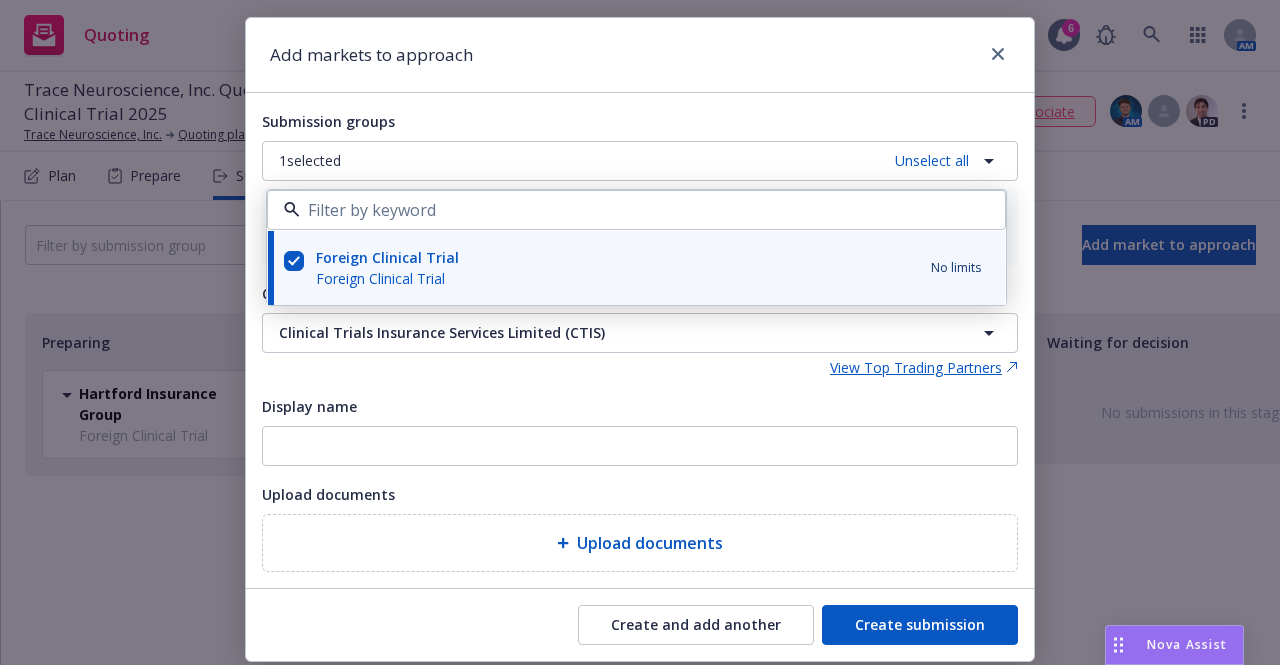 click on "Create submission" at bounding box center [920, 625] 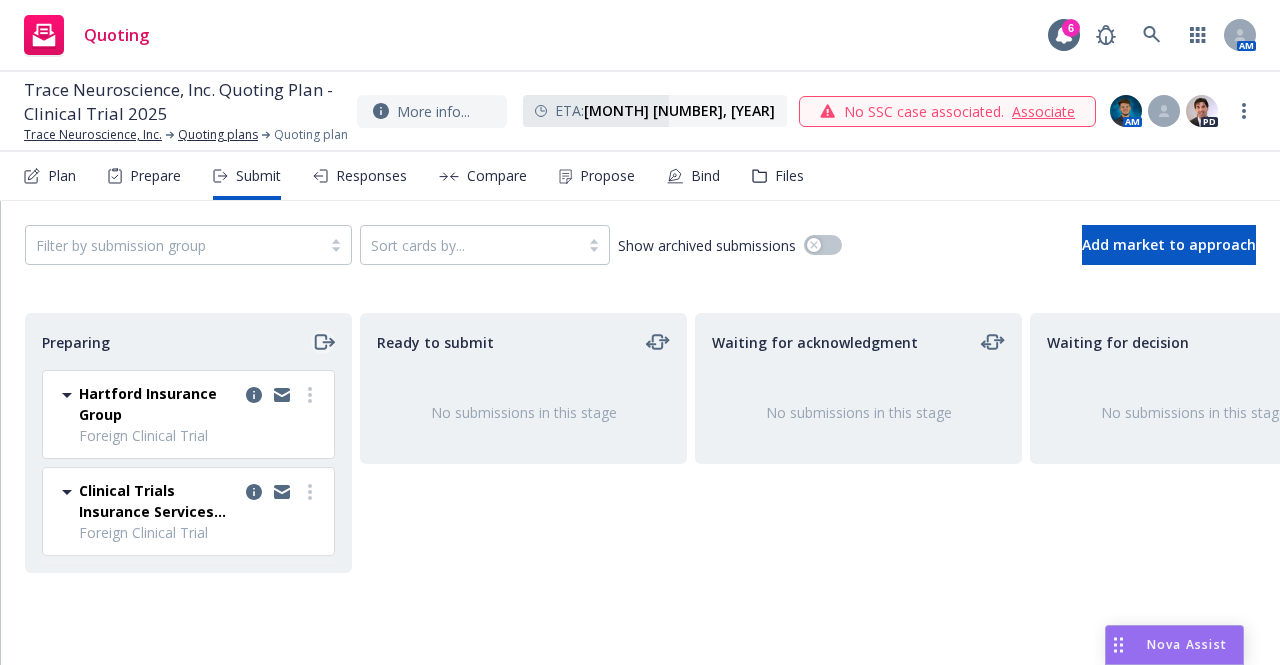 click 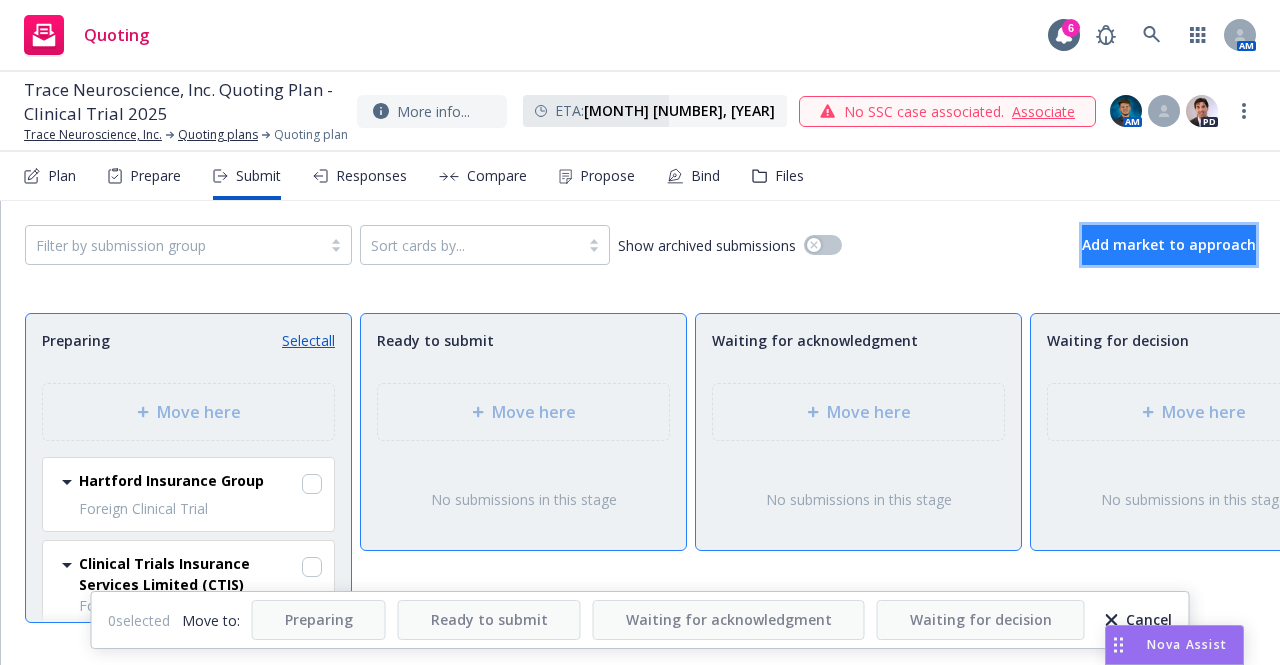 click on "Add market to approach" at bounding box center [1169, 244] 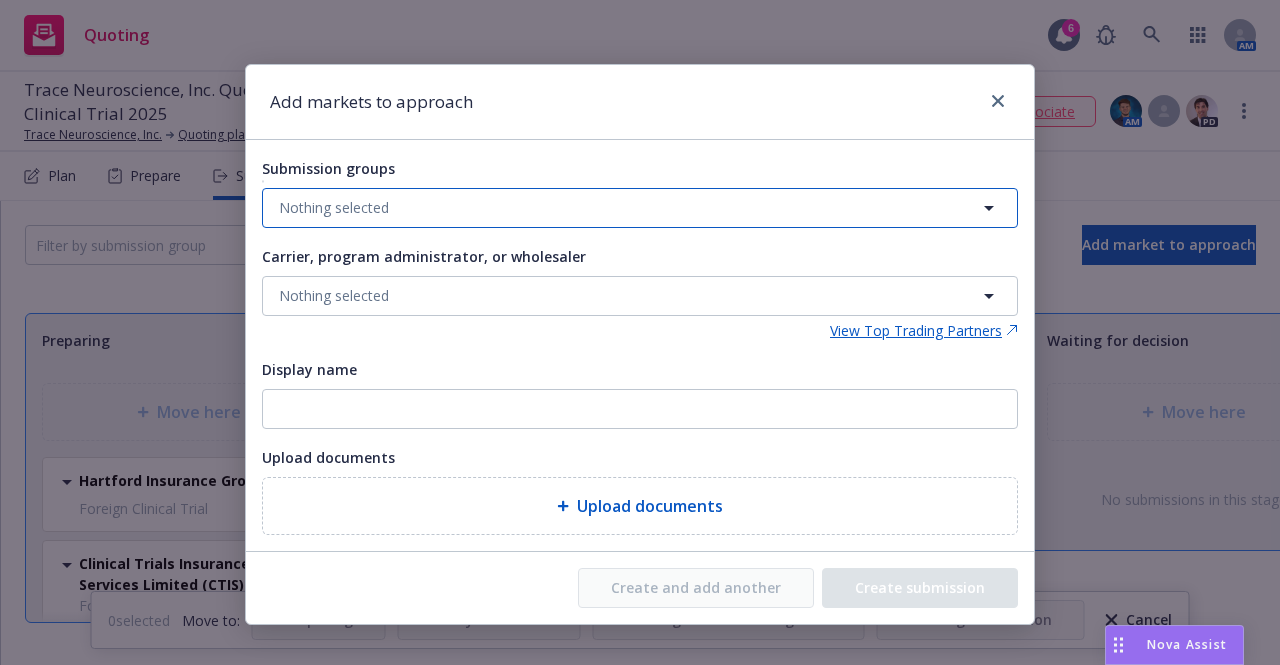 click on "Nothing selected" at bounding box center (640, 208) 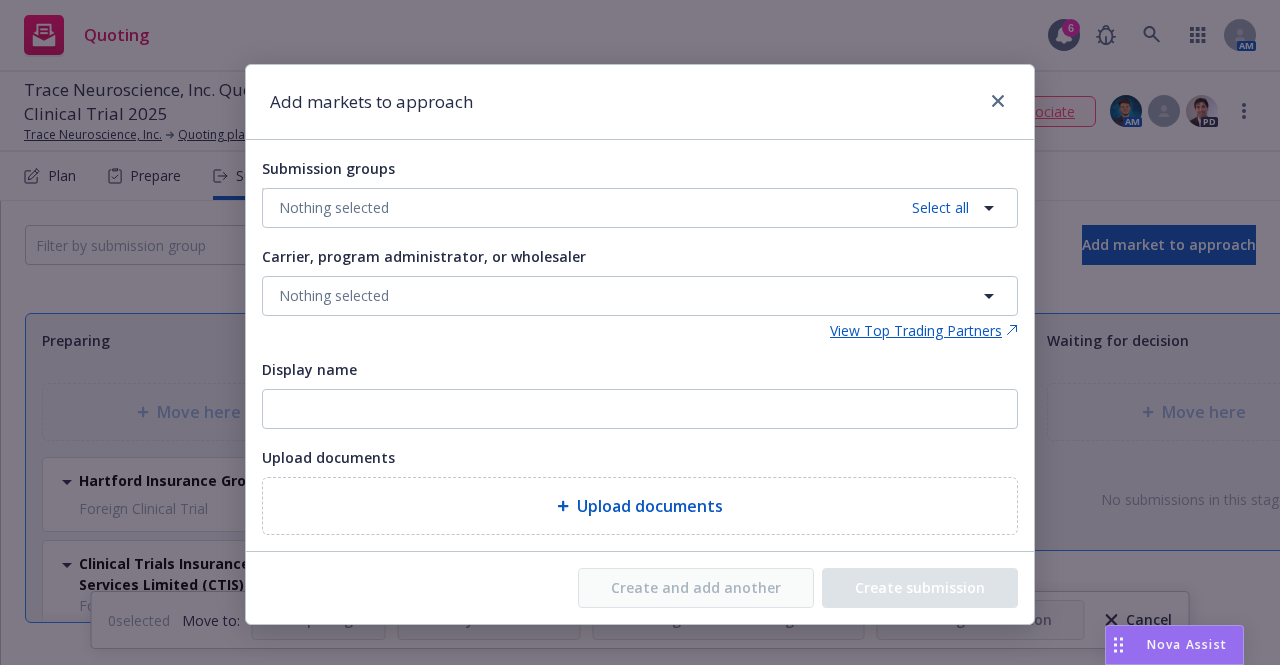 click on "Foreign Clinical Trial Foreign Clinical Trial No limits" at bounding box center [650, 315] 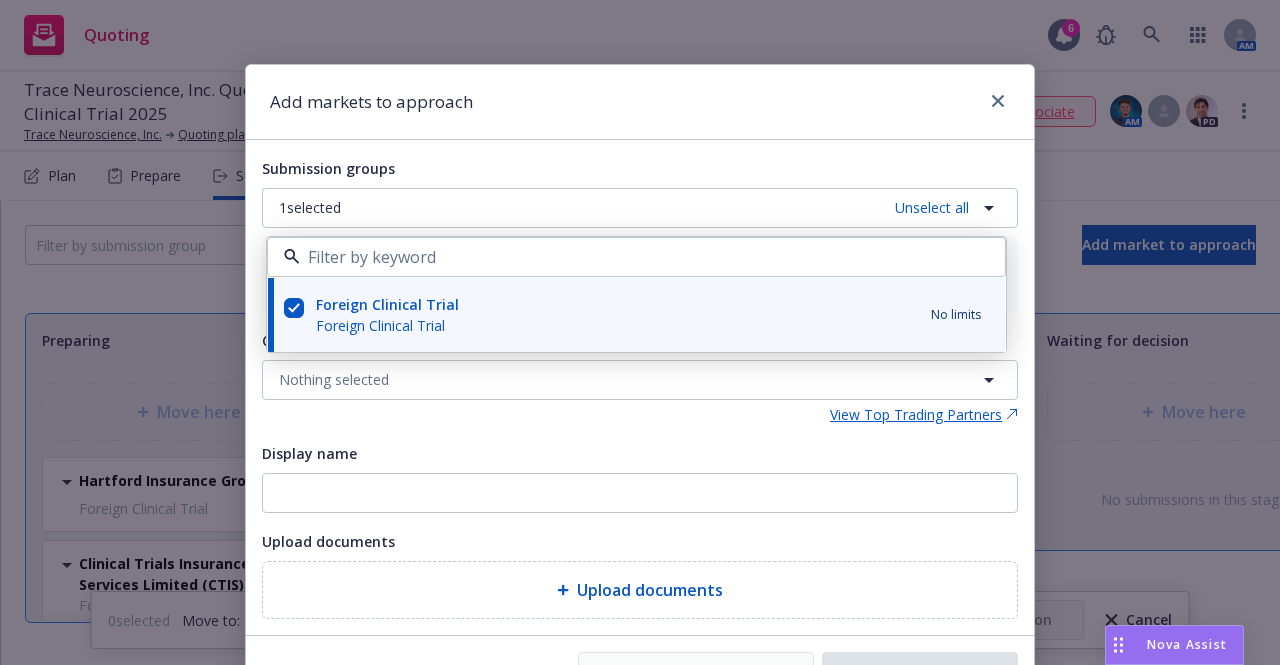 click on "Foreign Clinical Trial Foreign Clinical Trial No limits" at bounding box center [650, 315] 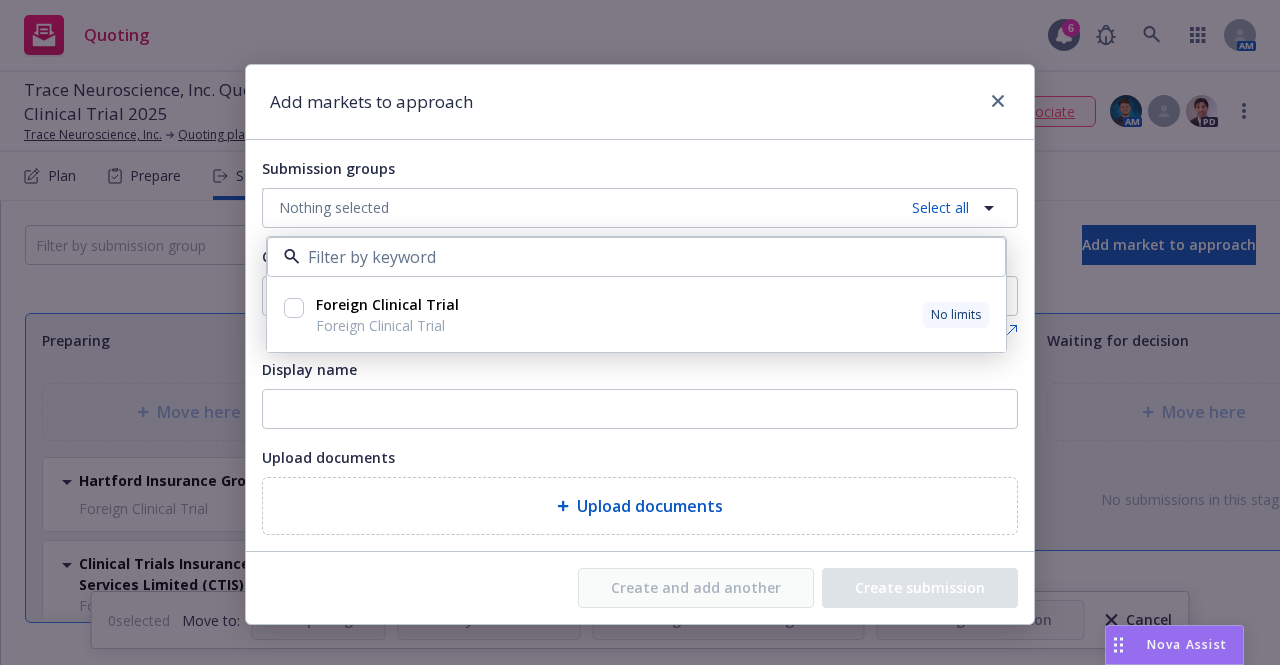 click on "Foreign Clinical Trial Foreign Clinical Trial No limits" at bounding box center [650, 315] 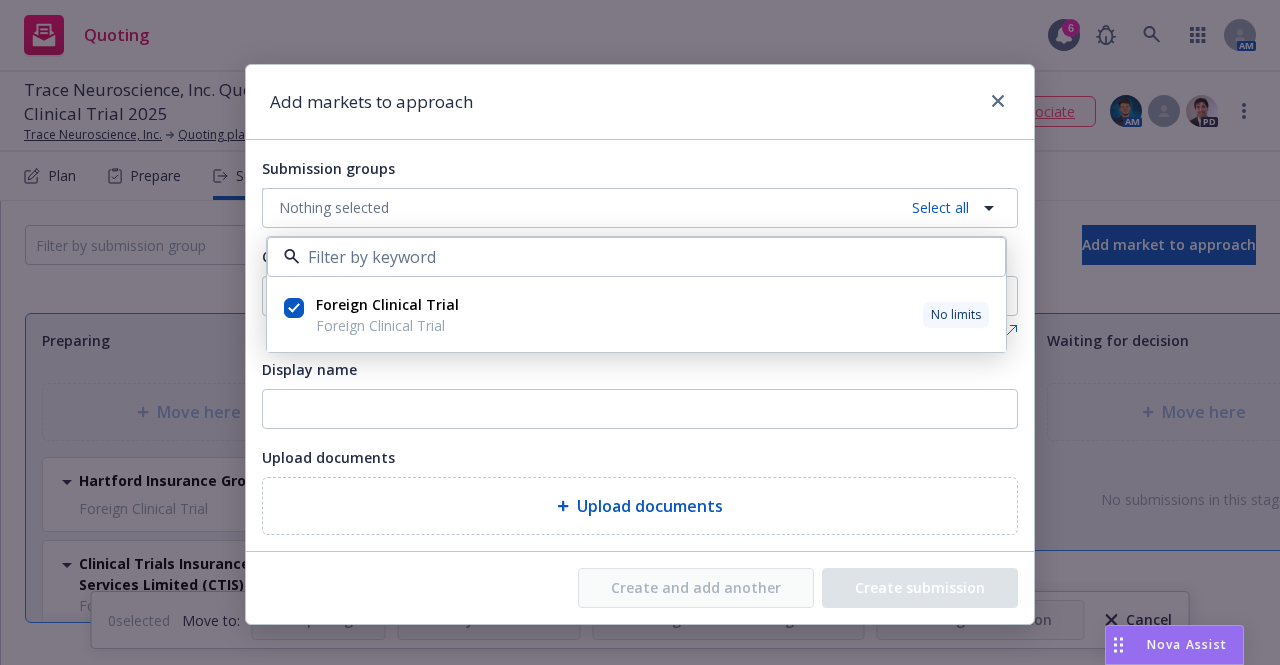 checkbox on "true" 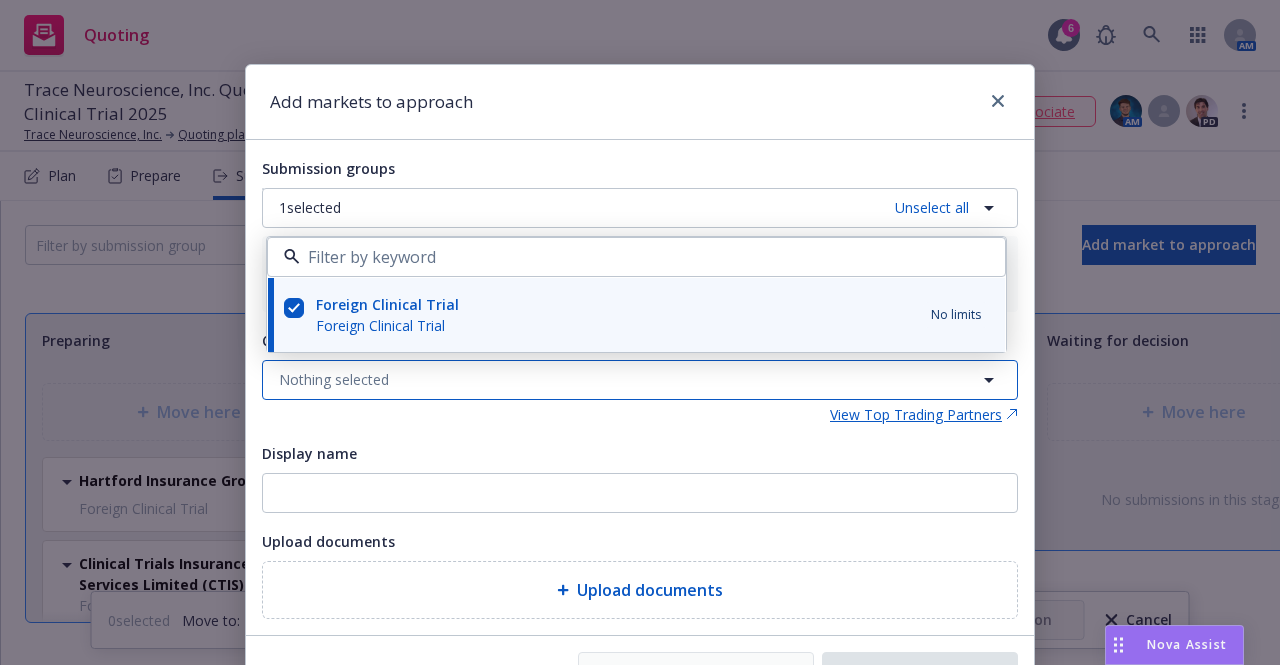 click on "Nothing selected" at bounding box center (640, 380) 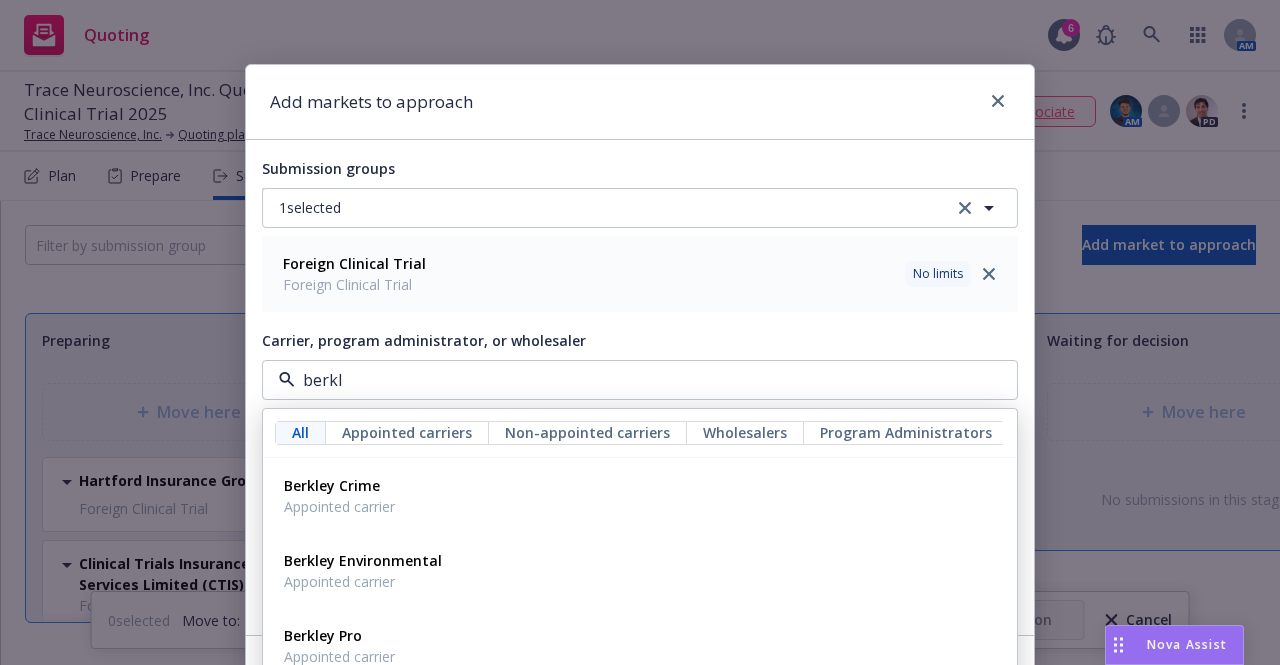 type on "berkle" 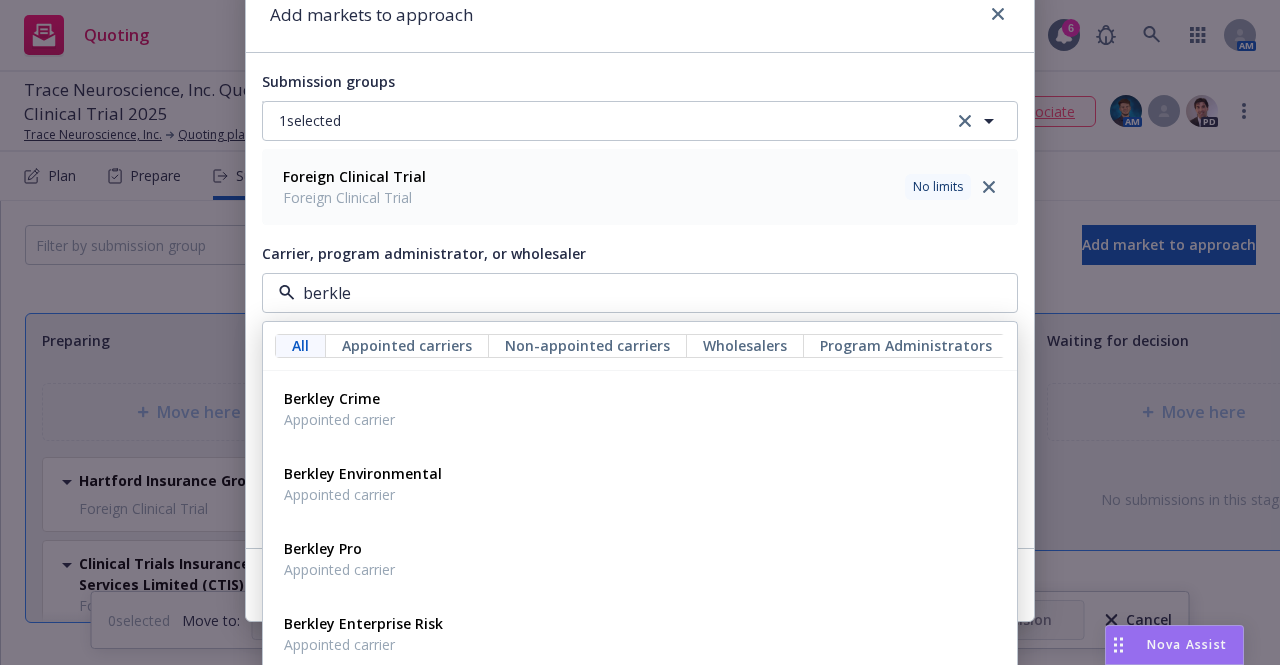 scroll, scrollTop: 89, scrollLeft: 0, axis: vertical 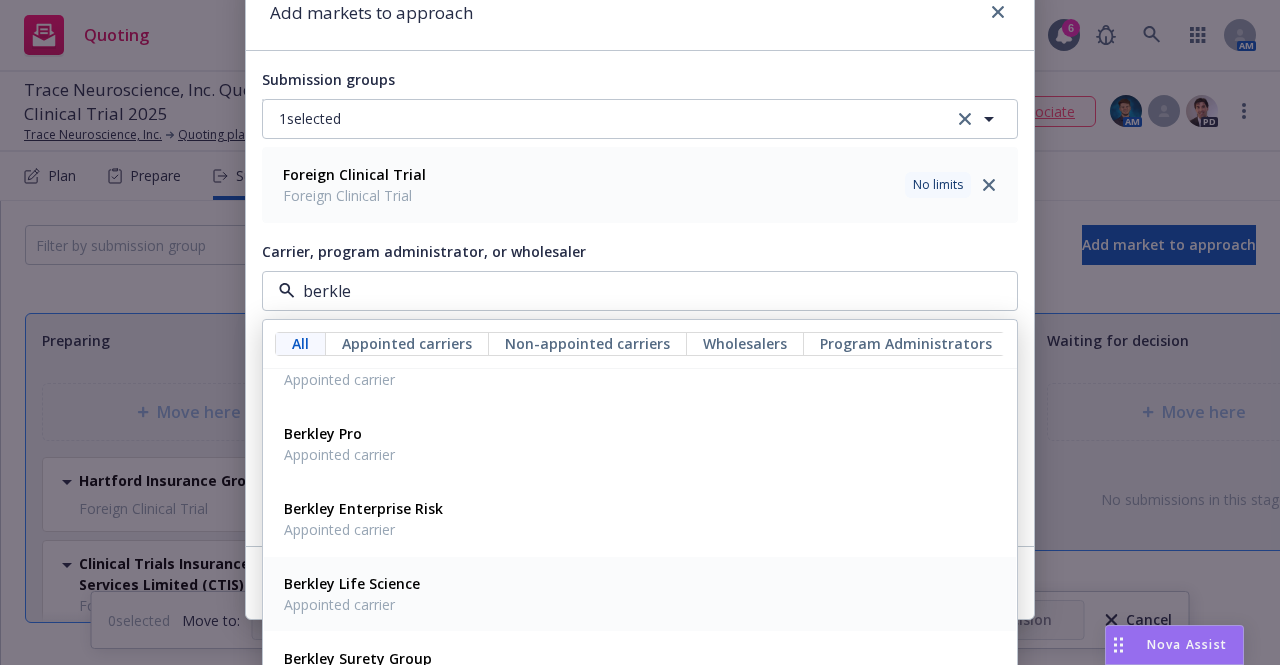 click on "Berkley Life Science Appointed carrier" at bounding box center (640, 594) 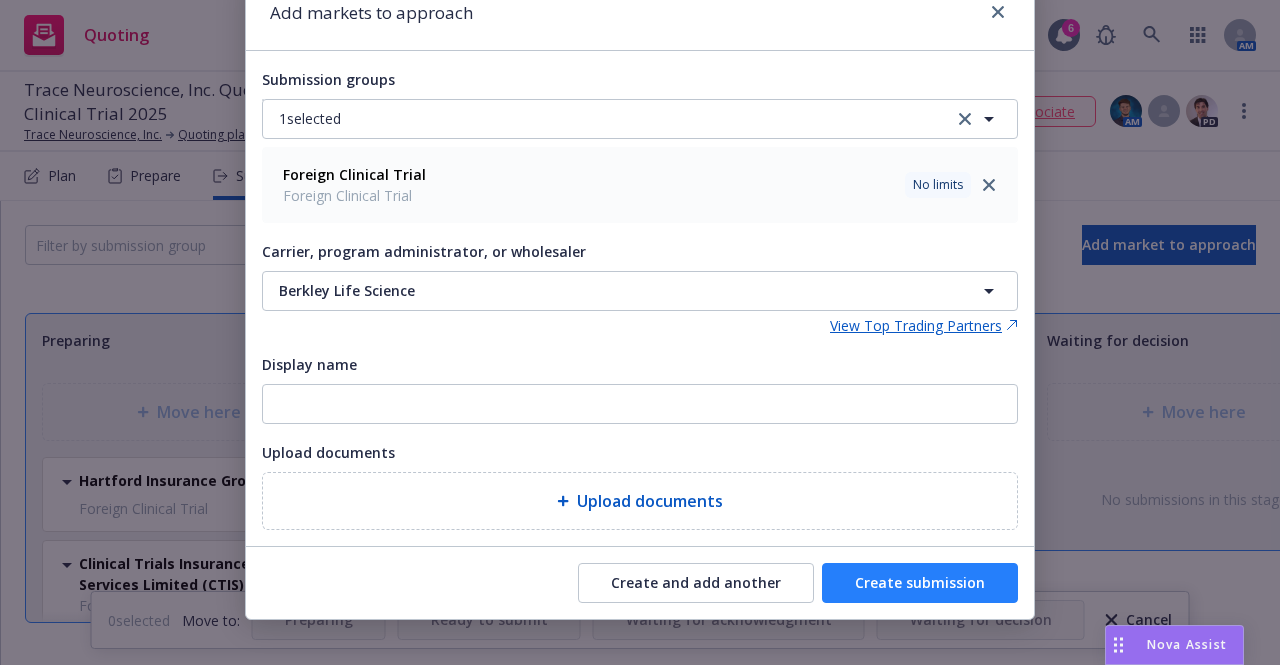 click on "Create submission" at bounding box center (920, 583) 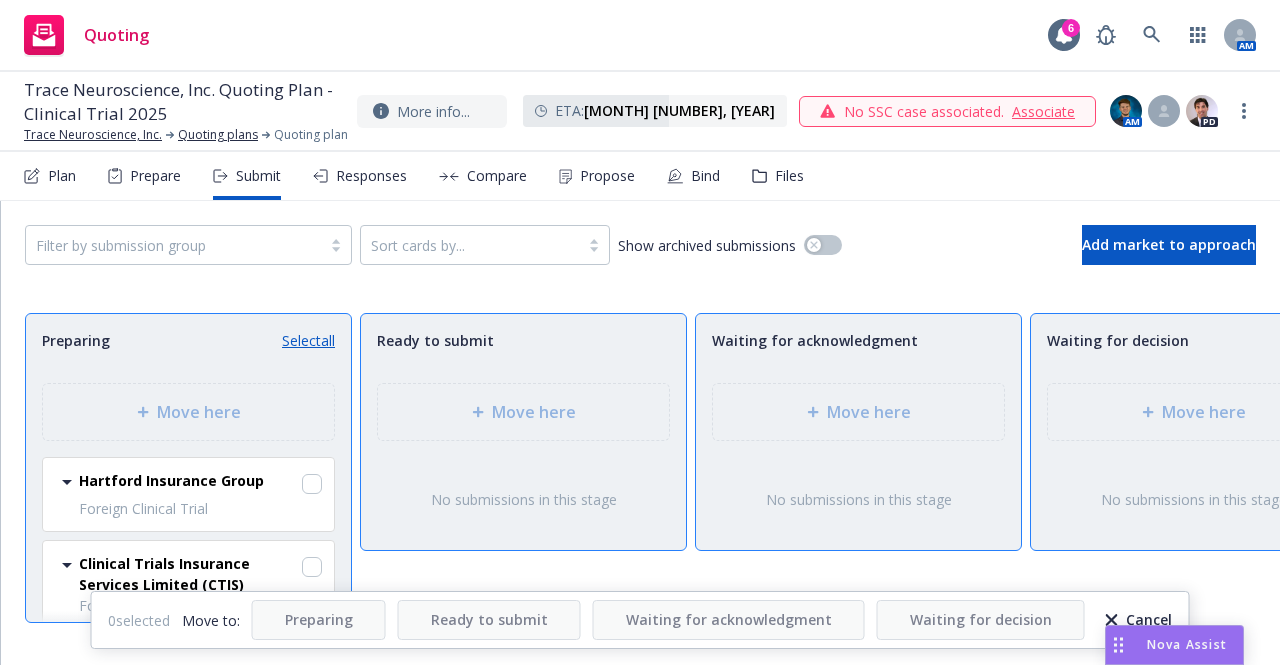 click on "Cancel" at bounding box center (1139, 620) 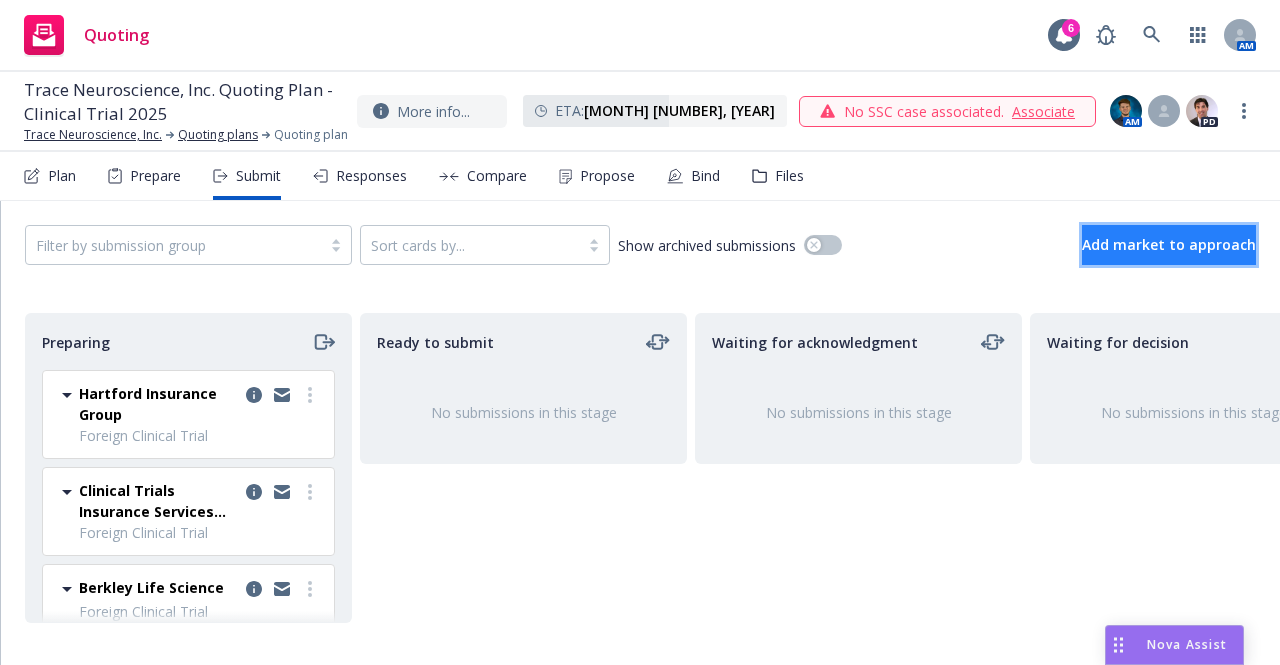 click on "Add market to approach" at bounding box center (1169, 245) 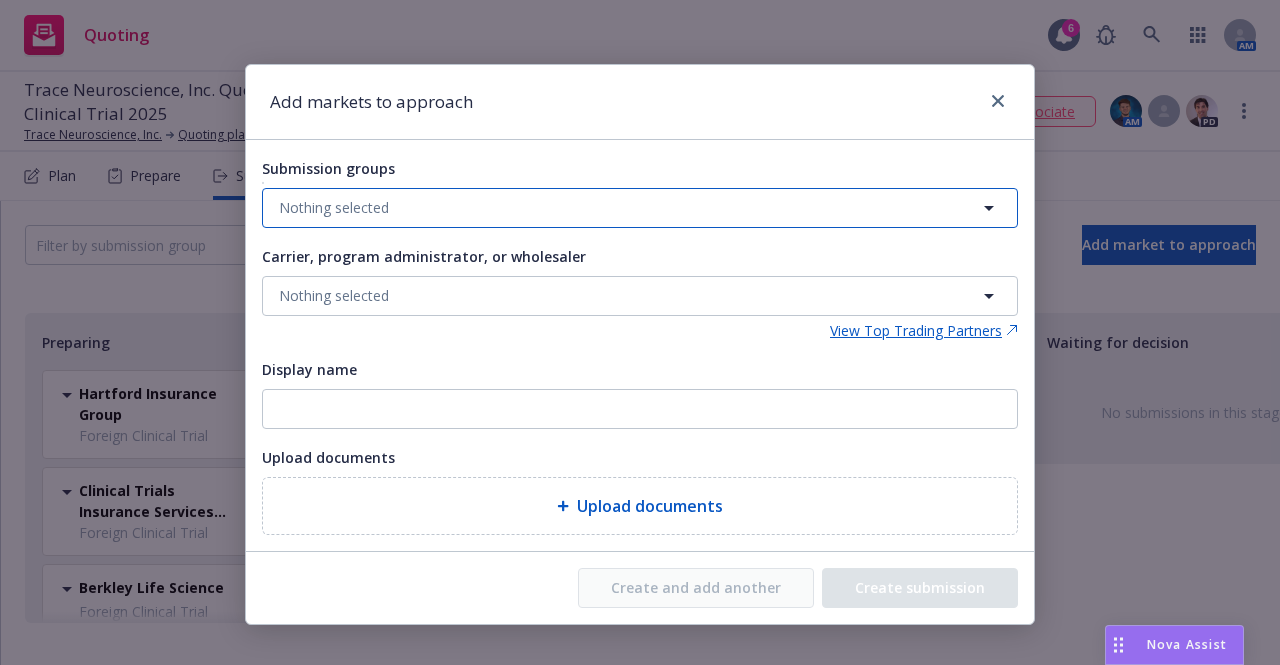 click on "Nothing selected" at bounding box center [640, 208] 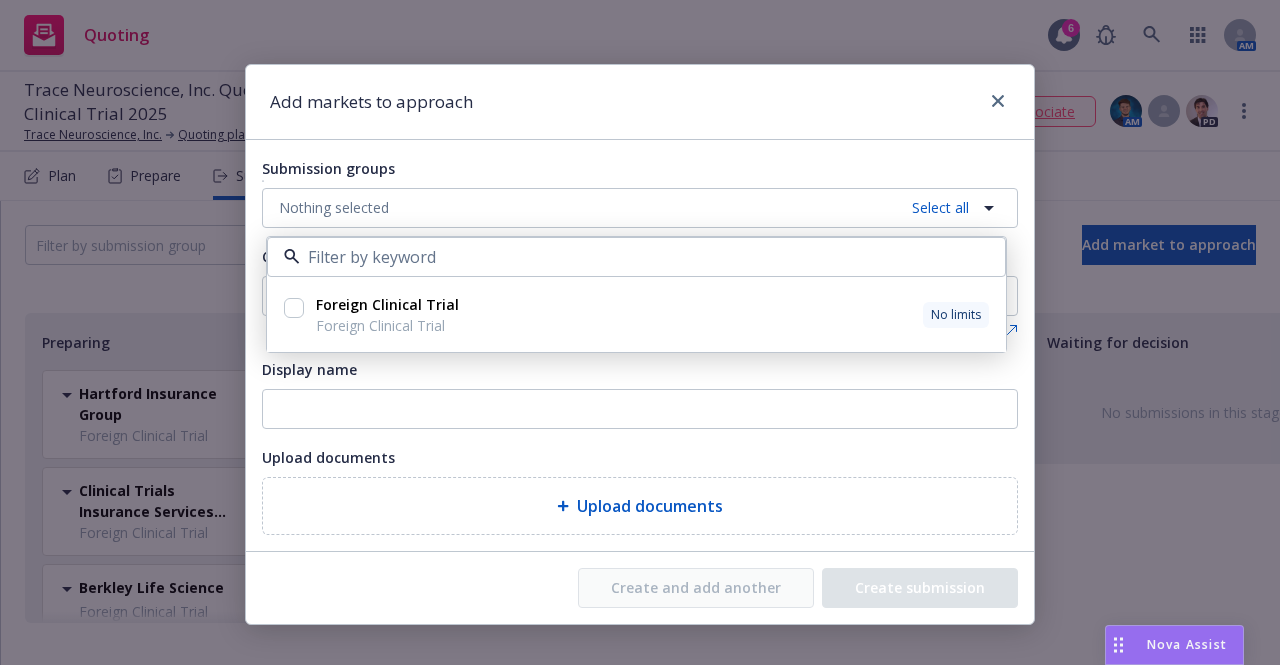 click on "Foreign Clinical Trial Foreign Clinical Trial No limits" at bounding box center [650, 315] 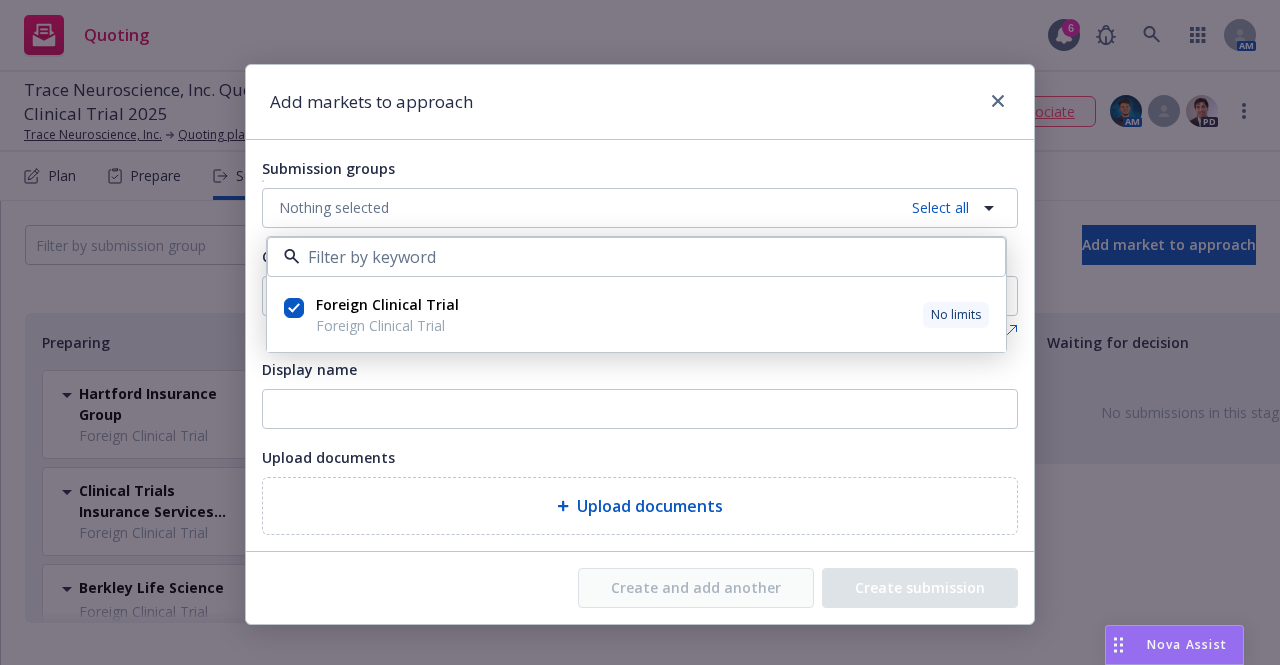checkbox on "true" 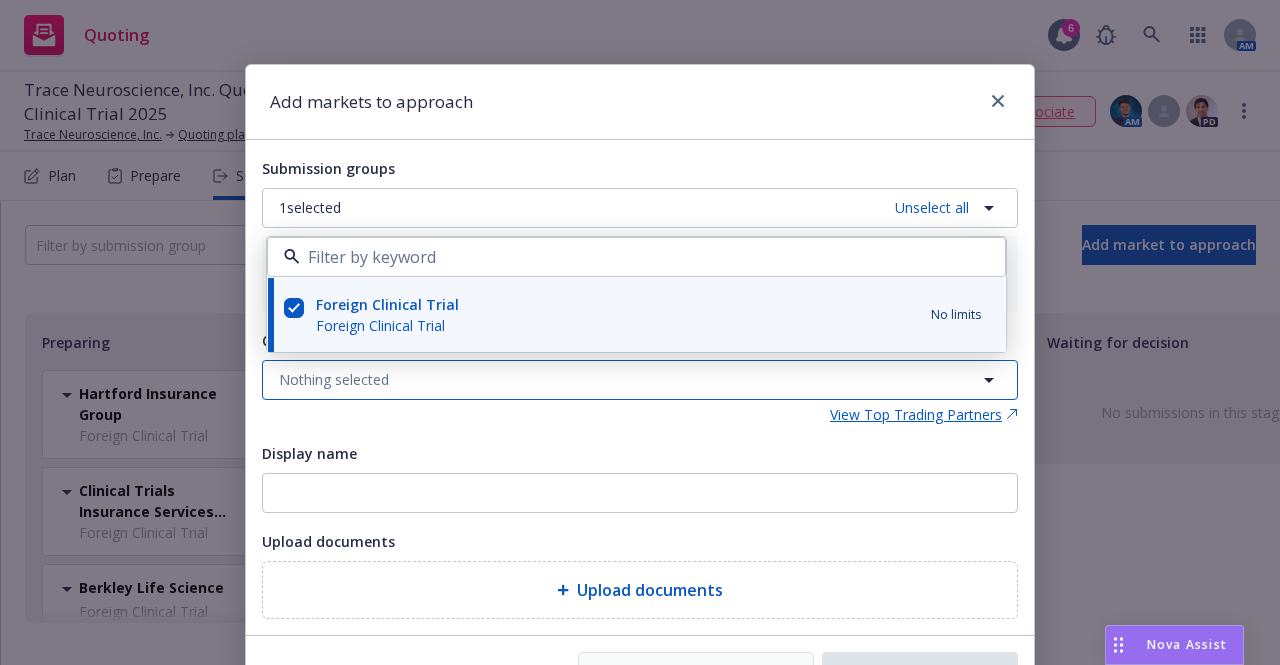 click on "Nothing selected" at bounding box center (640, 380) 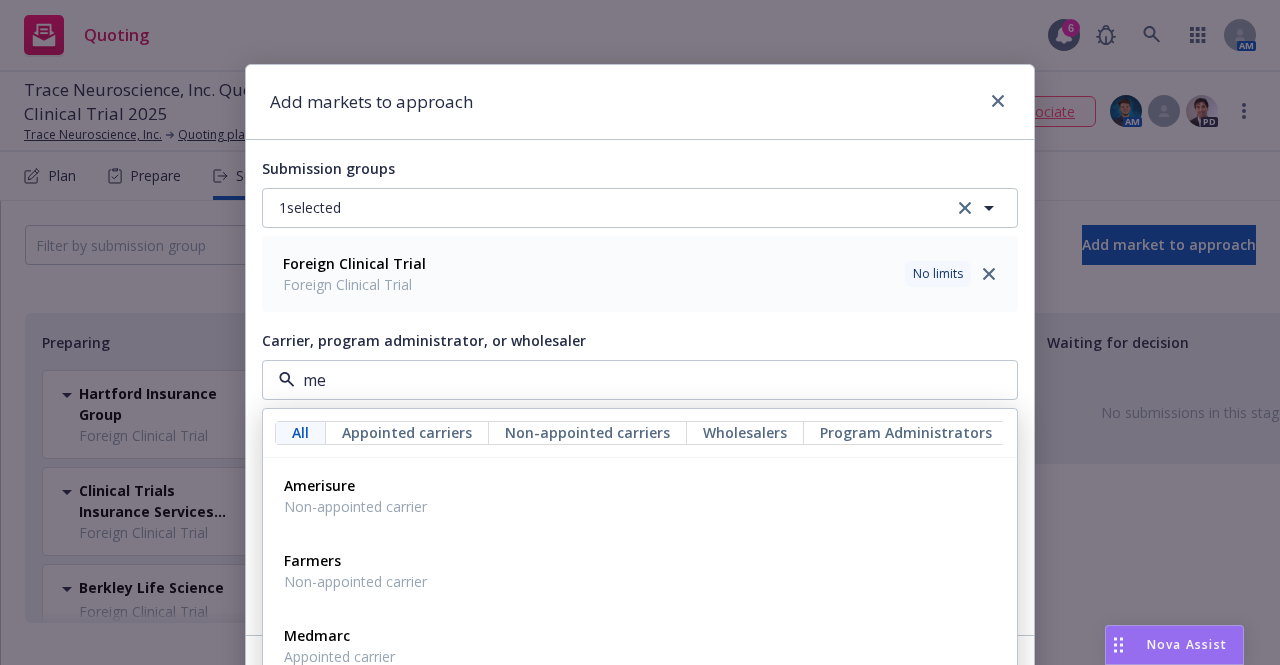 type on "med" 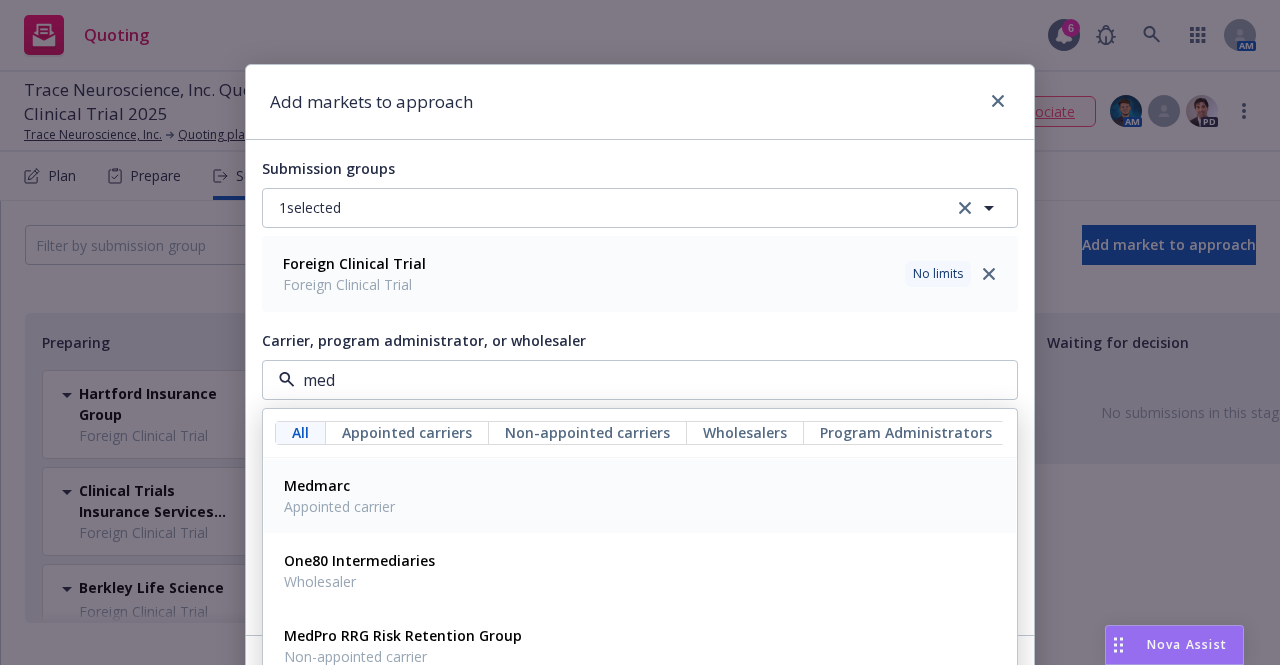 click on "Medmarc Appointed carrier" at bounding box center (640, 496) 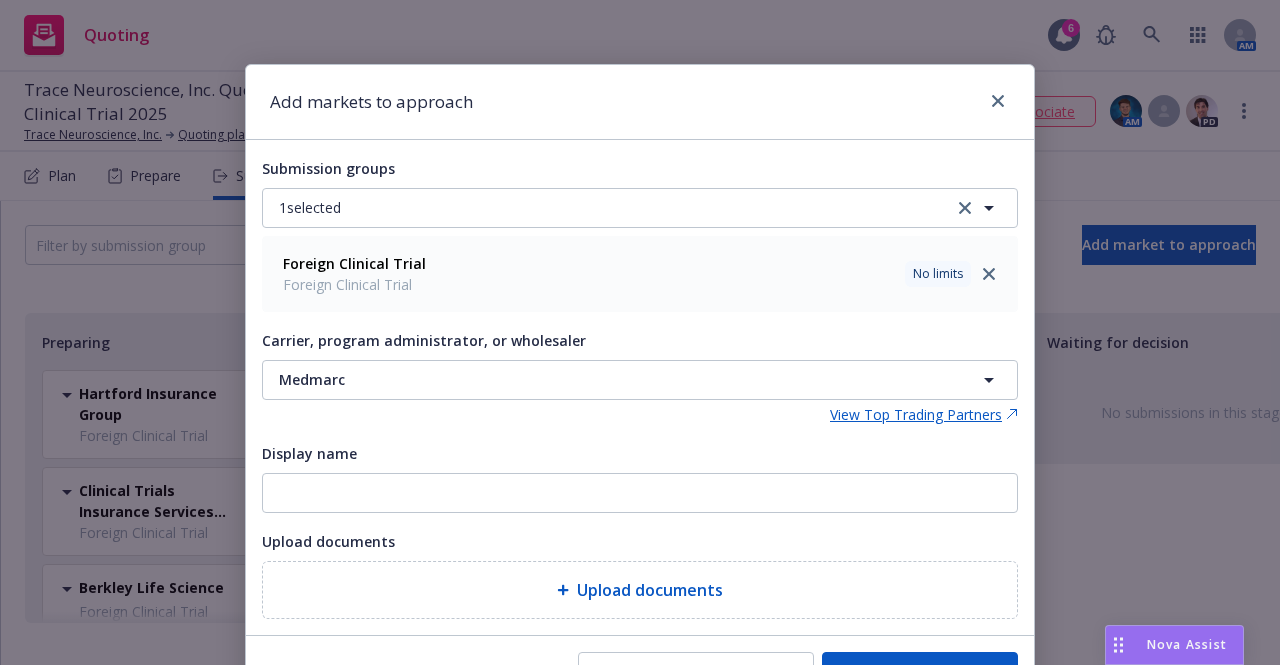 scroll, scrollTop: 104, scrollLeft: 0, axis: vertical 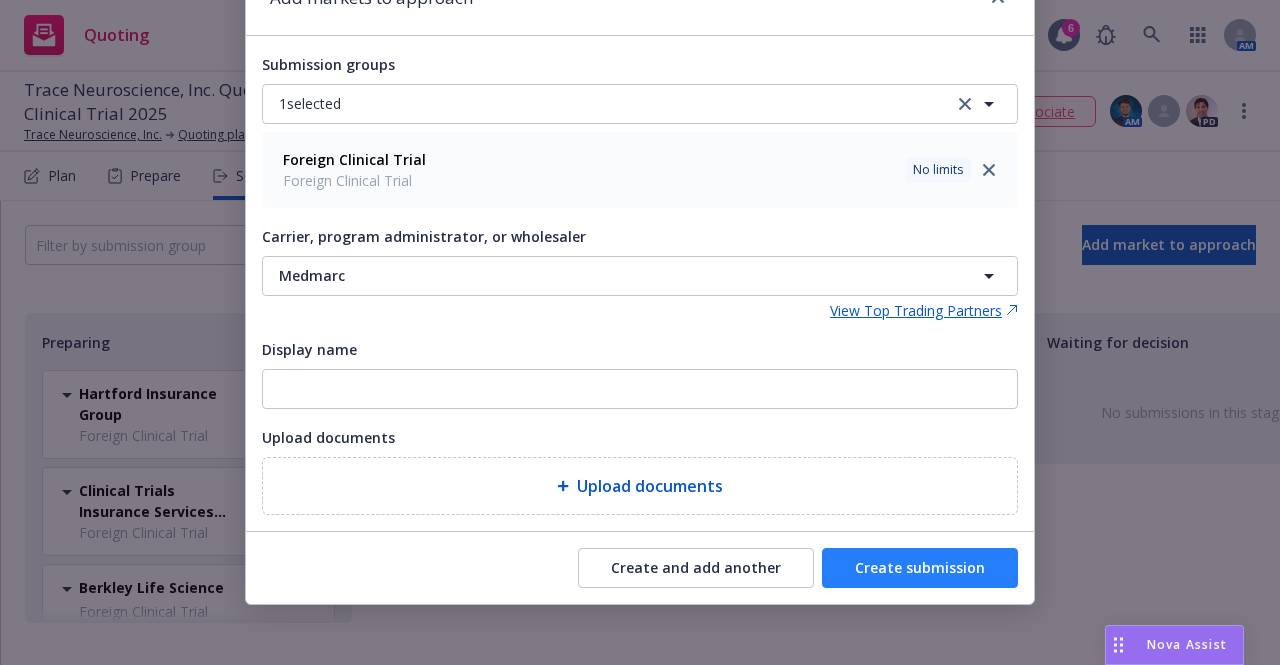 click on "Create submission" at bounding box center (920, 568) 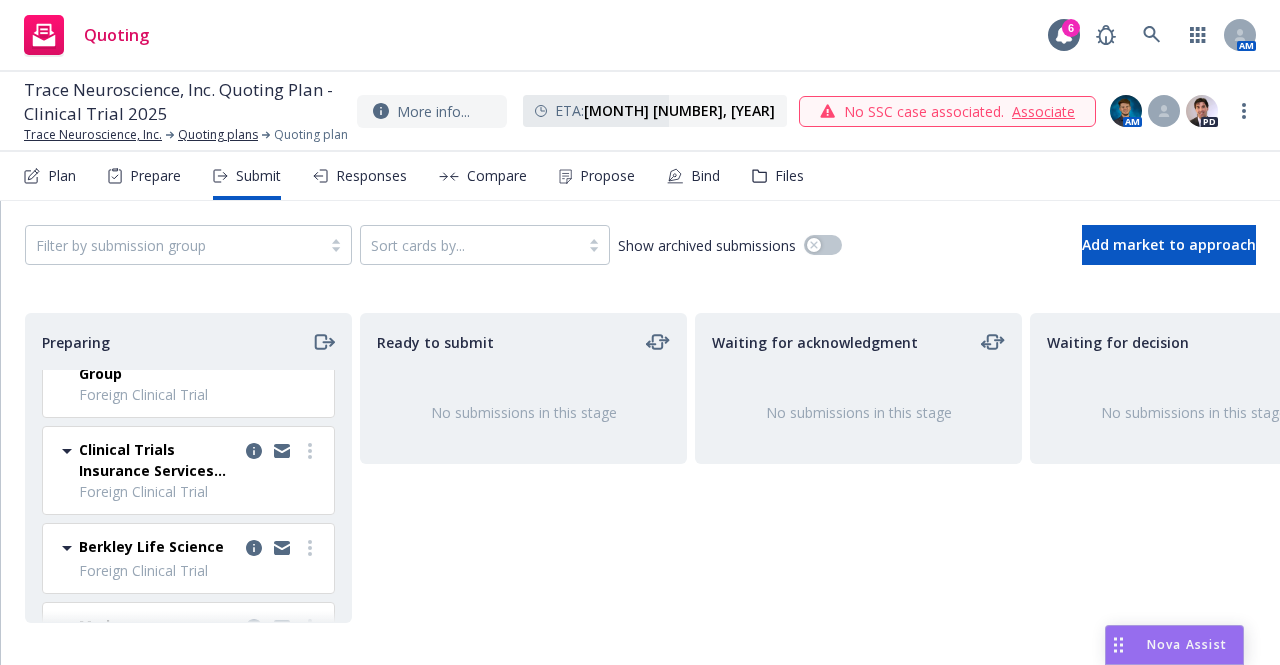 scroll, scrollTop: 35, scrollLeft: 0, axis: vertical 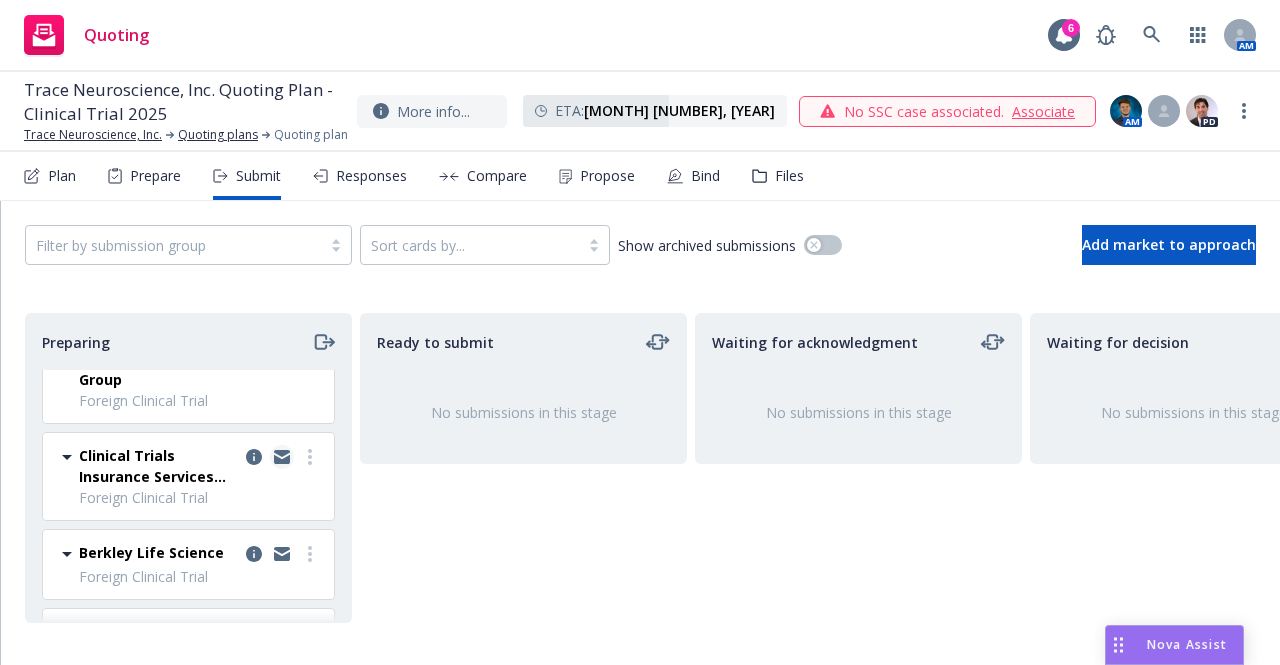 click 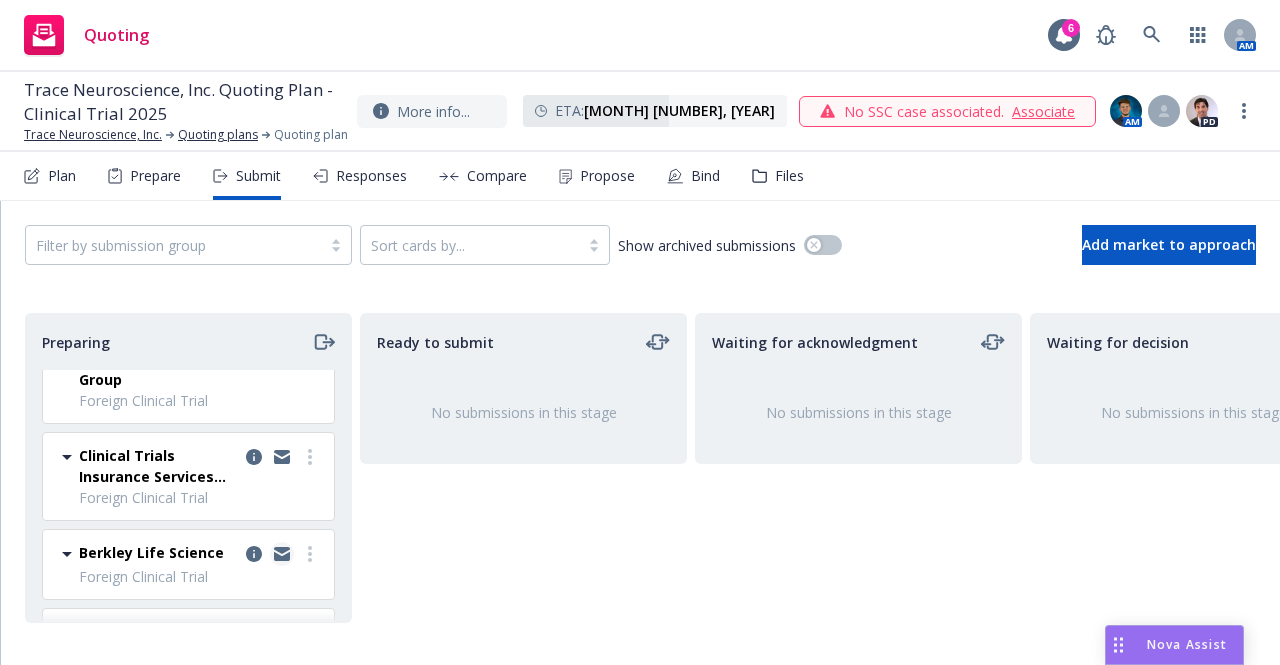 click 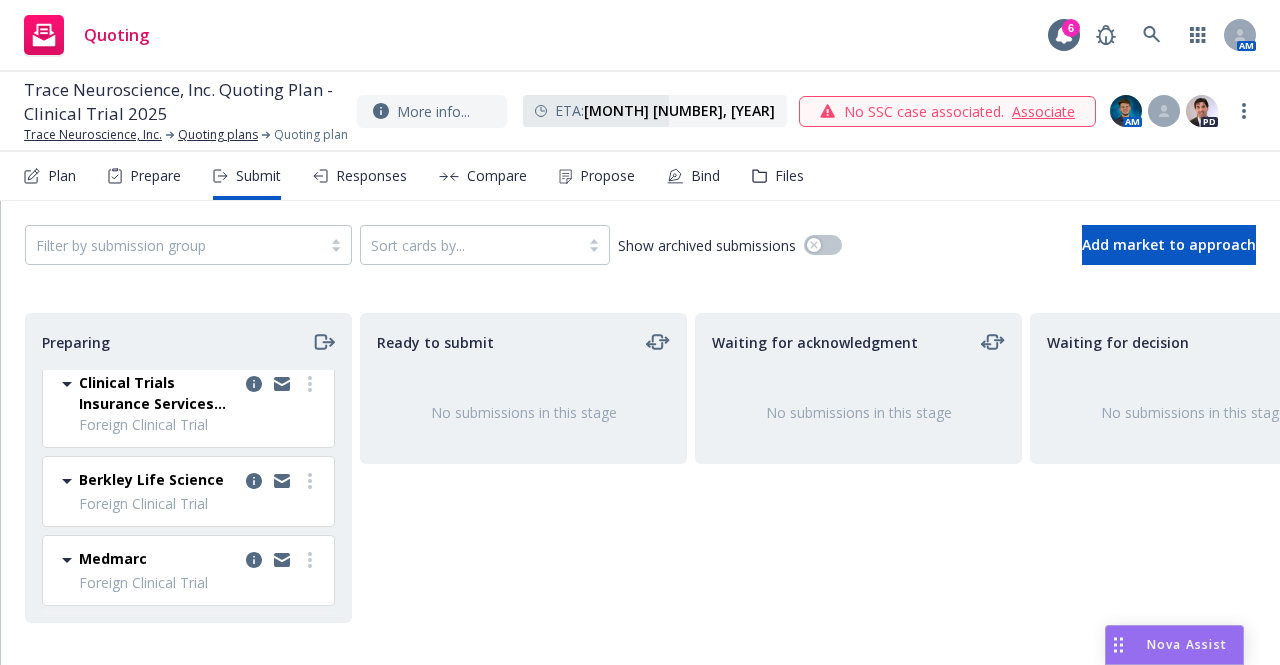 scroll, scrollTop: 116, scrollLeft: 0, axis: vertical 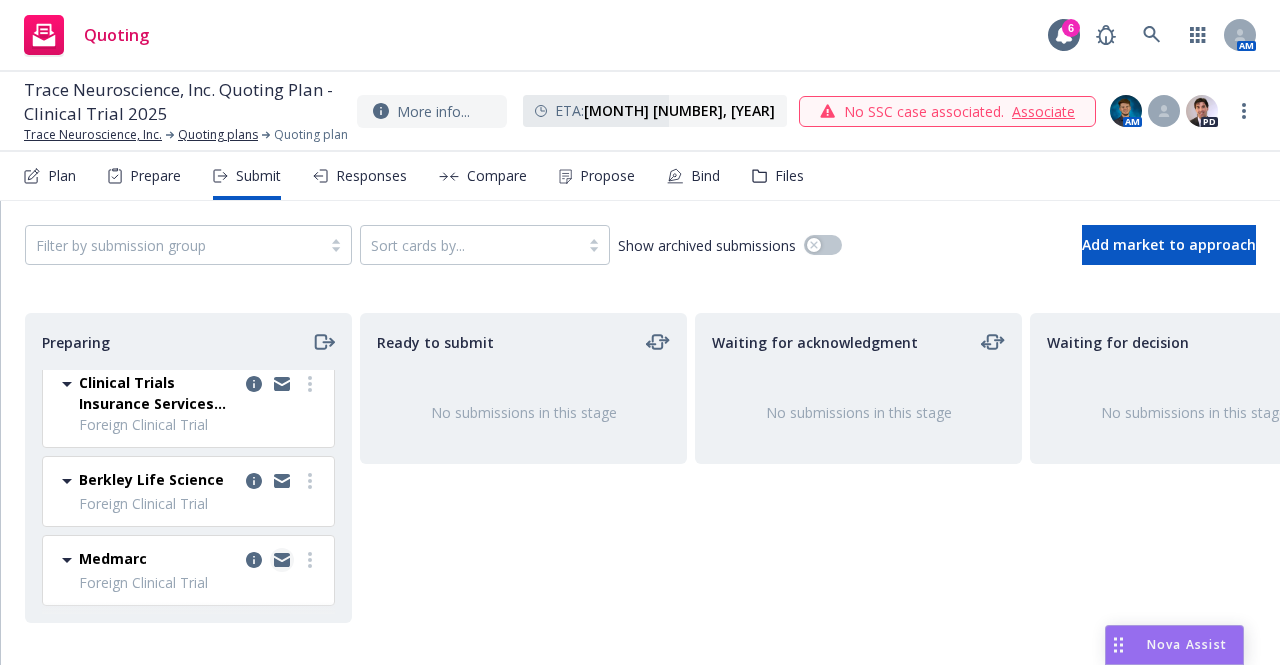 click 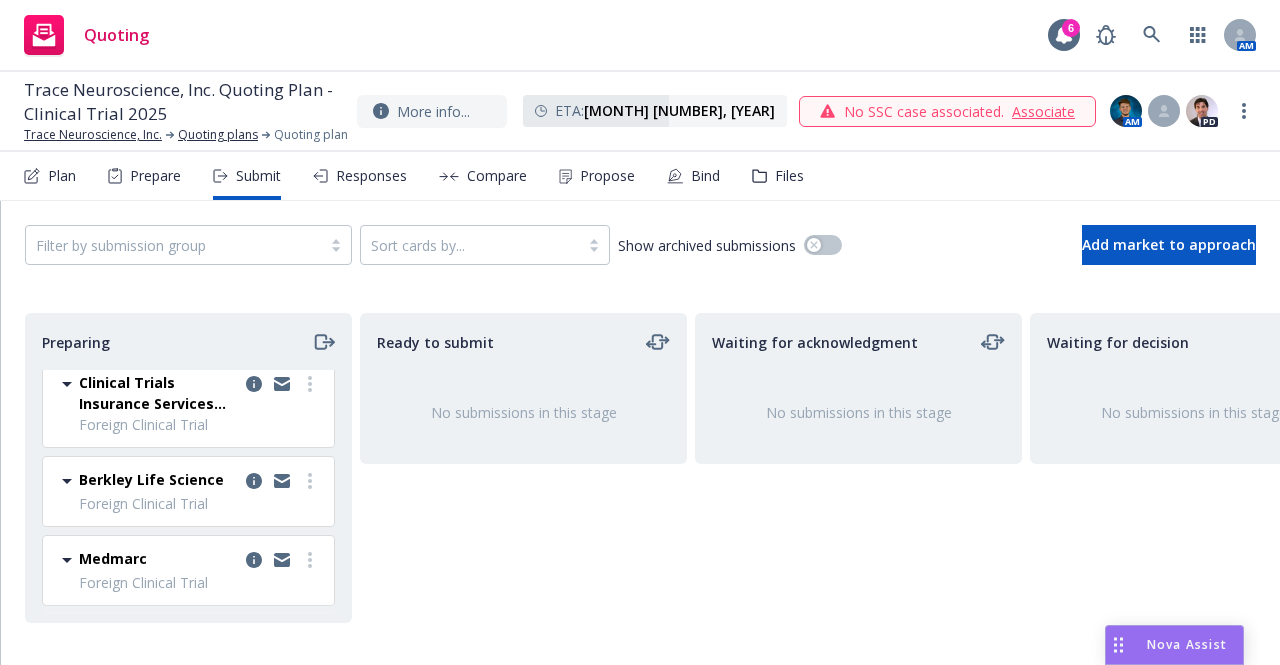 scroll, scrollTop: 0, scrollLeft: 0, axis: both 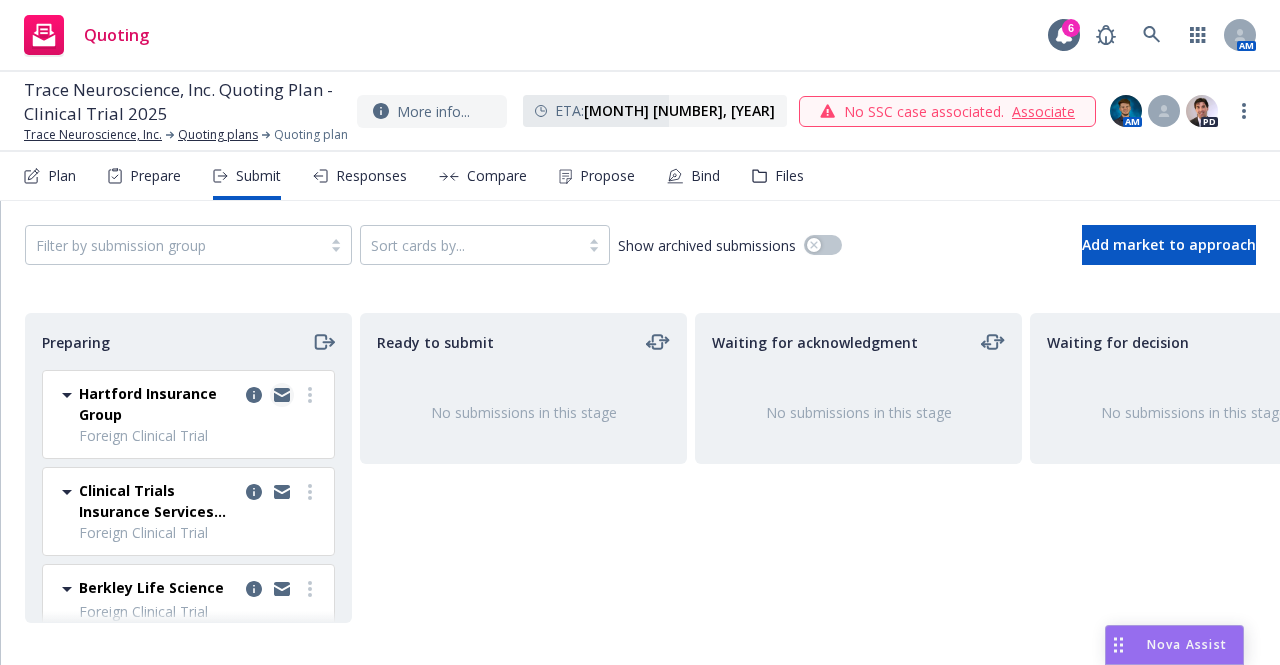 click 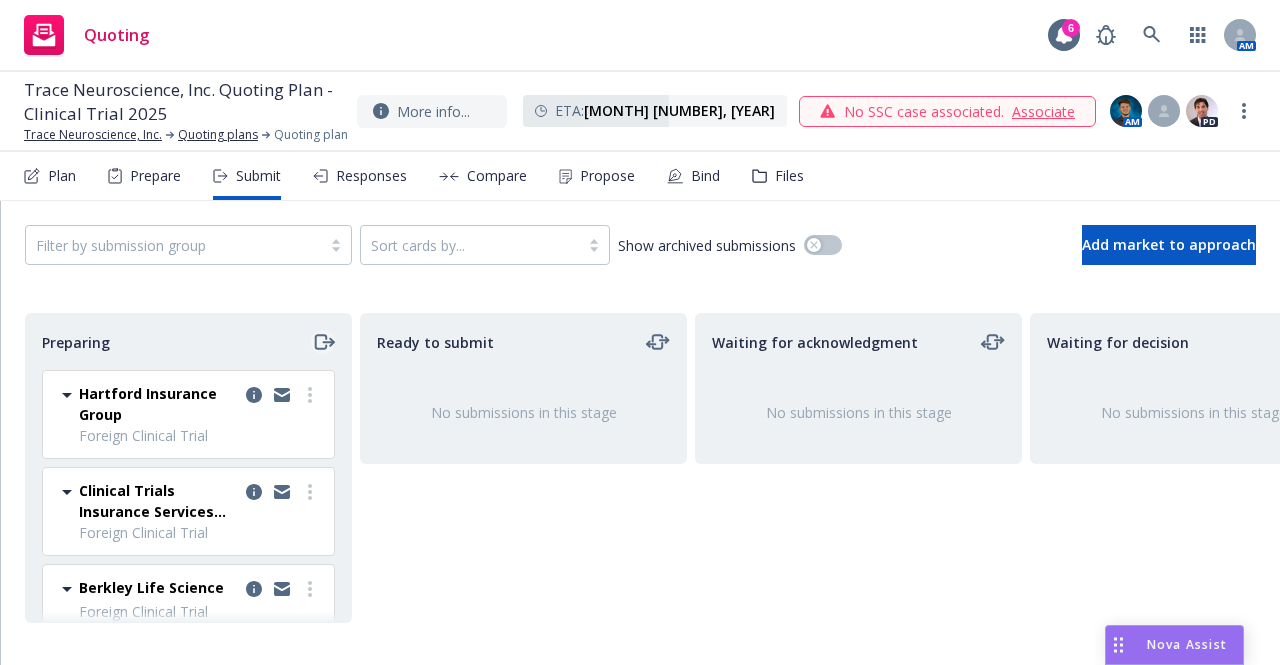 click 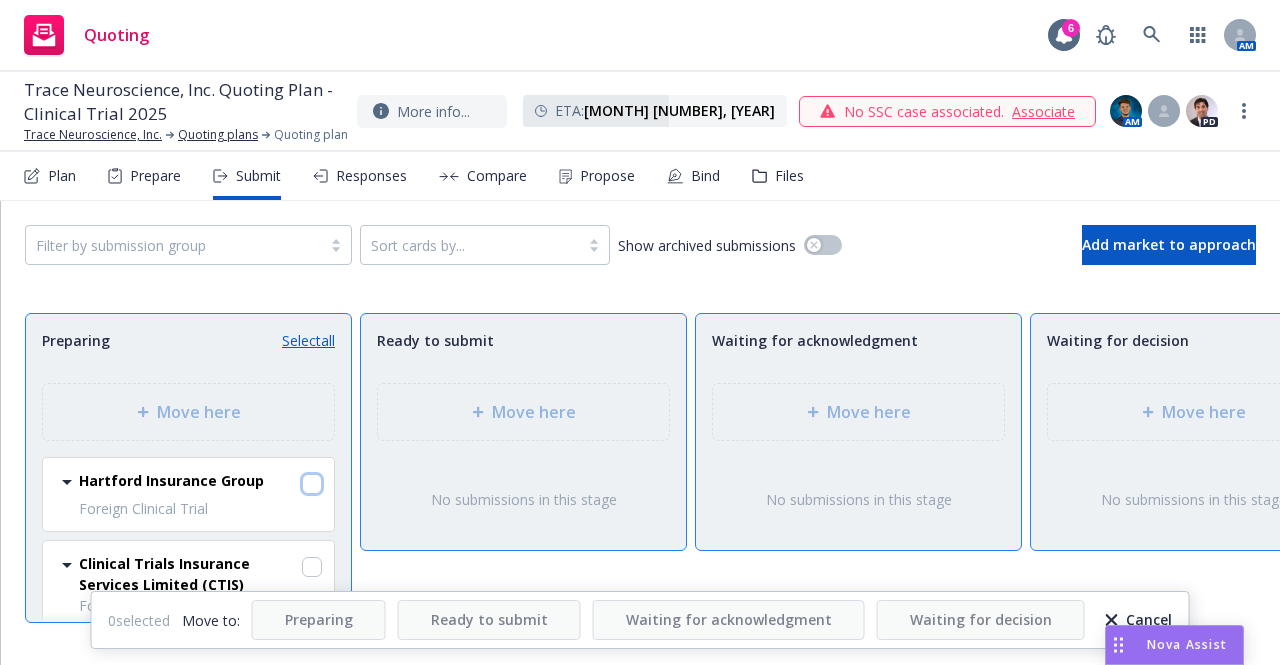 click at bounding box center (312, 484) 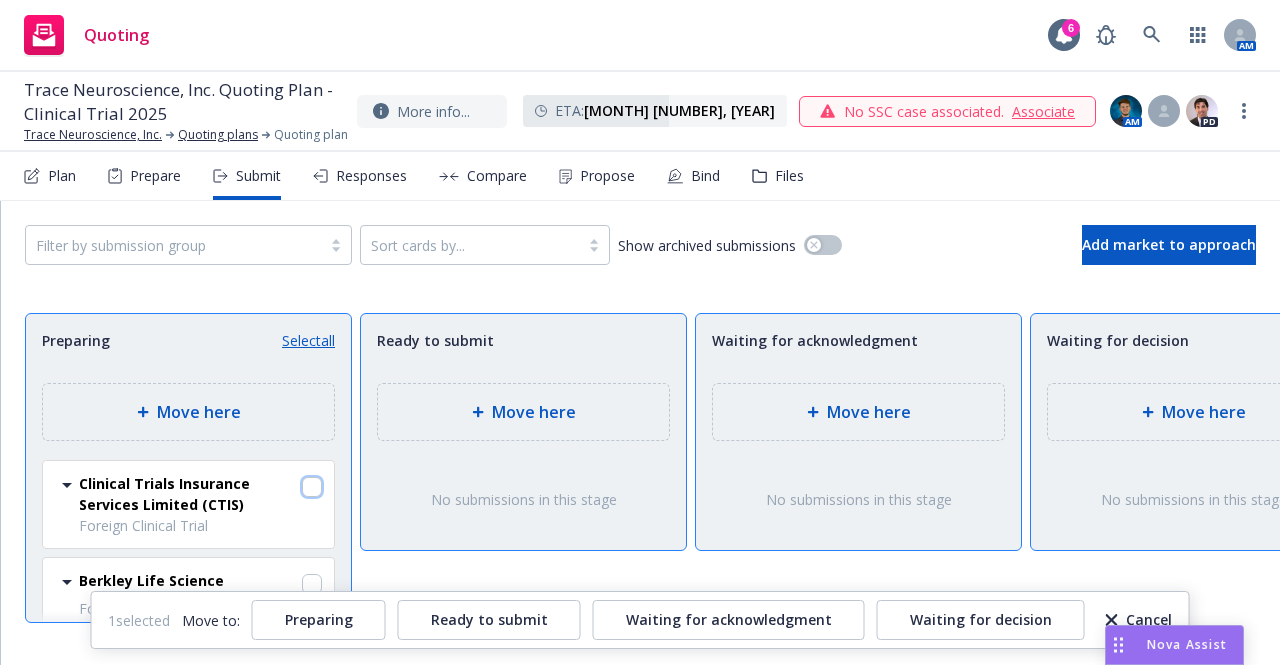 click at bounding box center [312, 487] 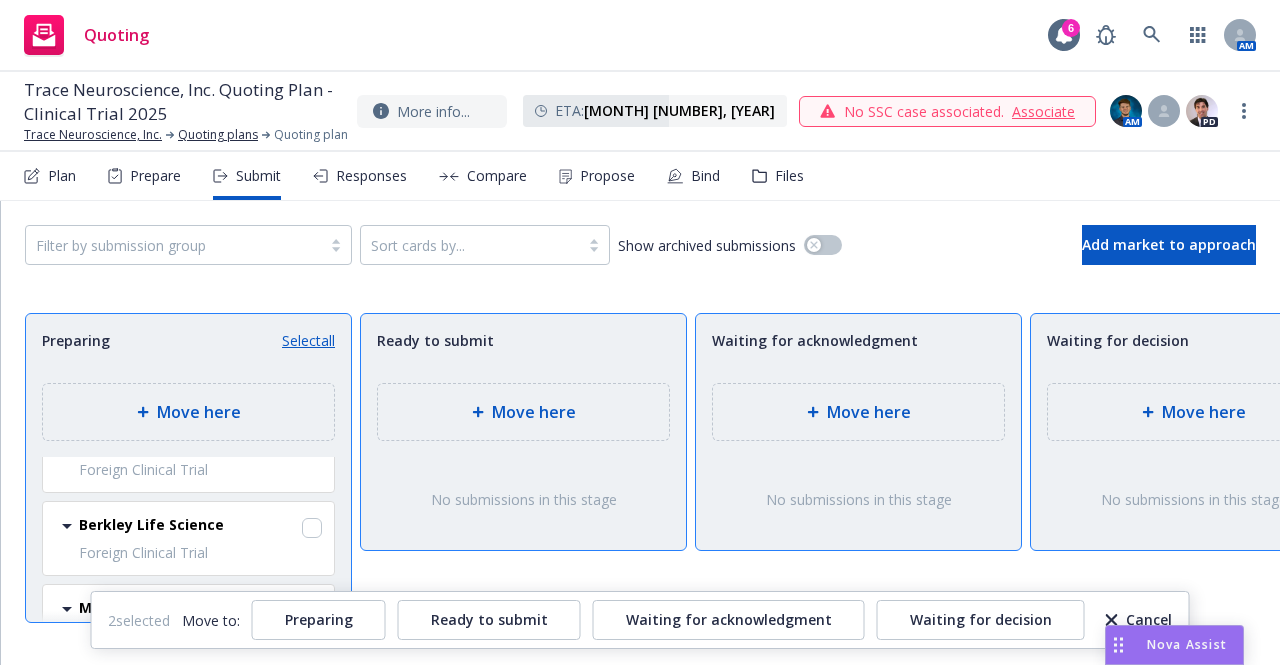 scroll, scrollTop: 132, scrollLeft: 0, axis: vertical 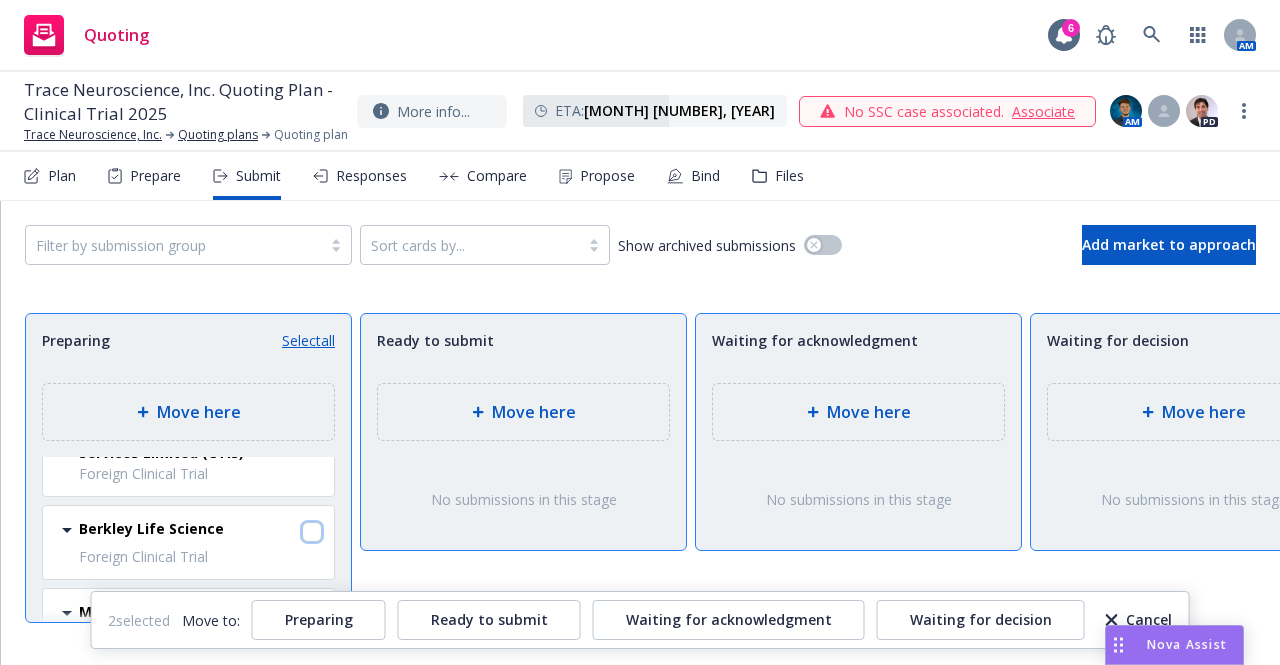 click at bounding box center (312, 532) 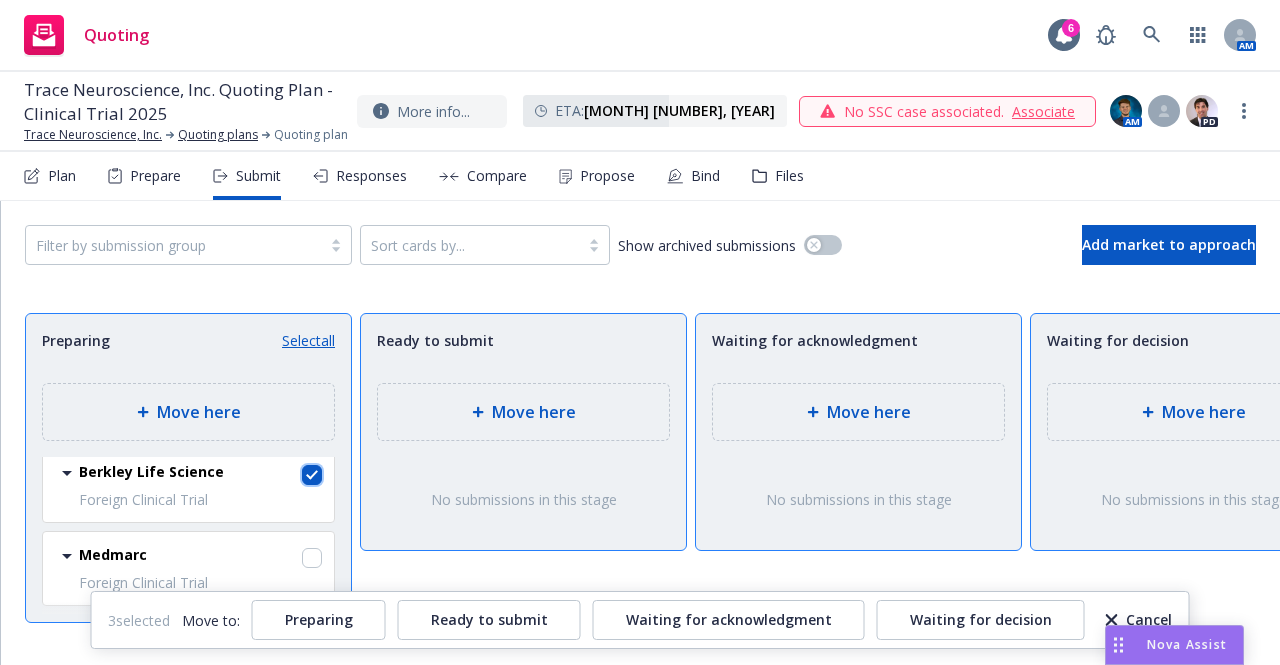 scroll, scrollTop: 198, scrollLeft: 0, axis: vertical 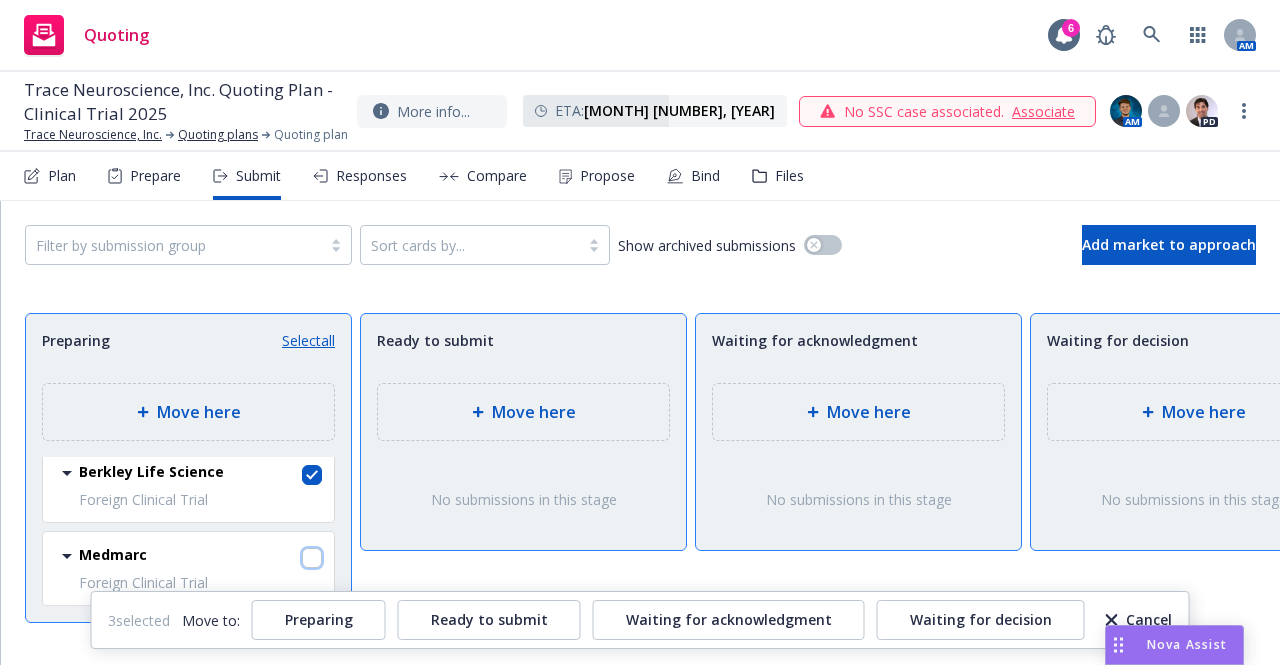 click at bounding box center (312, 558) 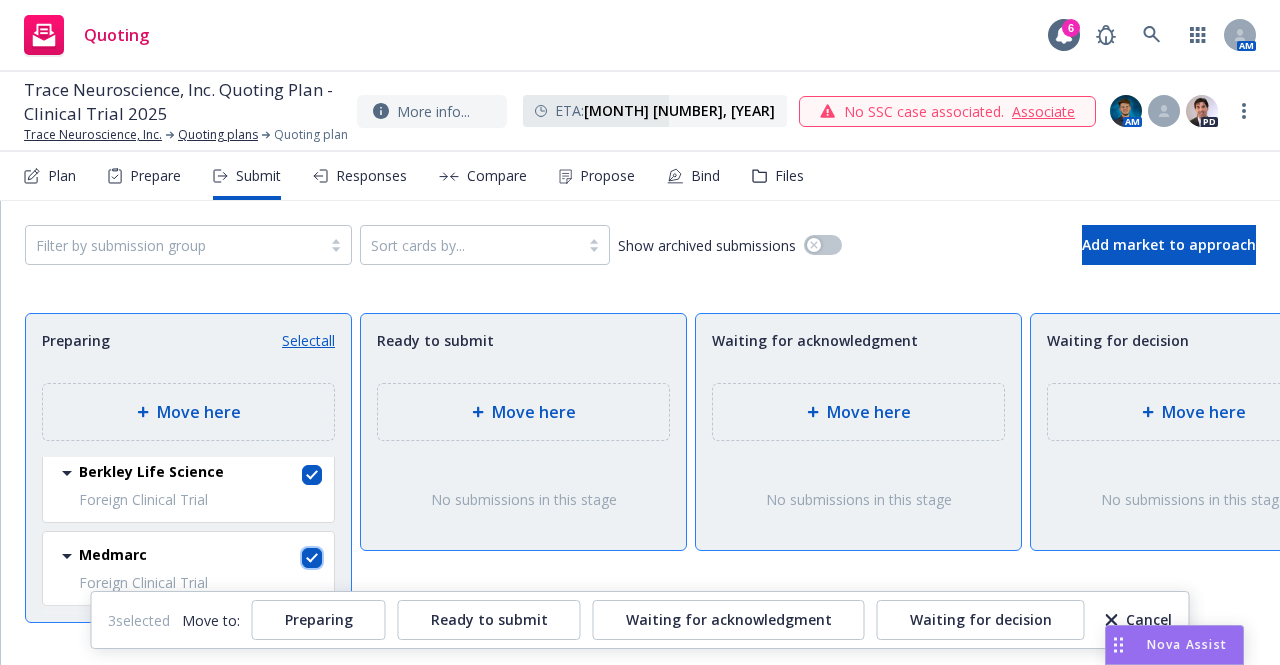 checkbox on "true" 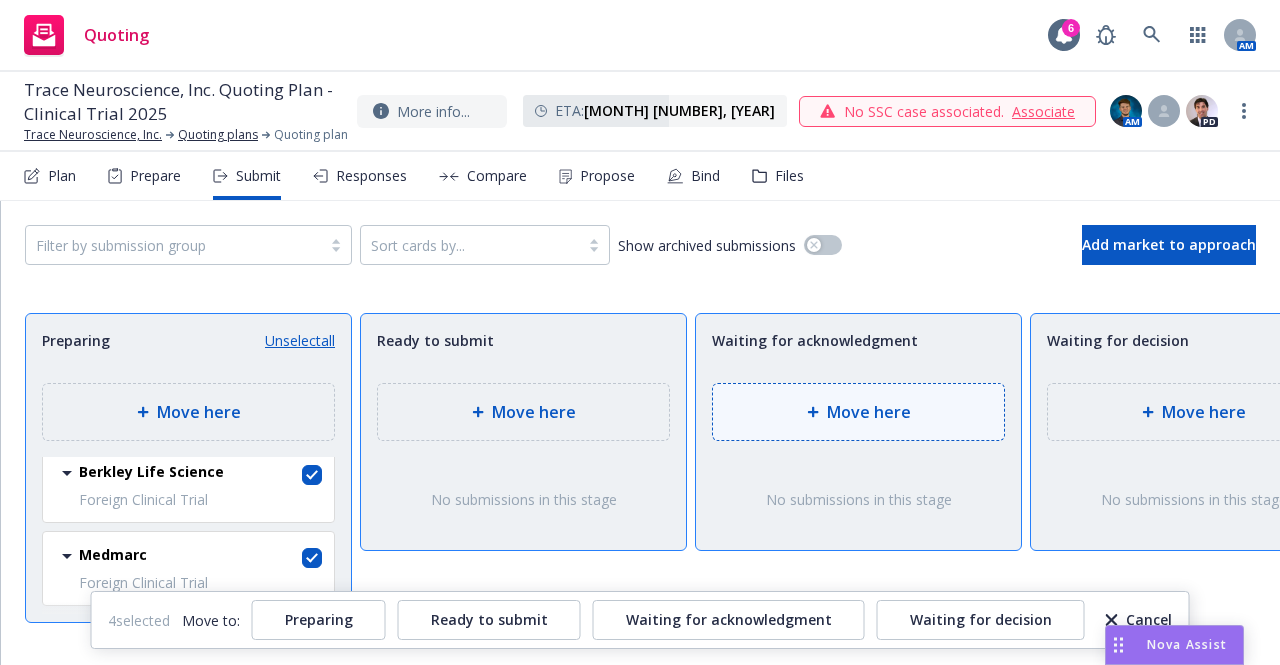 click on "Move here" at bounding box center [869, 412] 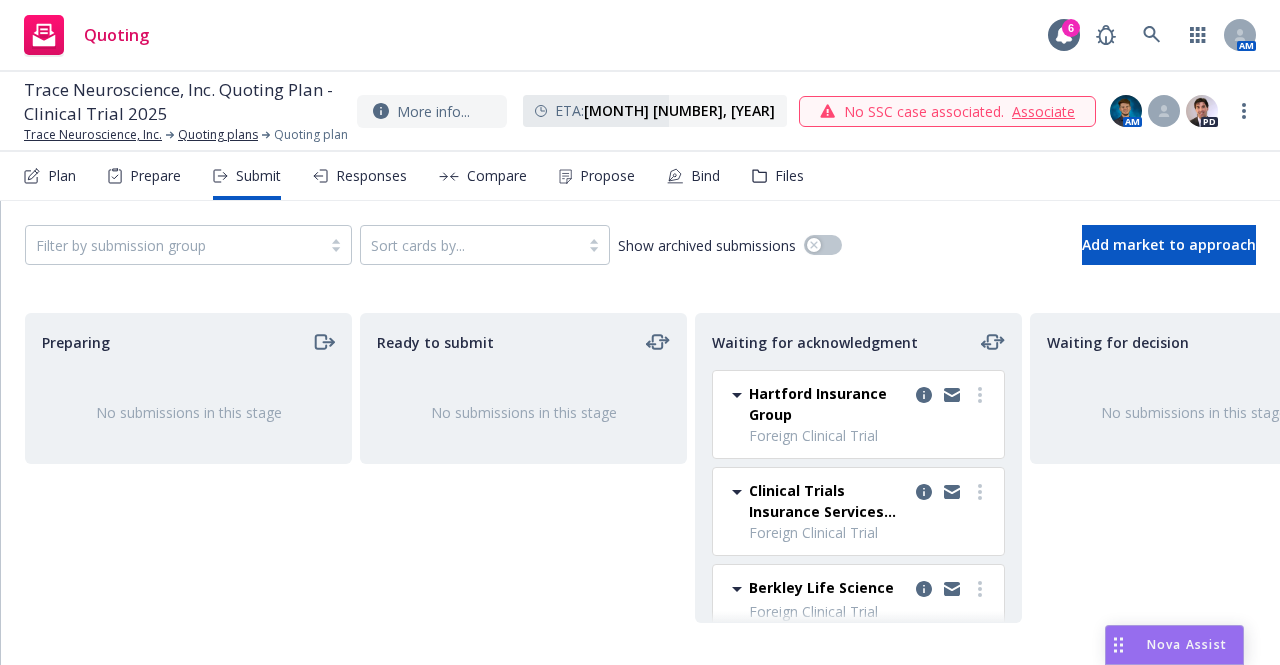 scroll, scrollTop: 0, scrollLeft: 0, axis: both 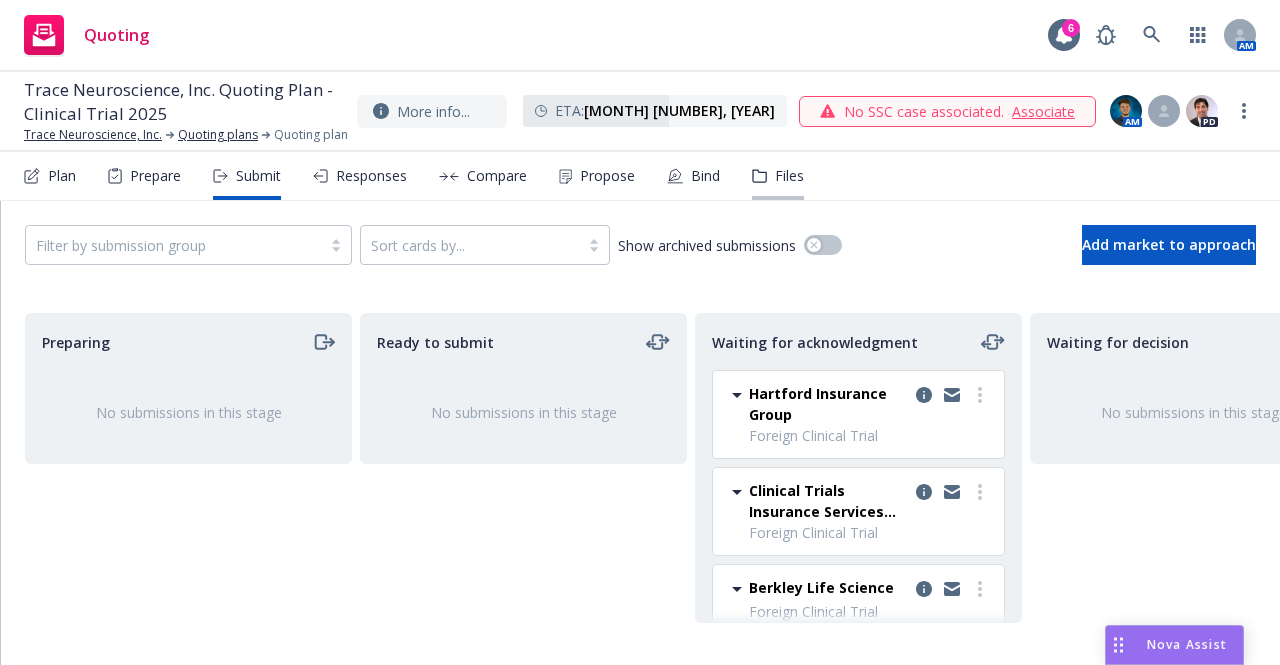 click on "Files" at bounding box center [778, 176] 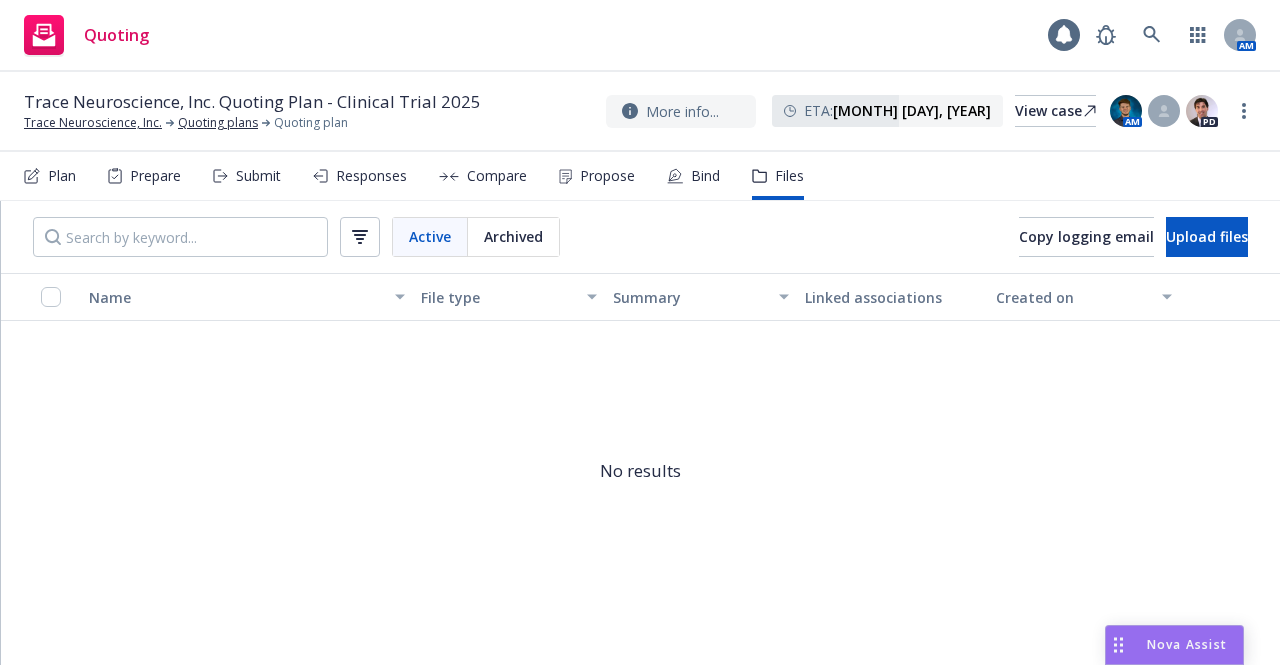 scroll, scrollTop: 0, scrollLeft: 0, axis: both 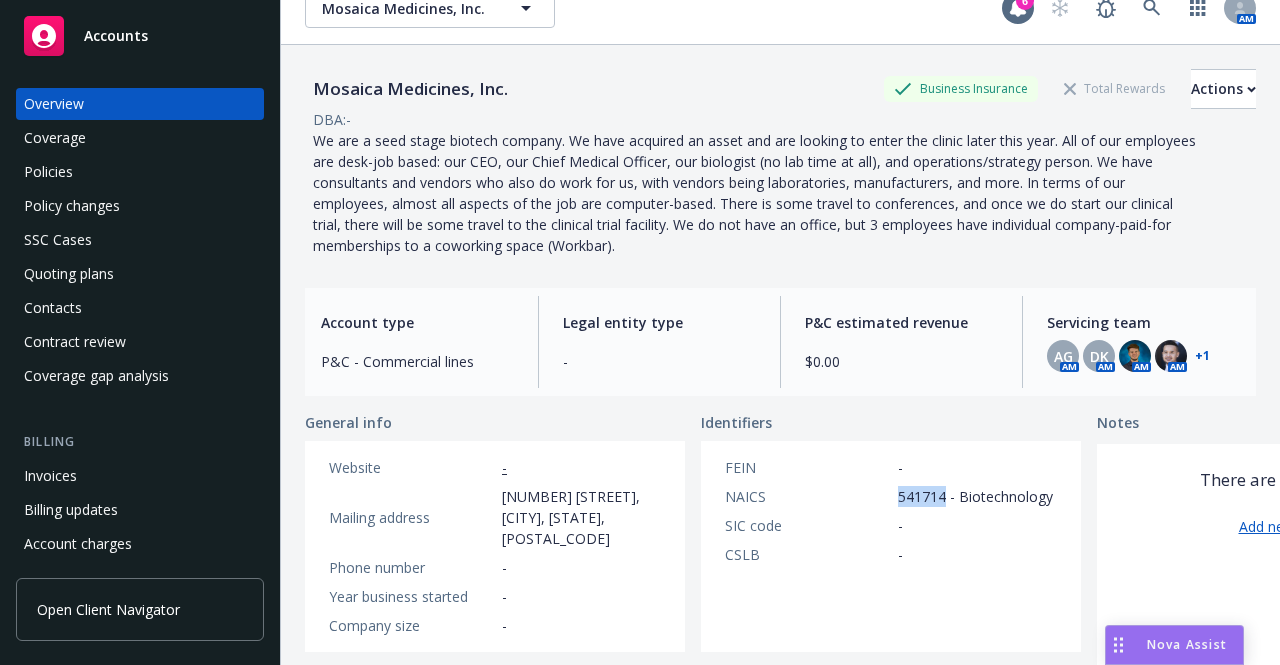 drag, startPoint x: 898, startPoint y: 491, endPoint x: 945, endPoint y: 493, distance: 47.042534 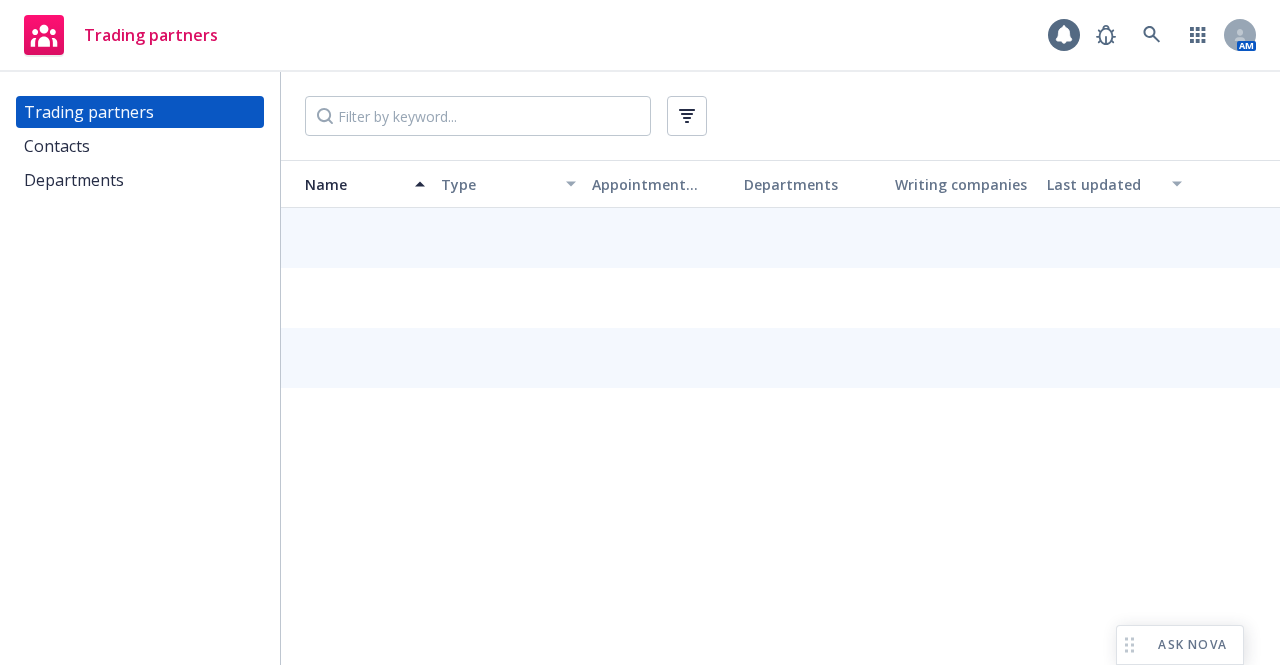 scroll, scrollTop: 0, scrollLeft: 0, axis: both 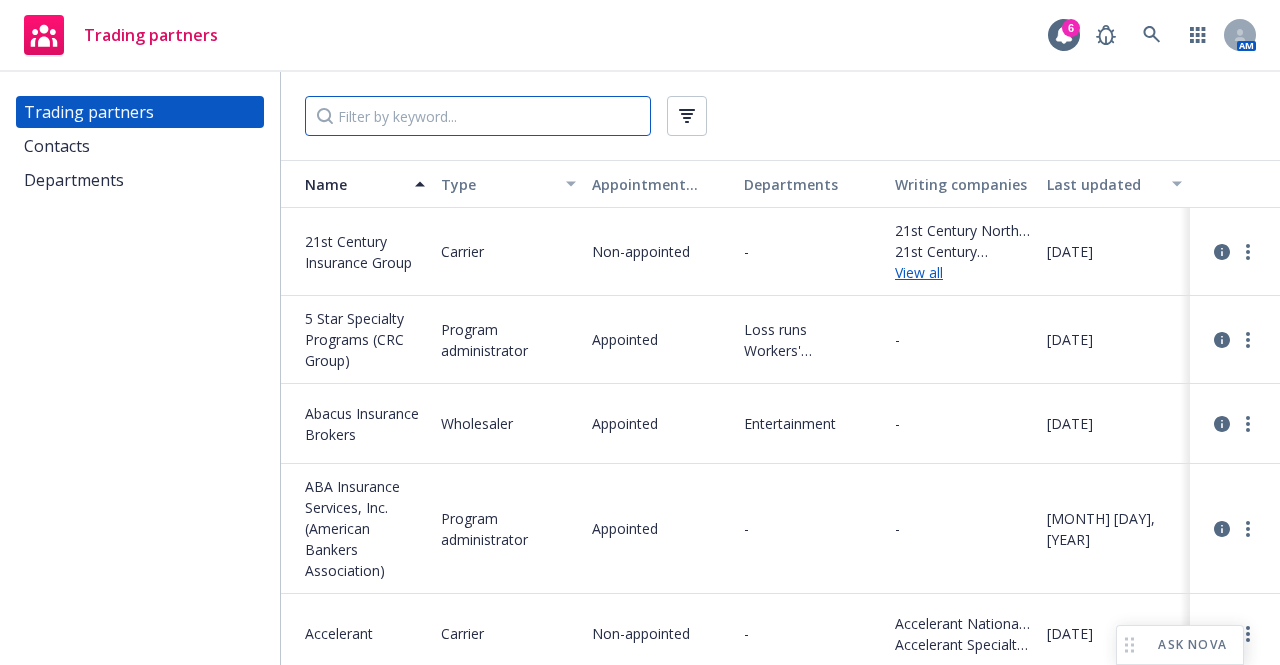 click at bounding box center [478, 116] 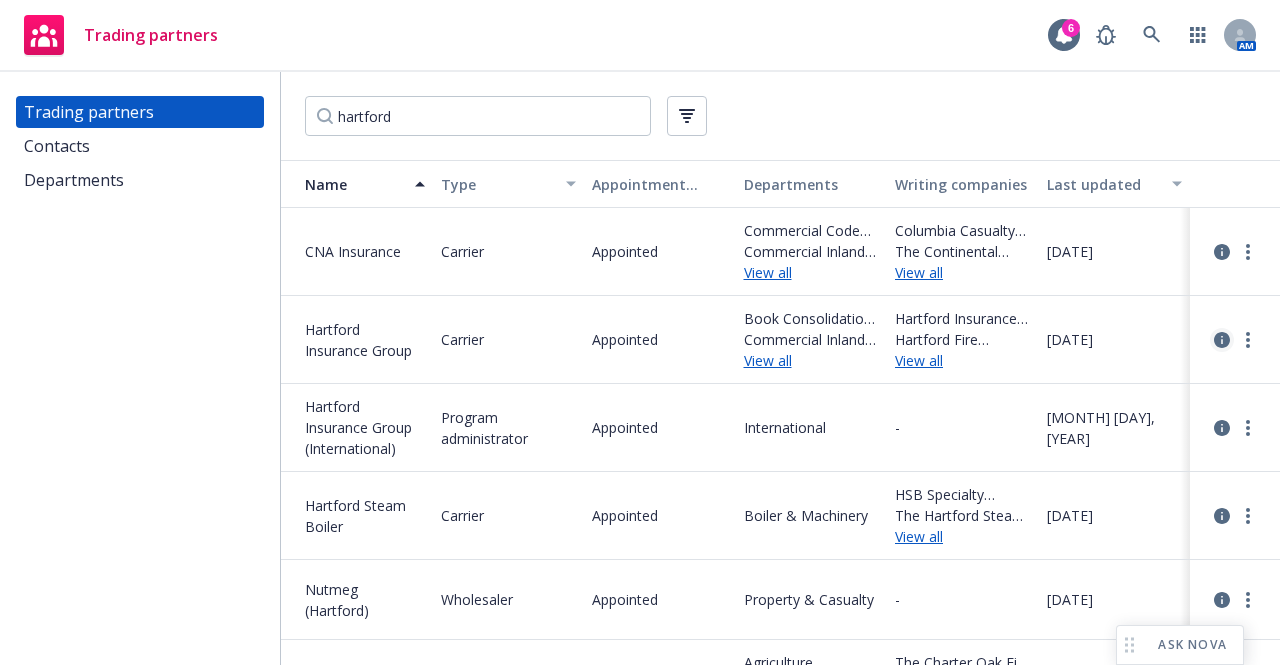 click 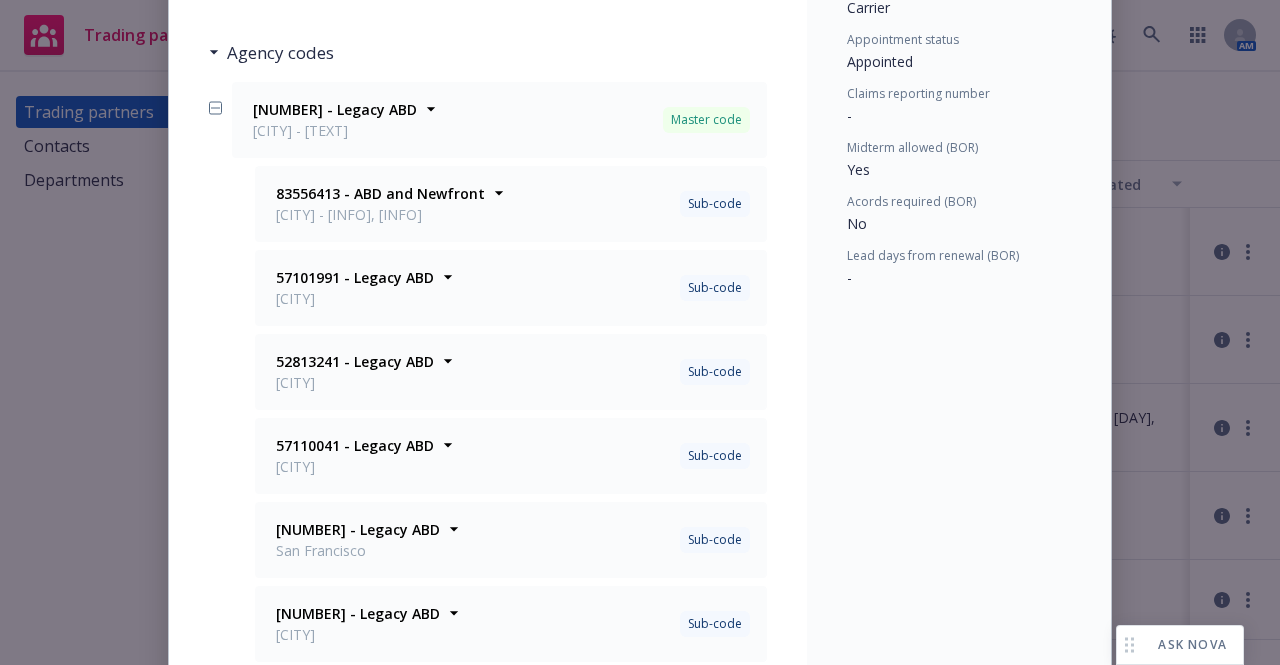 scroll, scrollTop: 242, scrollLeft: 0, axis: vertical 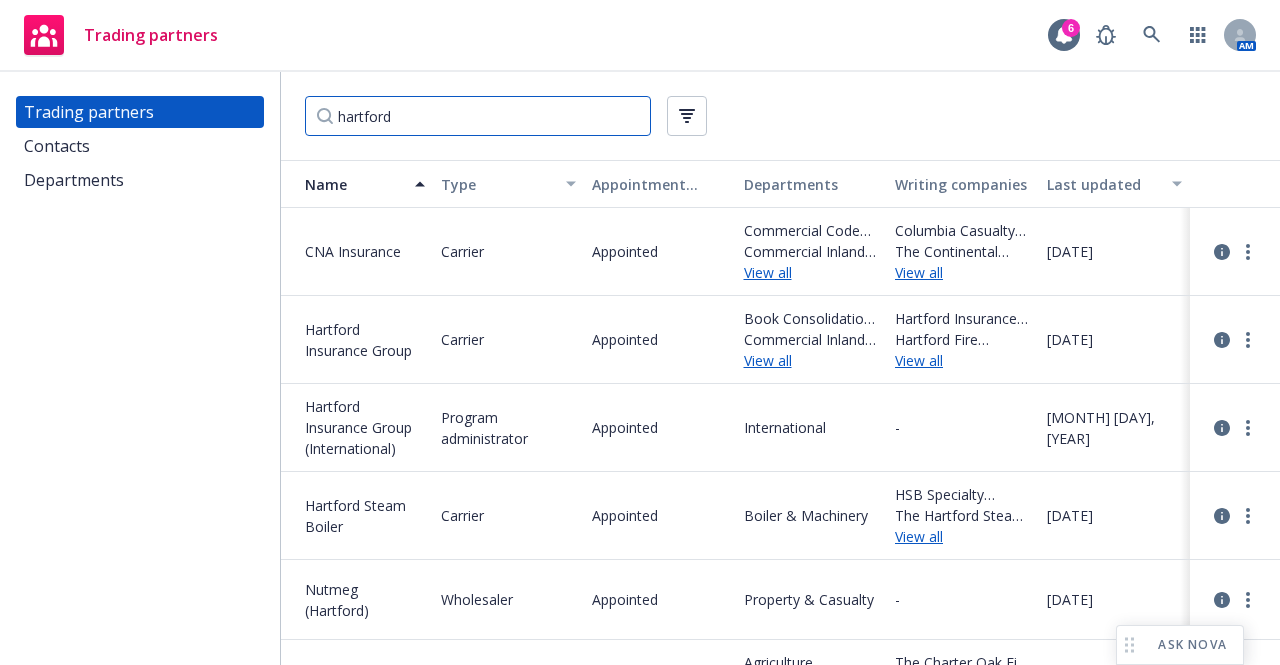 drag, startPoint x: 432, startPoint y: 118, endPoint x: 354, endPoint y: 122, distance: 78.10249 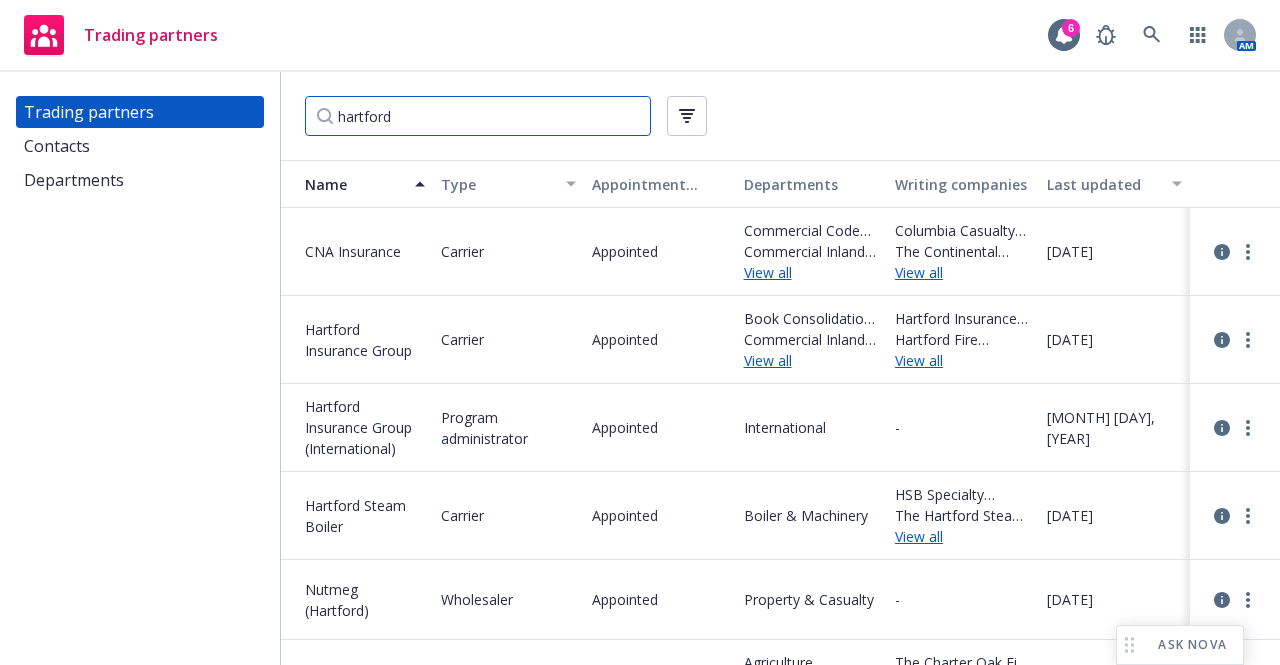 click on "hartford" at bounding box center [478, 116] 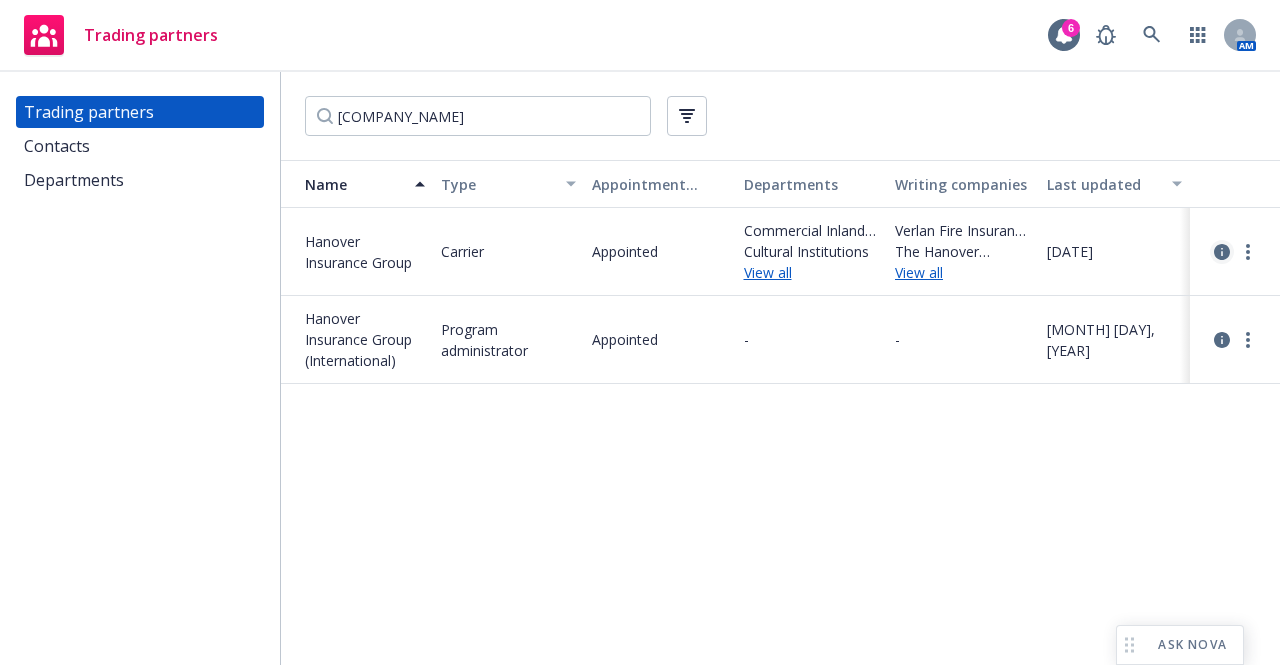 click 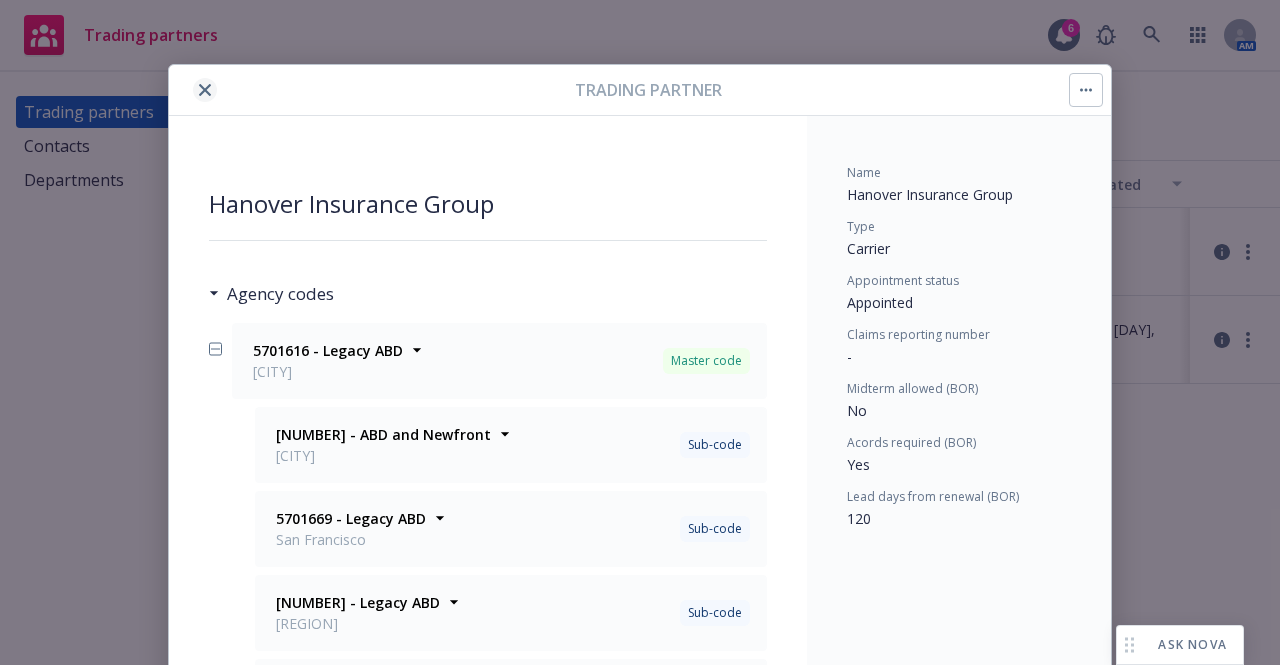 click at bounding box center [205, 90] 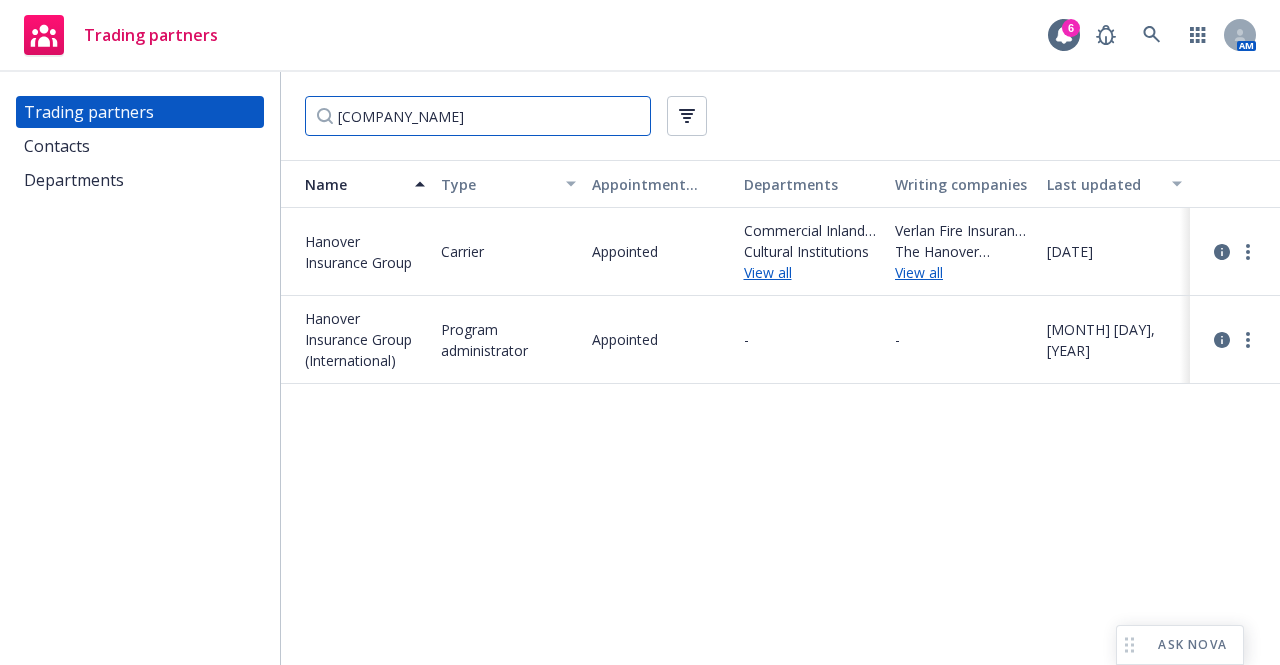 click on "hanover" at bounding box center (478, 116) 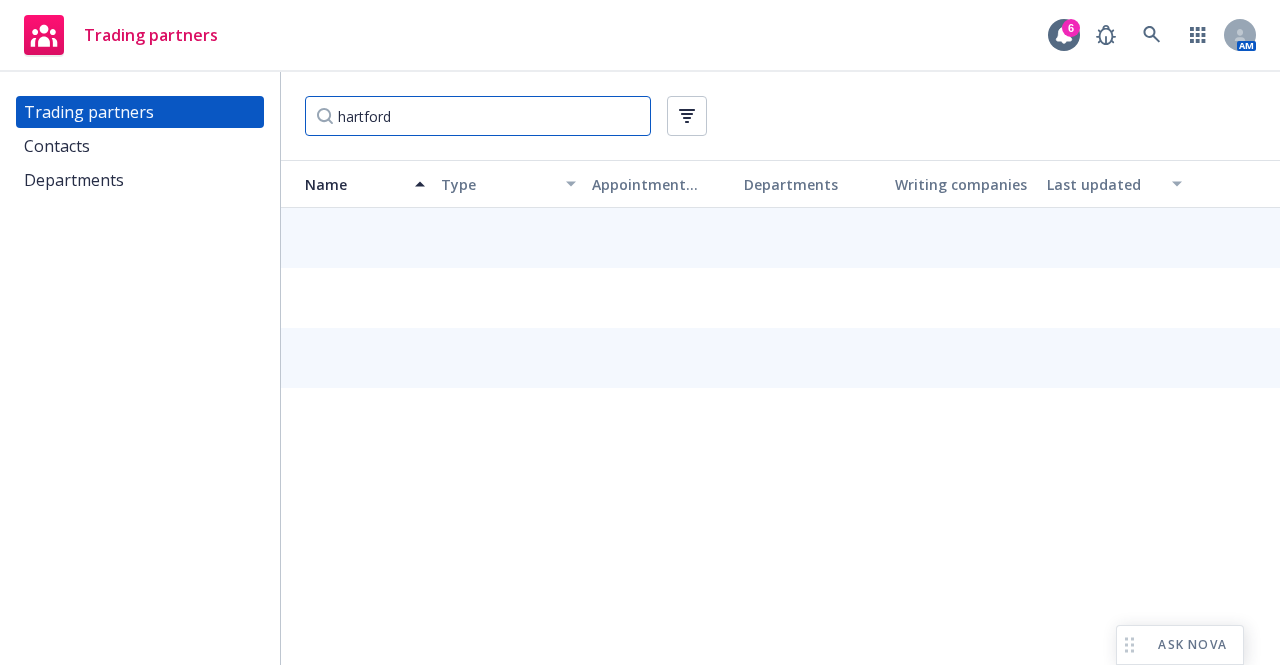type on "hartford" 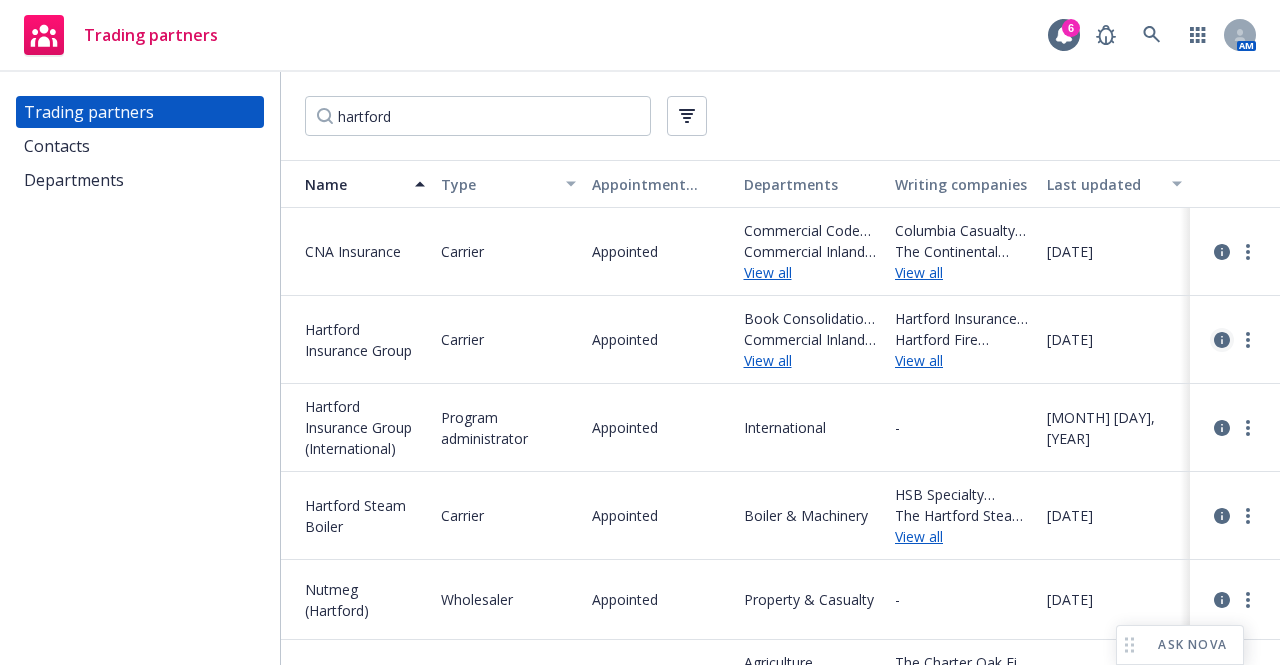 click 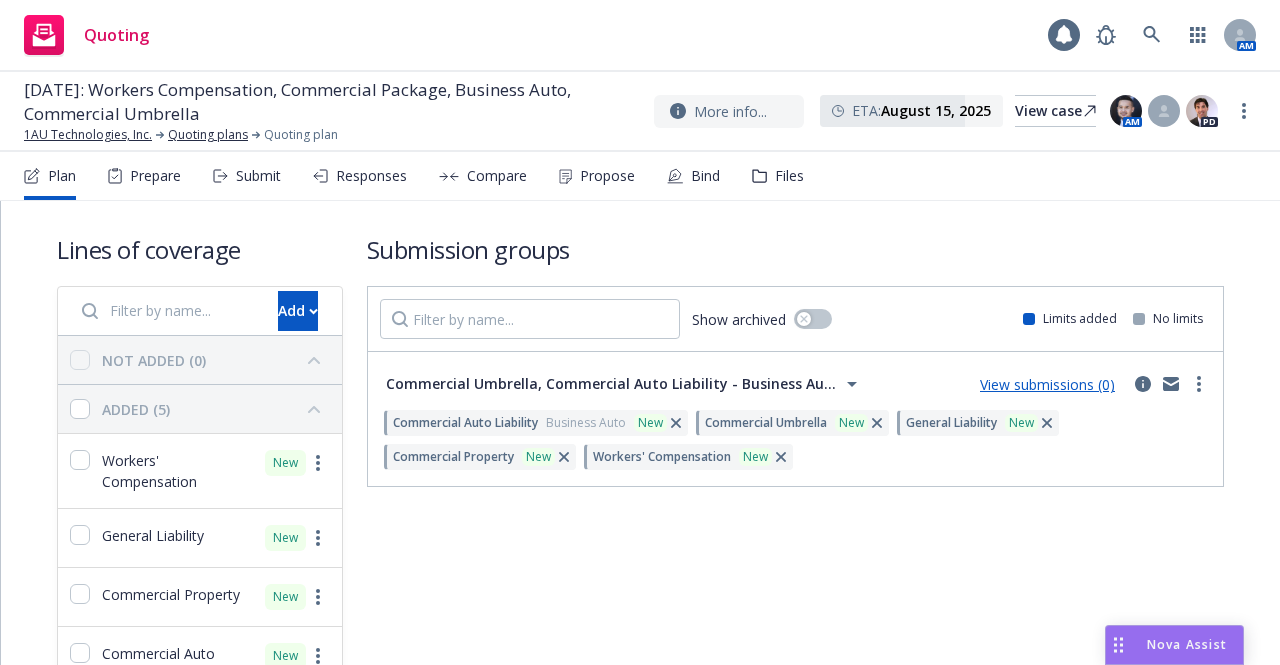 scroll, scrollTop: 0, scrollLeft: 0, axis: both 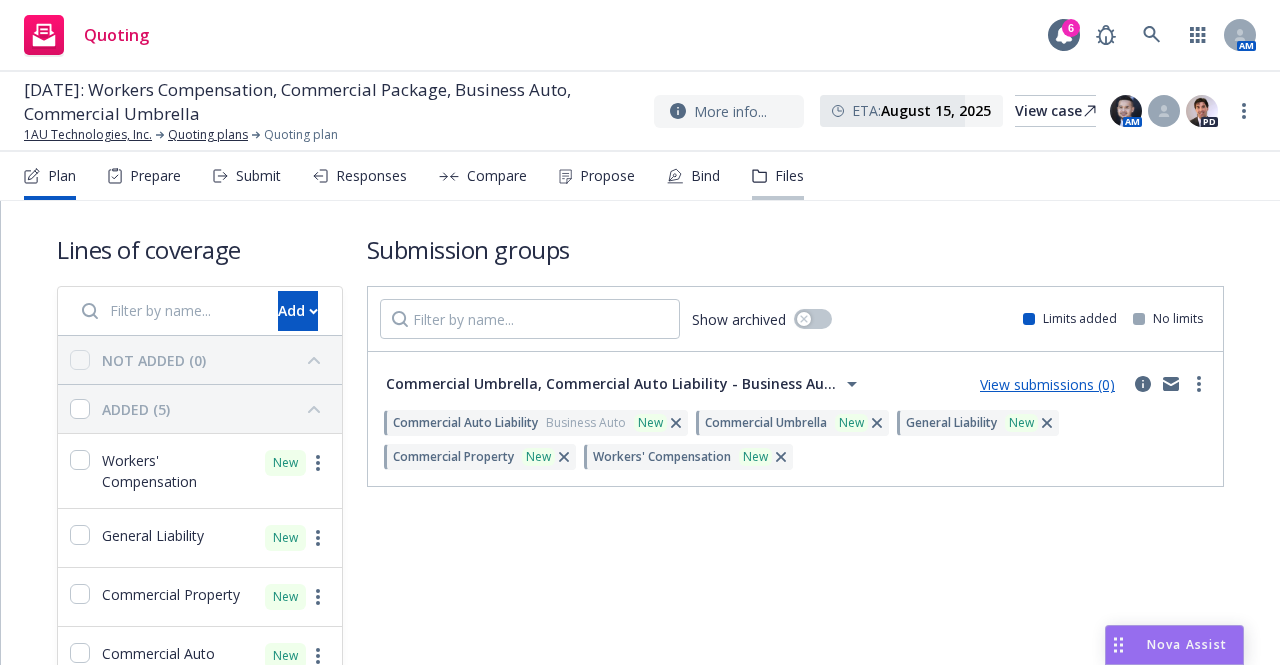 click on "Files" at bounding box center (778, 176) 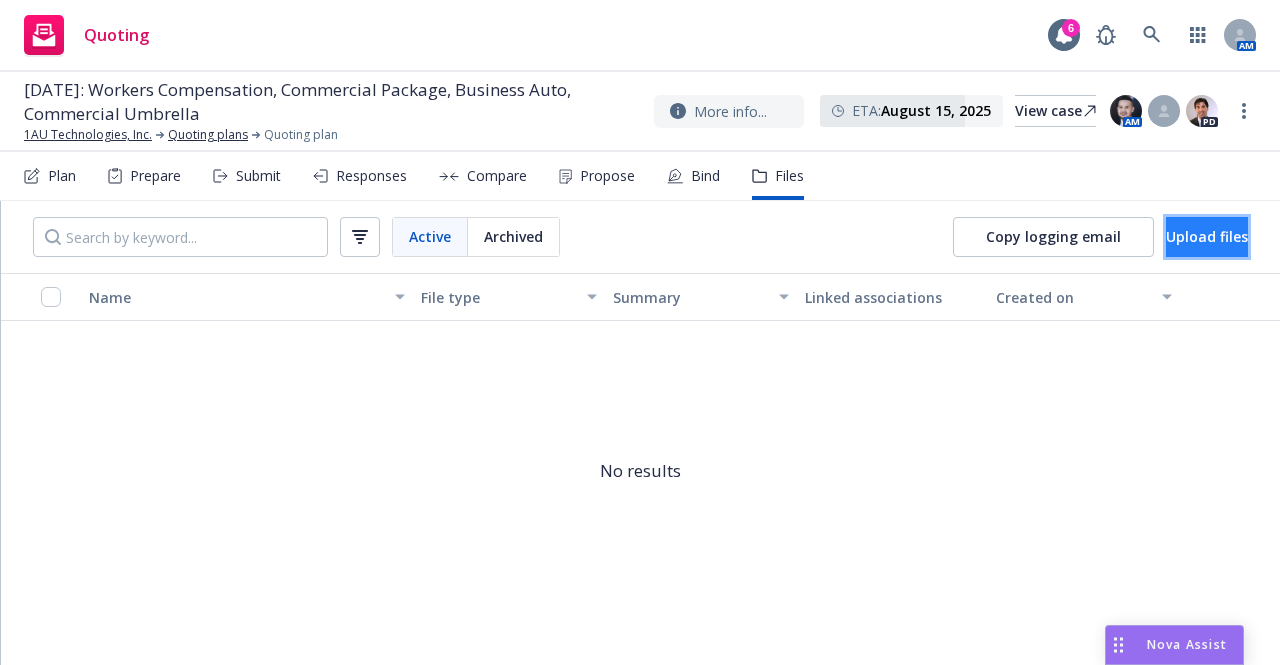 click on "Upload files" at bounding box center (1207, 237) 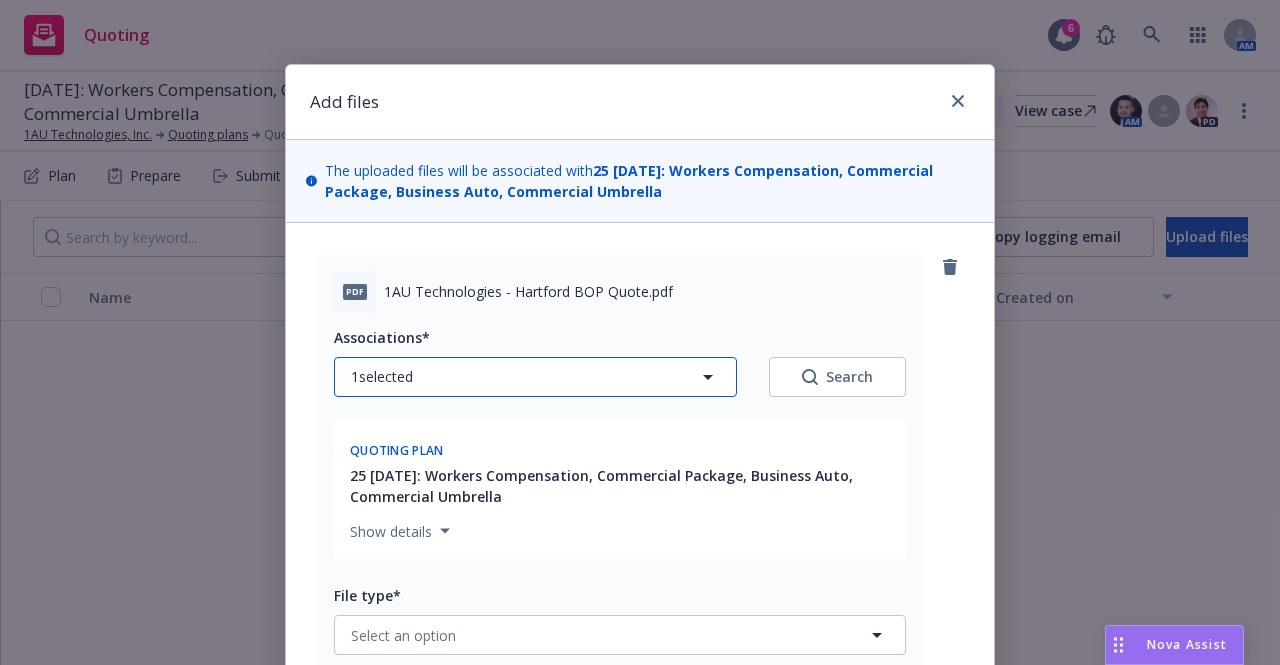 click 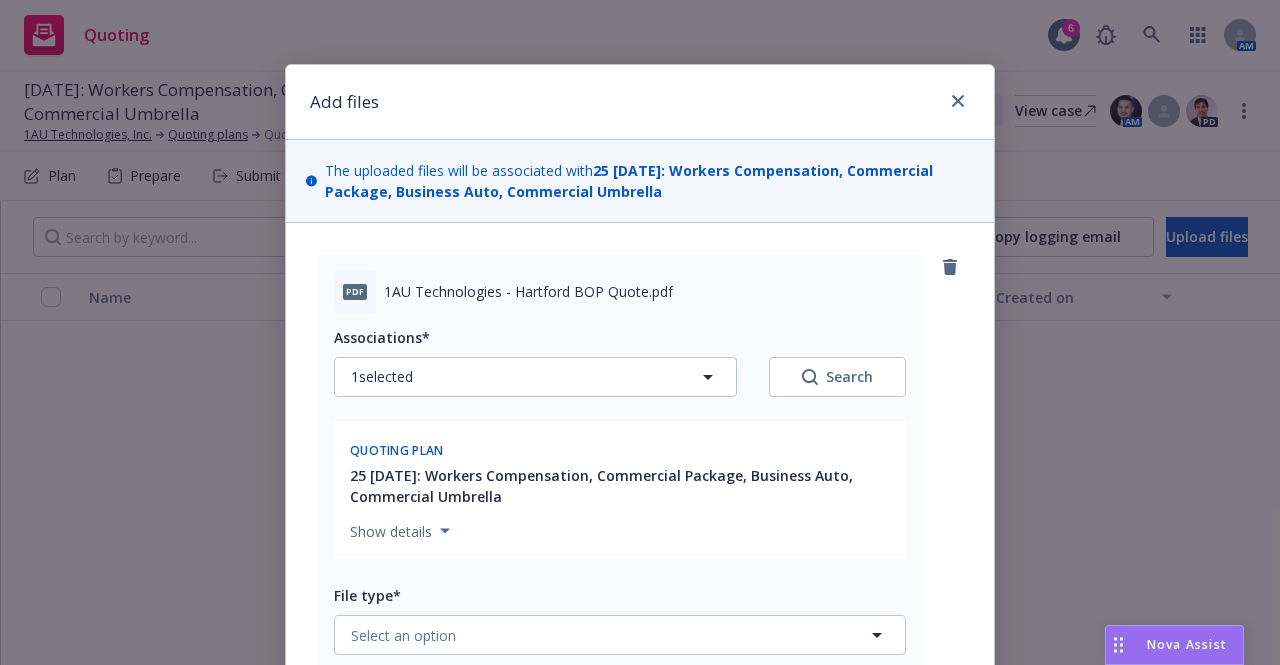 type on "x" 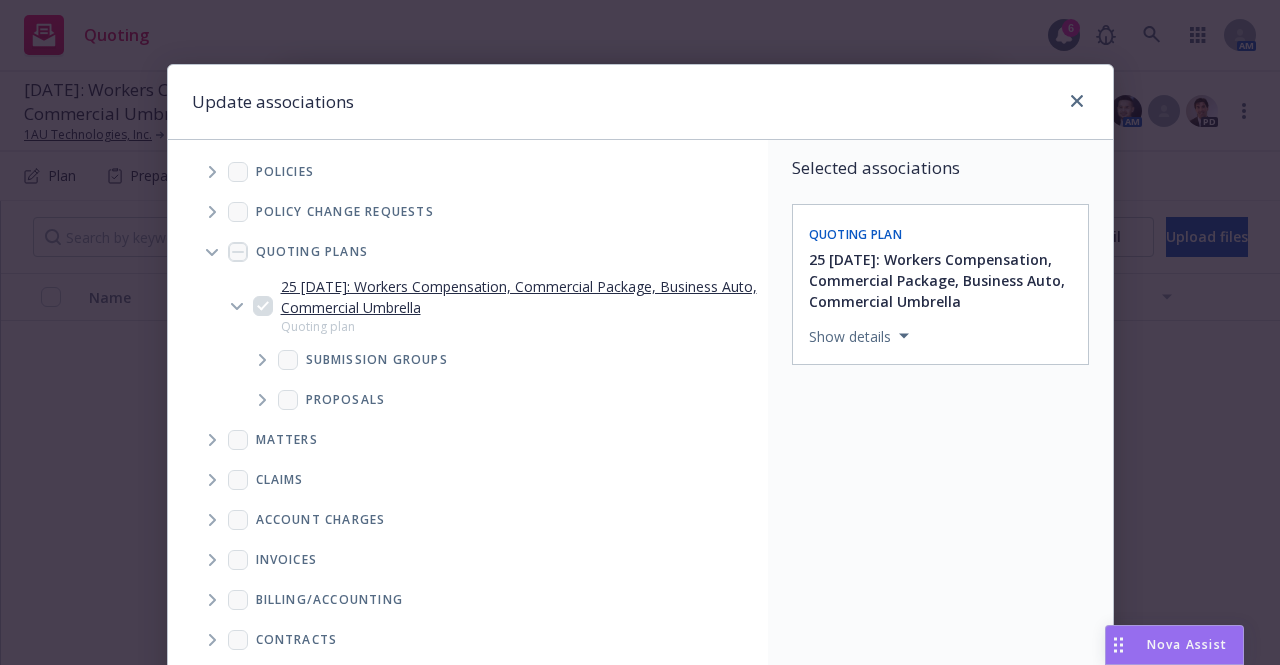 click at bounding box center (262, 360) 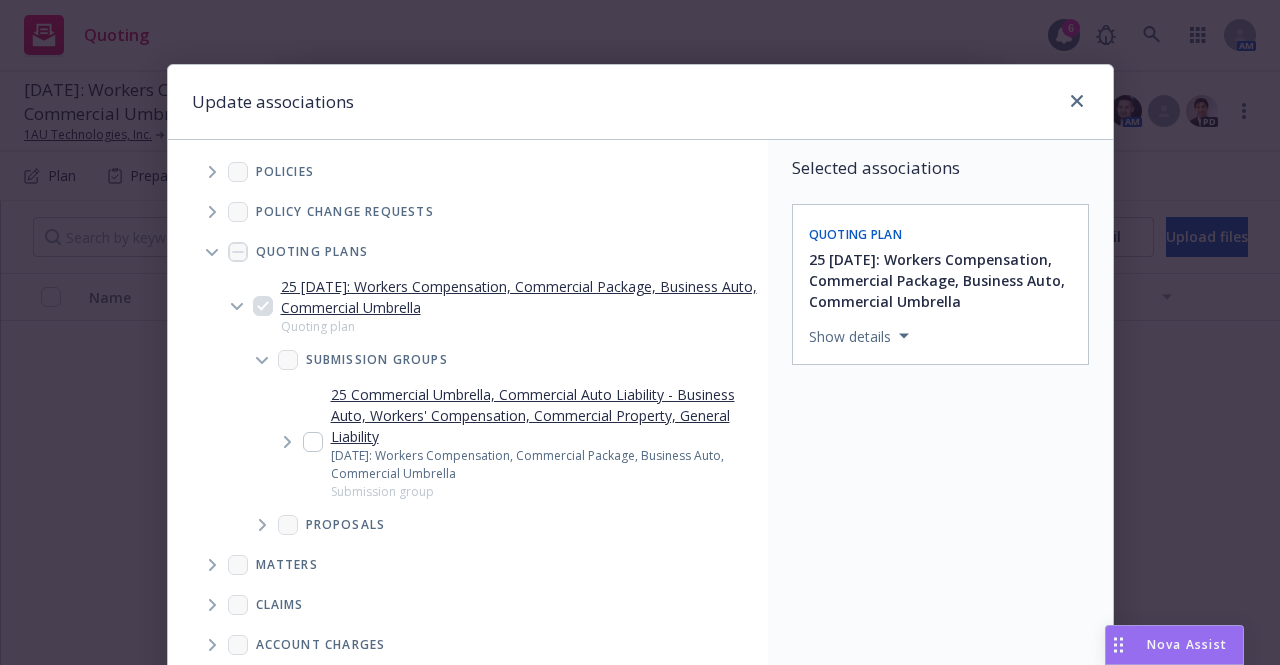 click at bounding box center [313, 442] 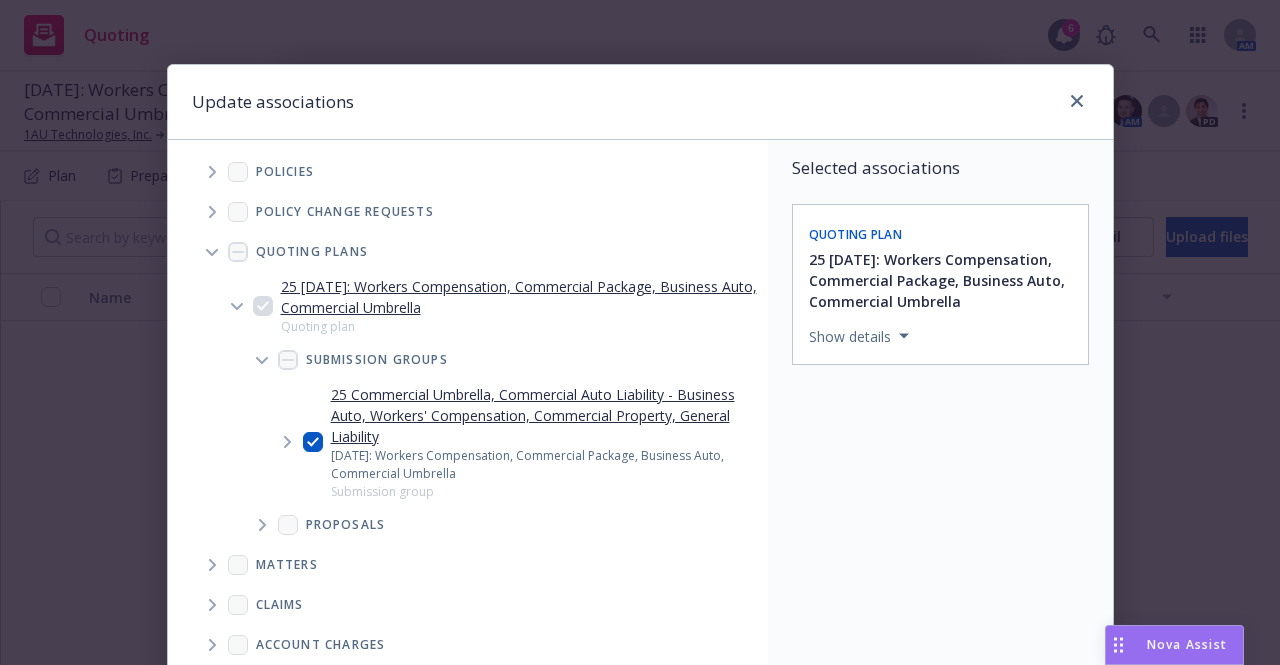 checkbox on "true" 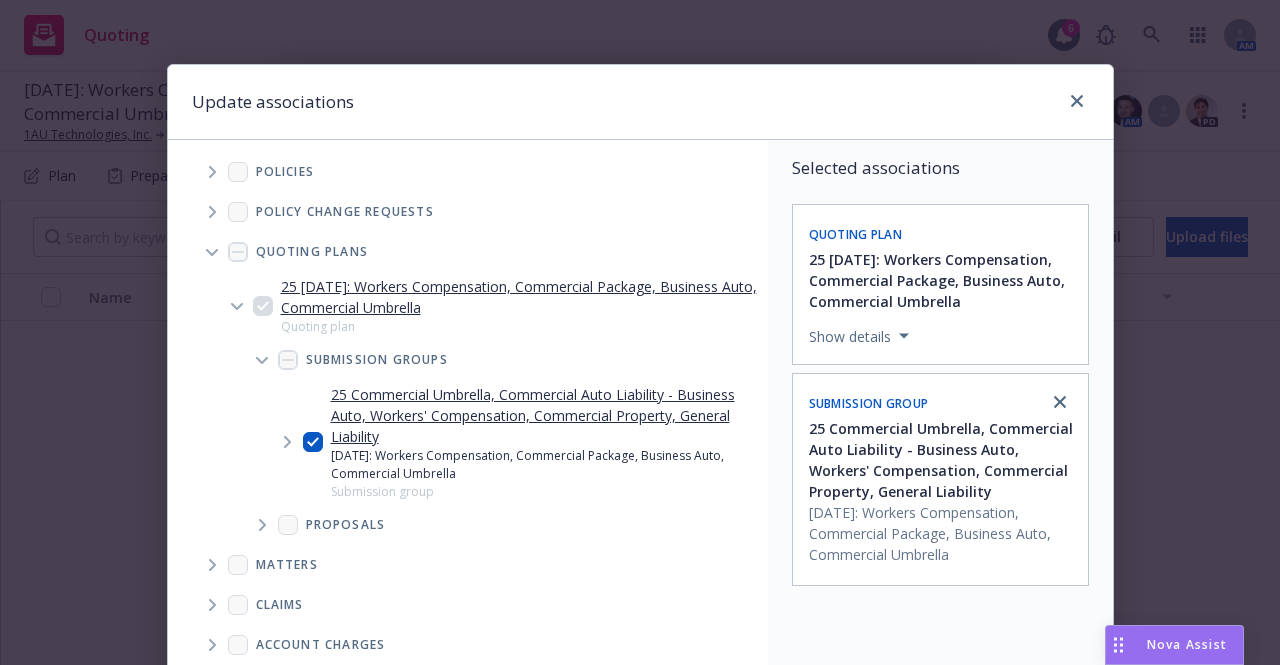 click 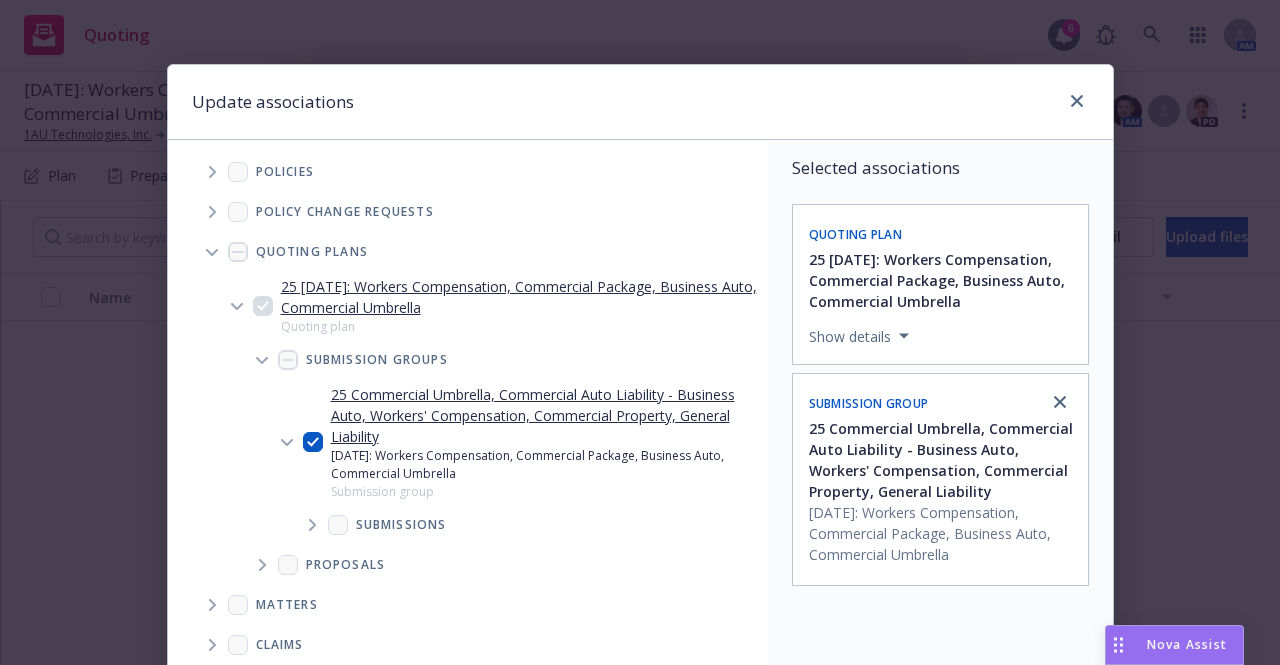 click 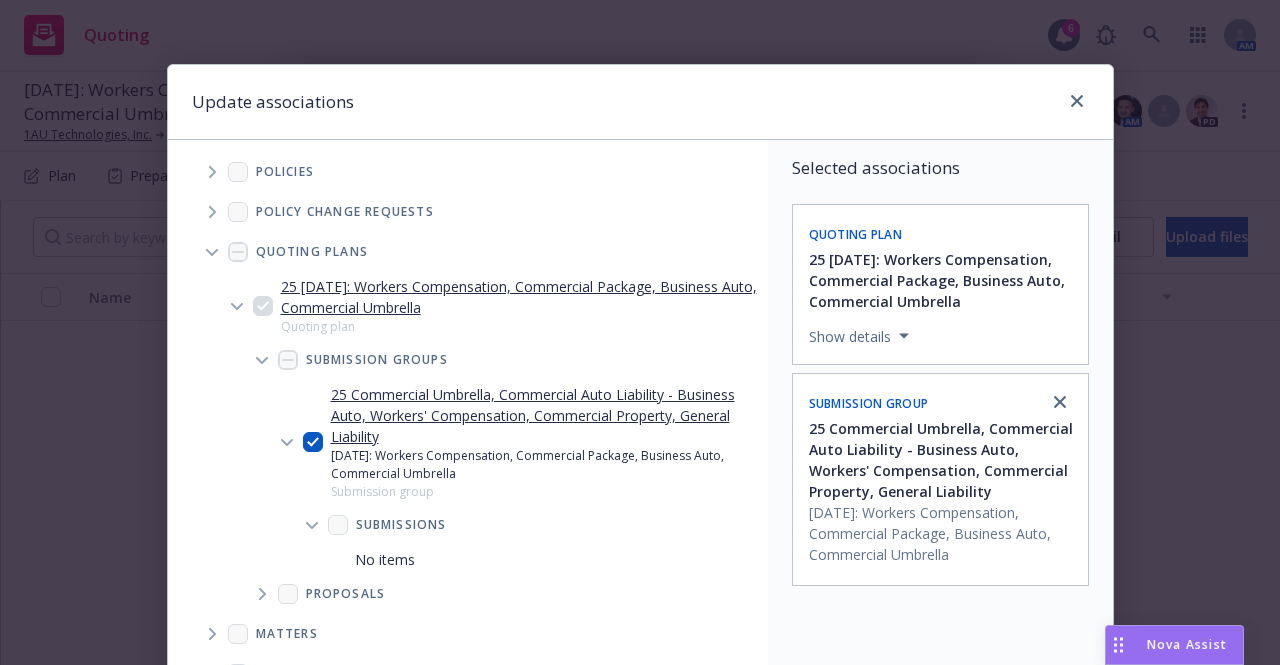 click 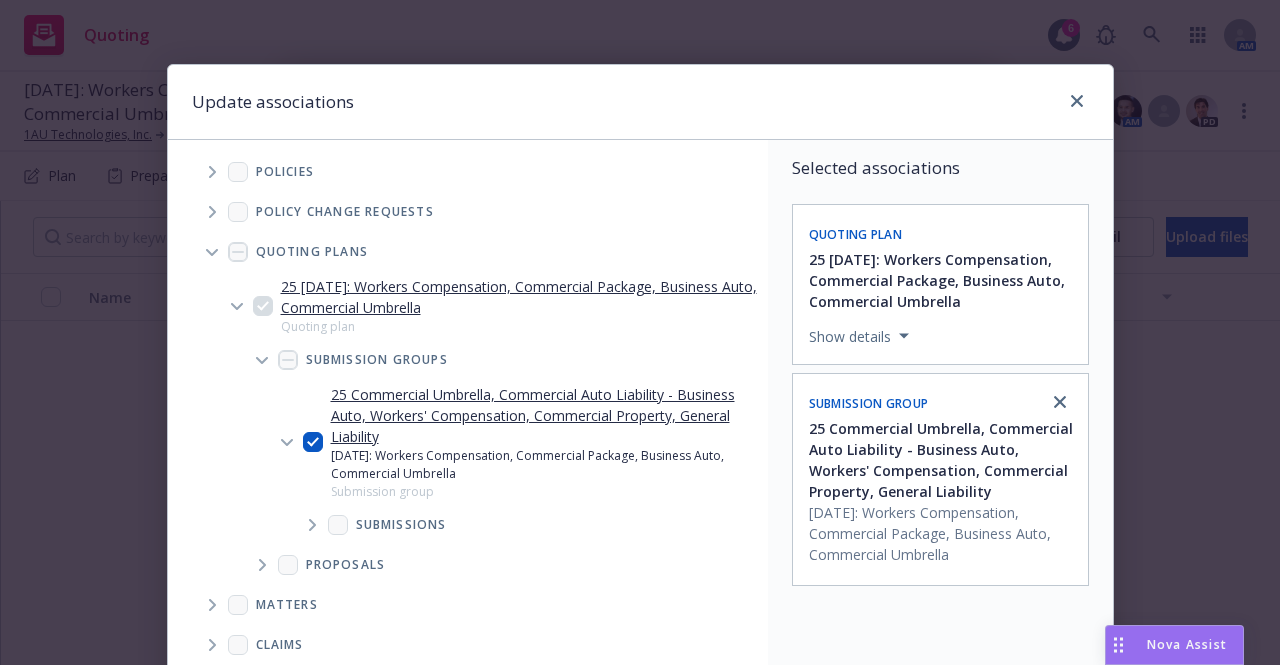 scroll, scrollTop: 197, scrollLeft: 0, axis: vertical 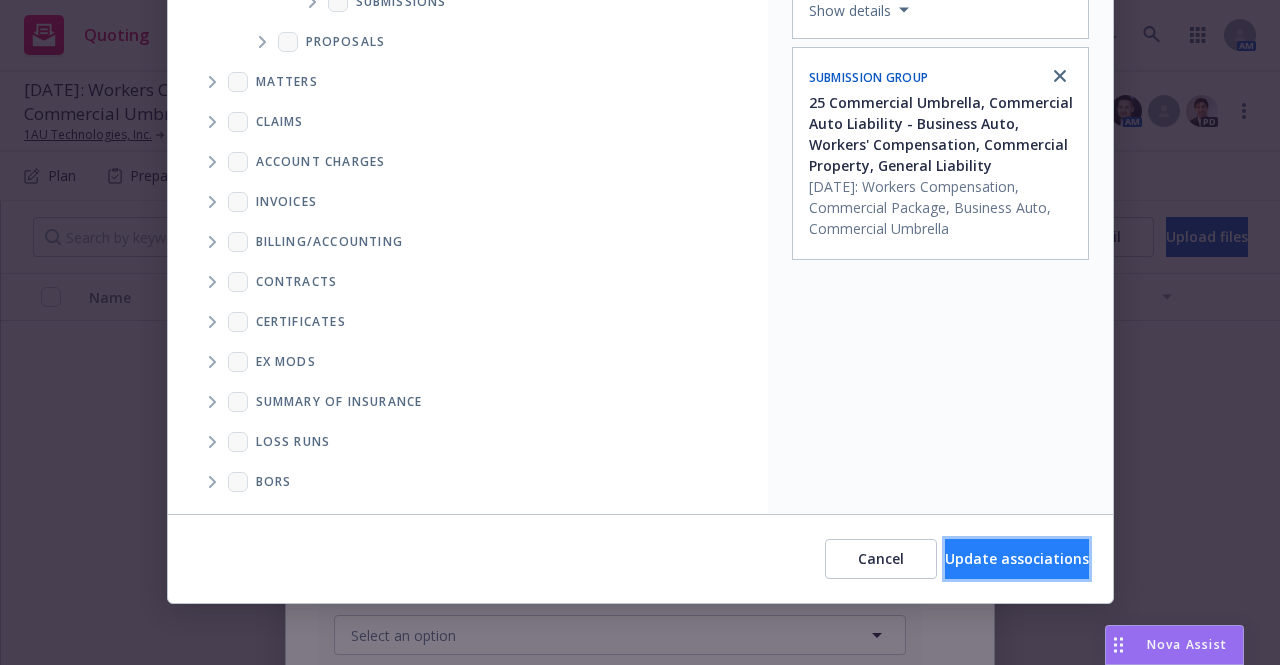 click on "Update associations" at bounding box center (1017, 558) 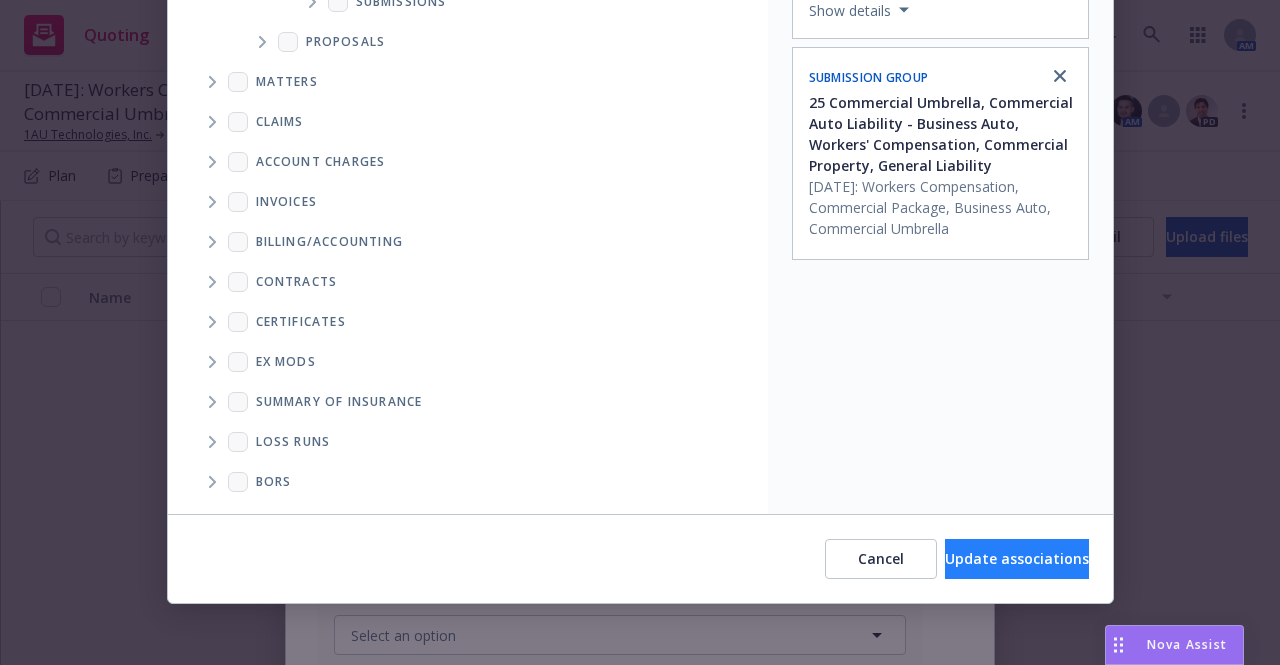 type on "x" 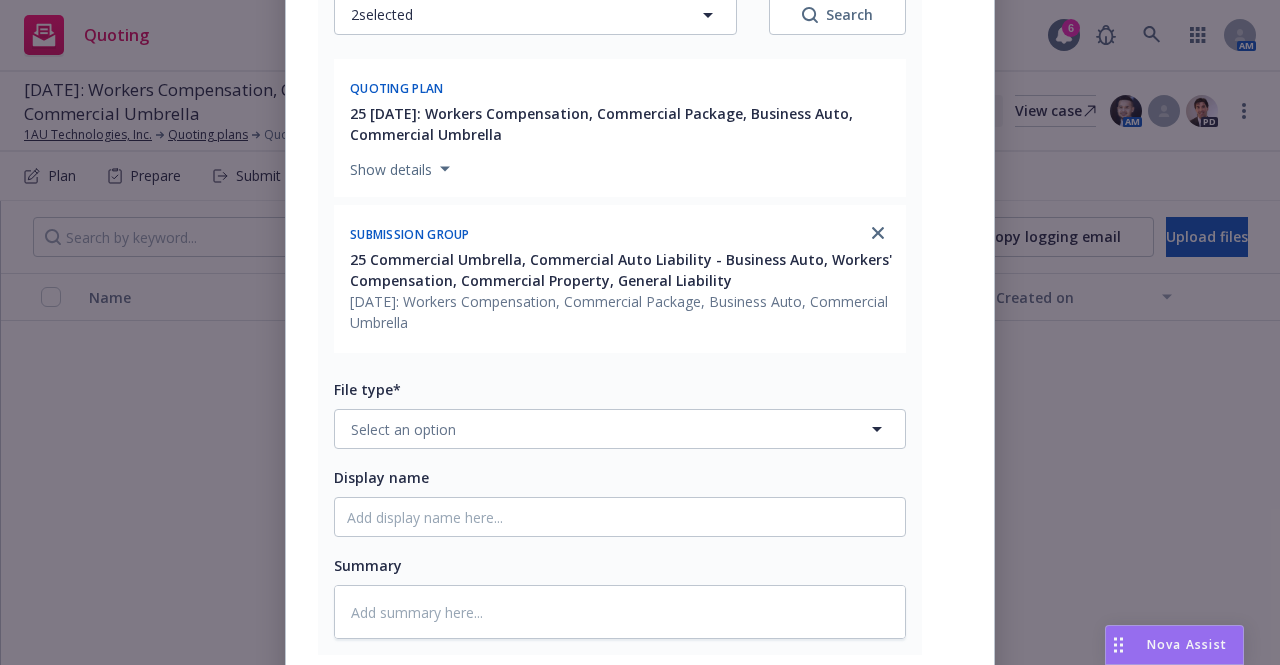 scroll, scrollTop: 364, scrollLeft: 0, axis: vertical 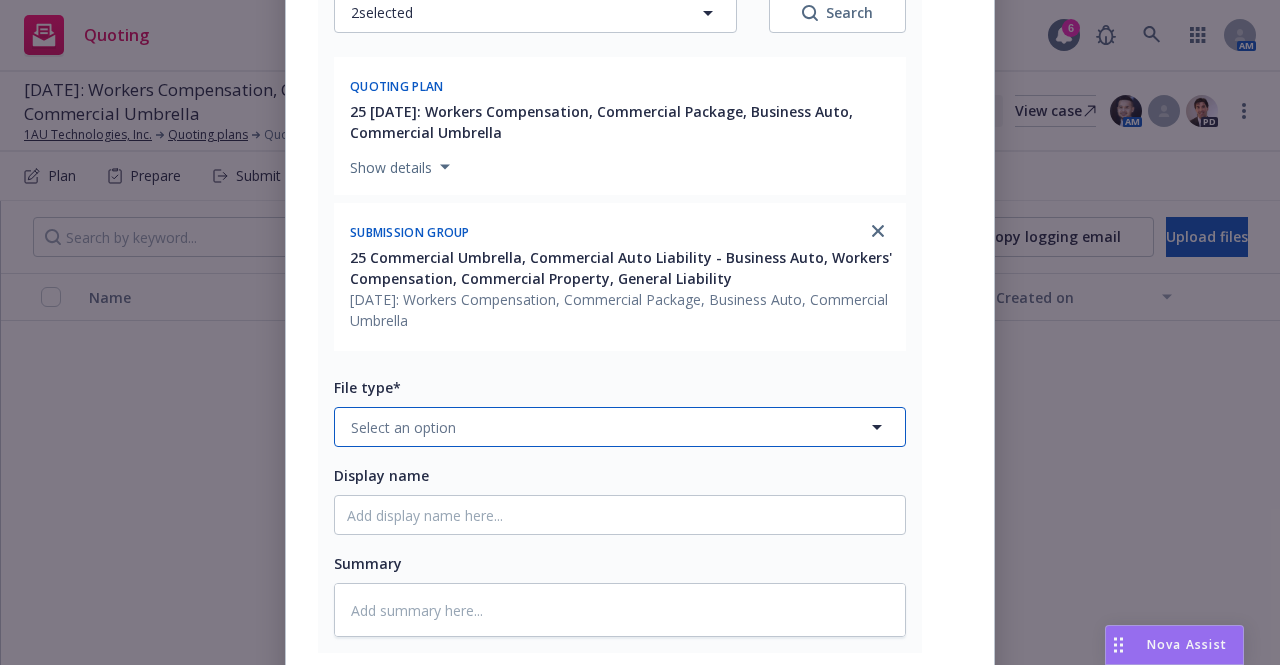 click on "Select an option" at bounding box center [620, 427] 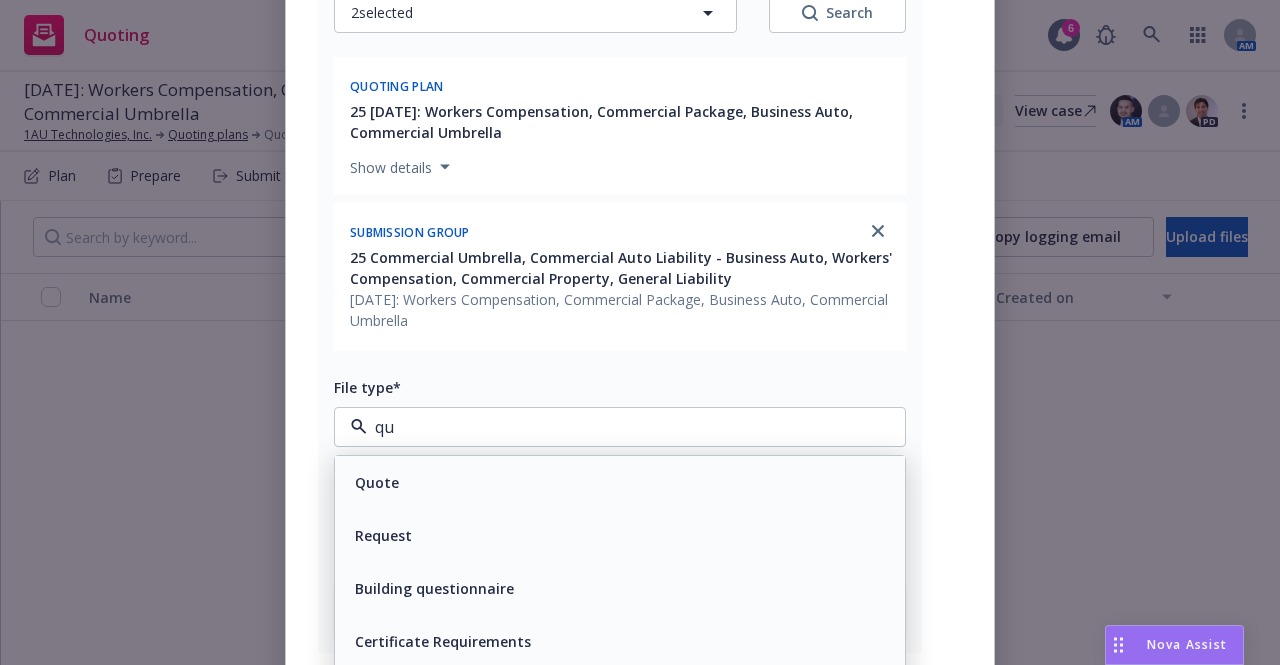 type on "quo" 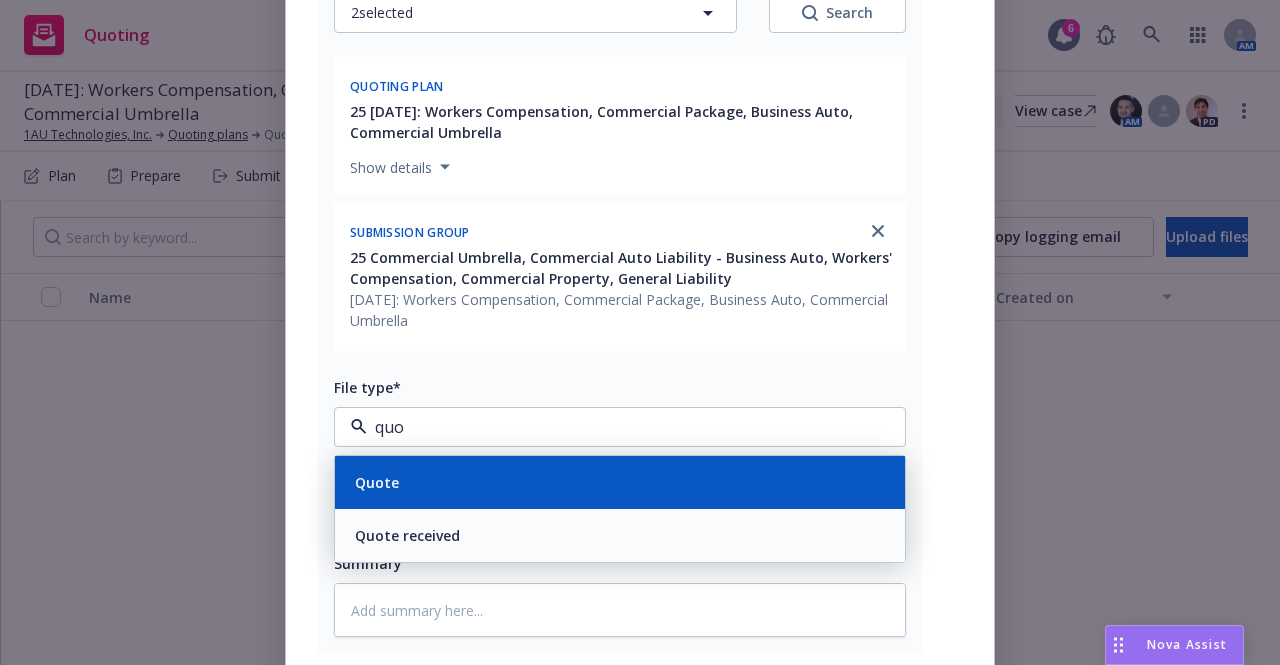 click on "Quote" at bounding box center (620, 482) 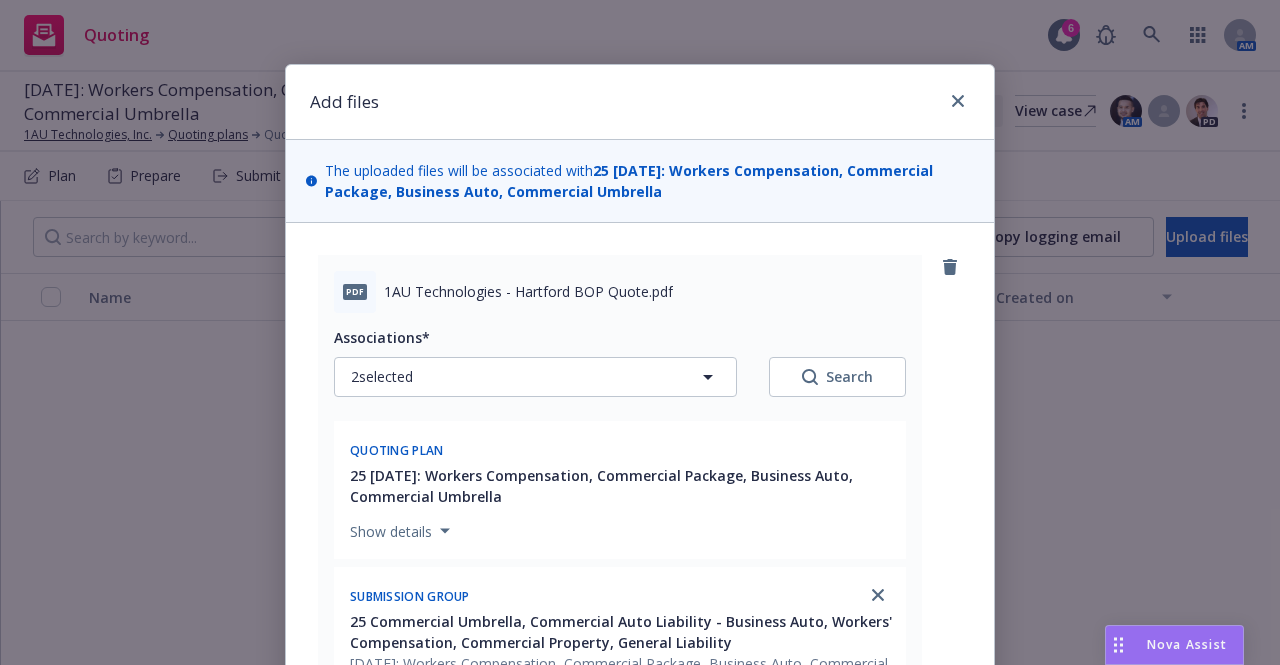scroll, scrollTop: 392, scrollLeft: 0, axis: vertical 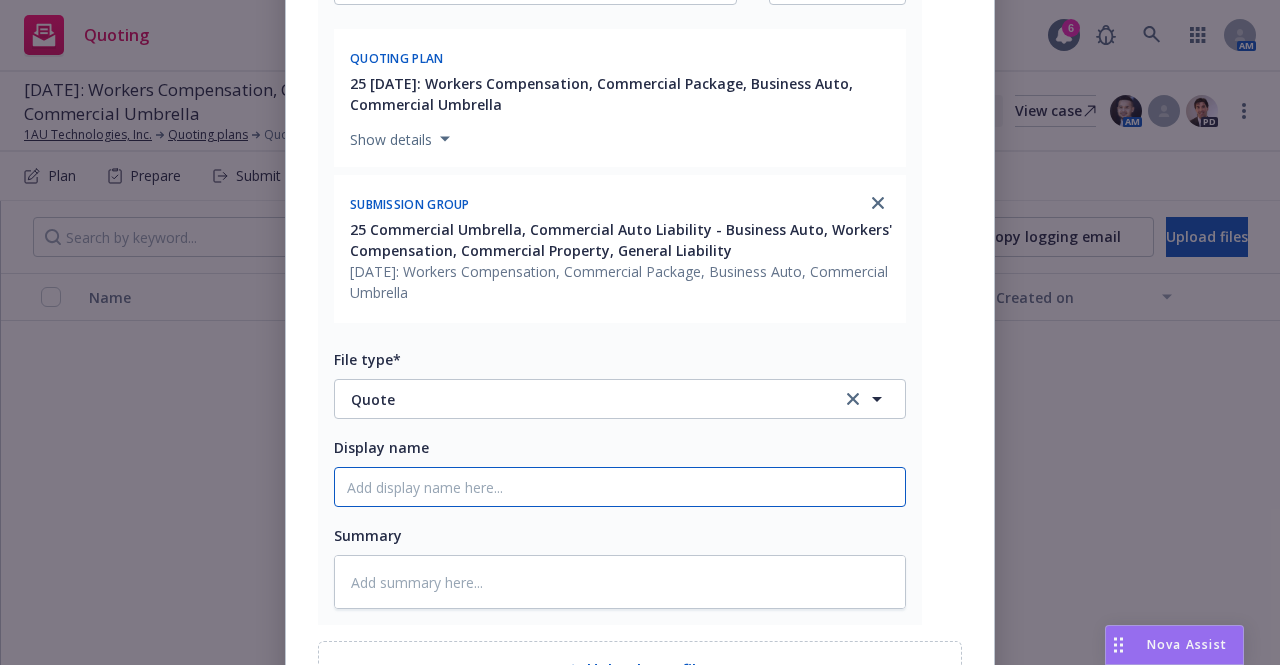 click on "Display name" at bounding box center [620, 487] 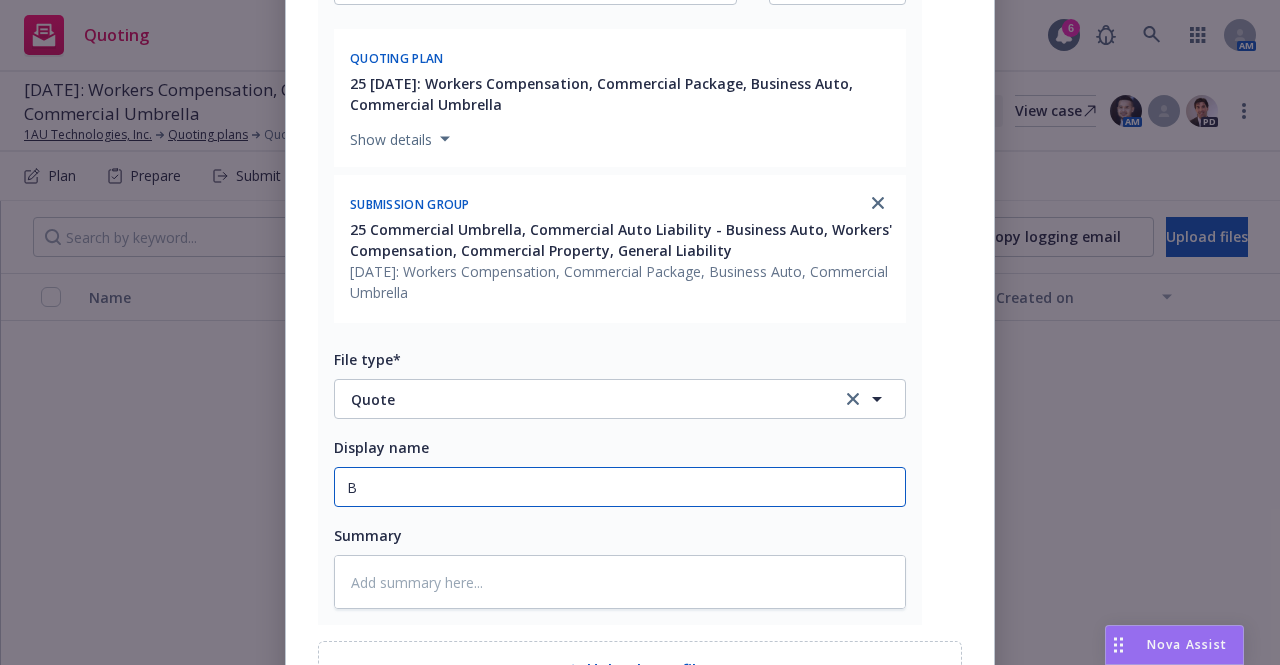 type on "BO" 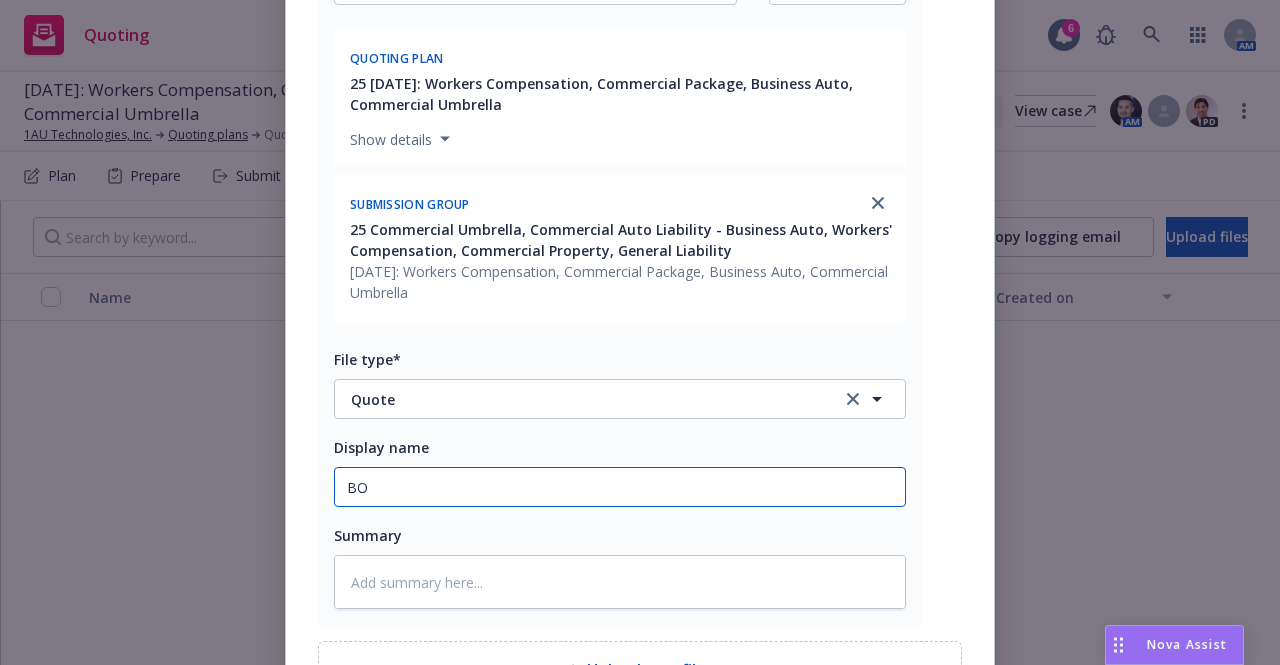 type on "x" 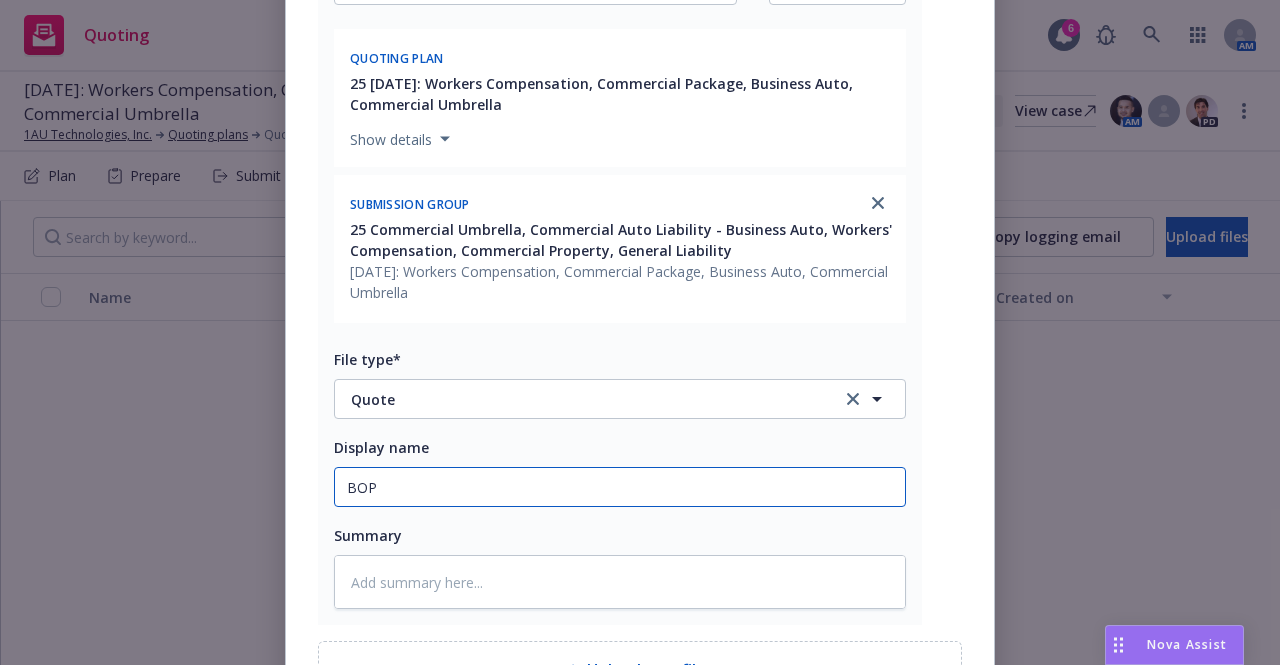 scroll, scrollTop: 610, scrollLeft: 0, axis: vertical 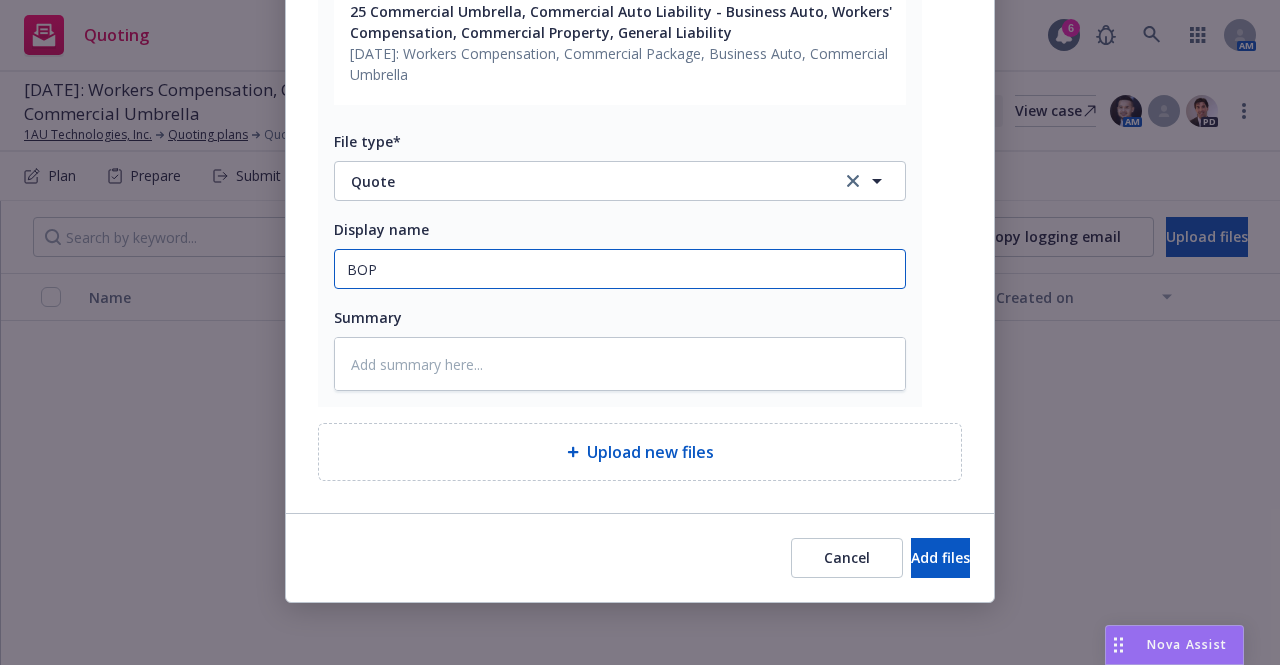 type on "BOP" 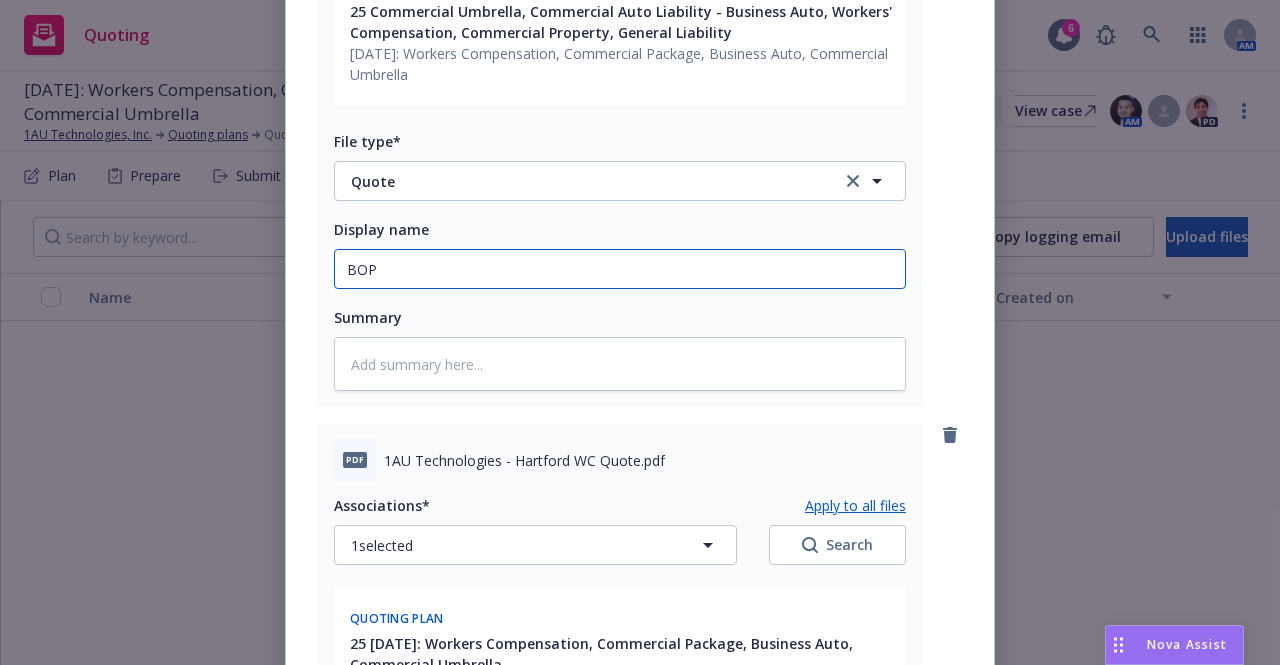 click on "BOP" at bounding box center [620, 269] 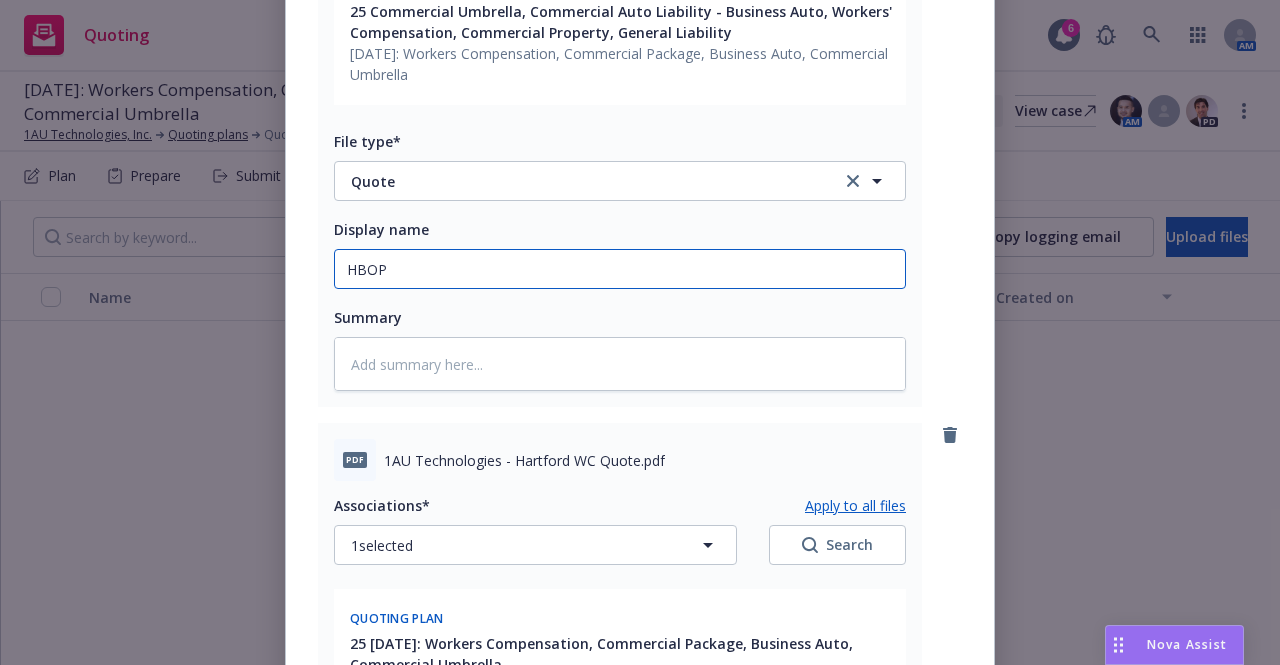 type on "x" 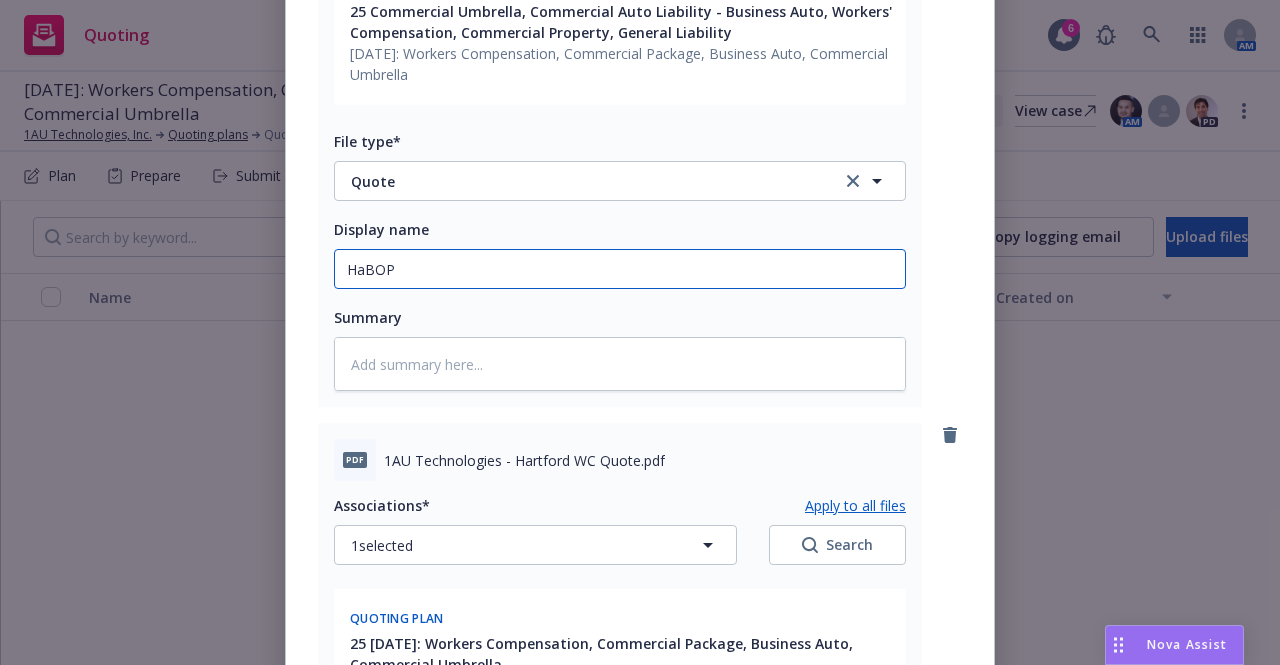 type on "x" 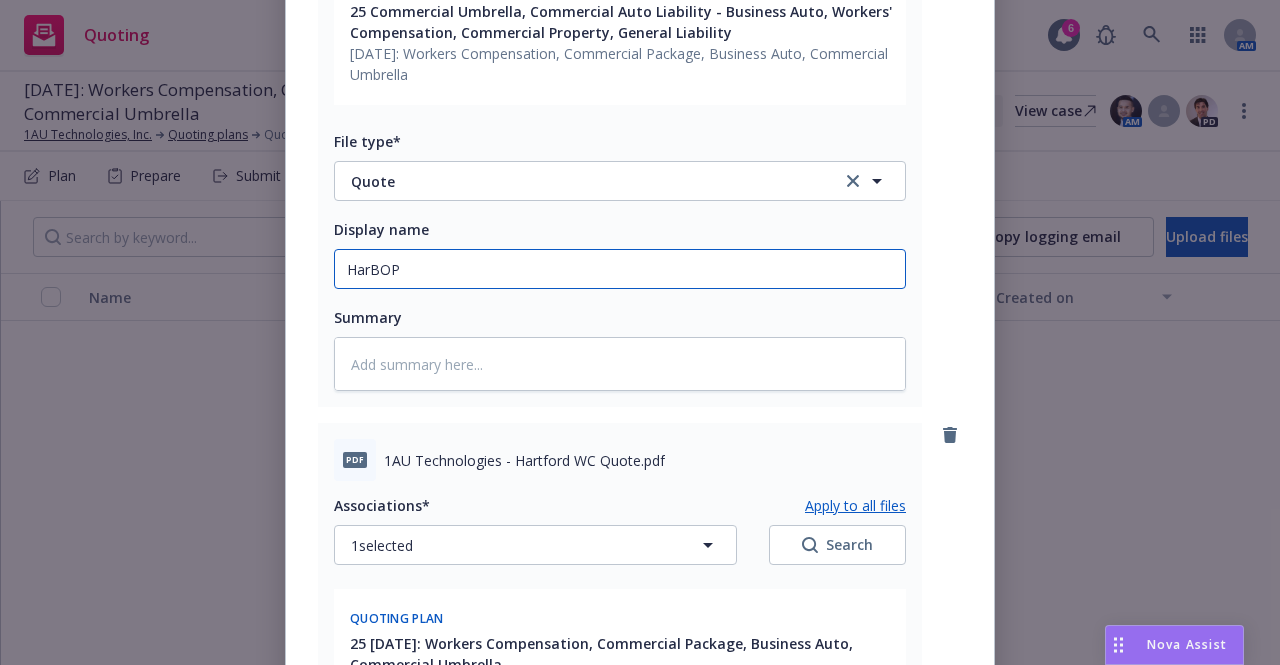 type on "x" 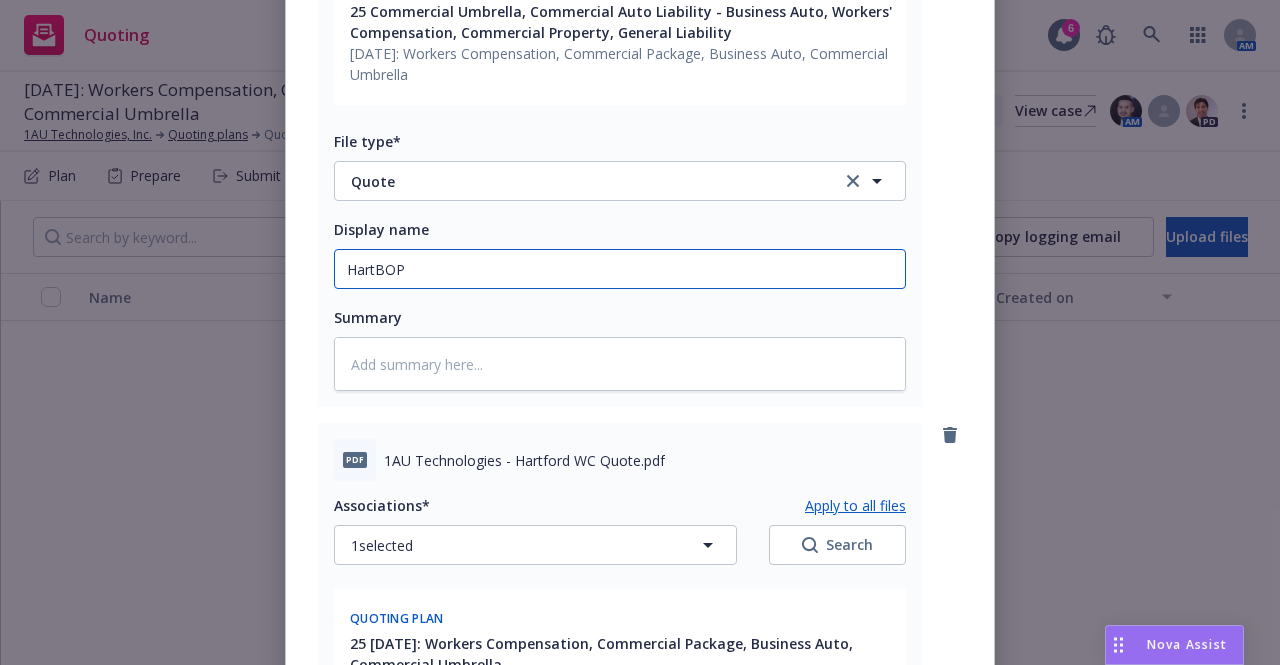 type on "x" 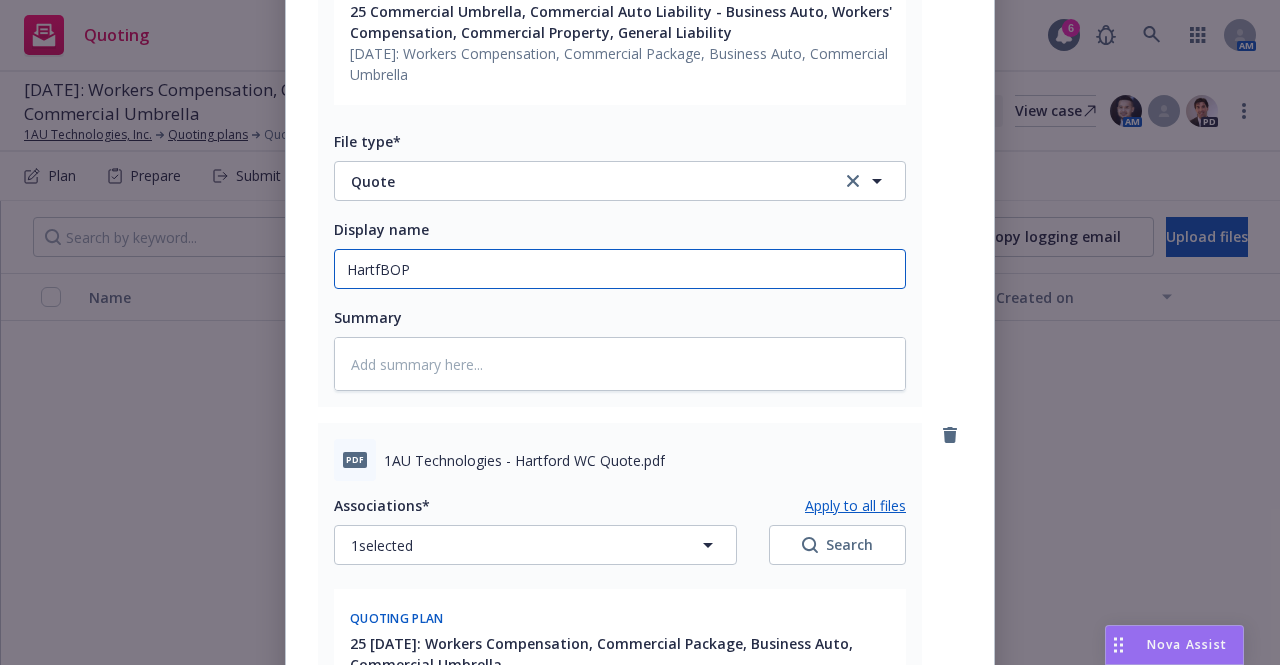 type on "HartfoBOP" 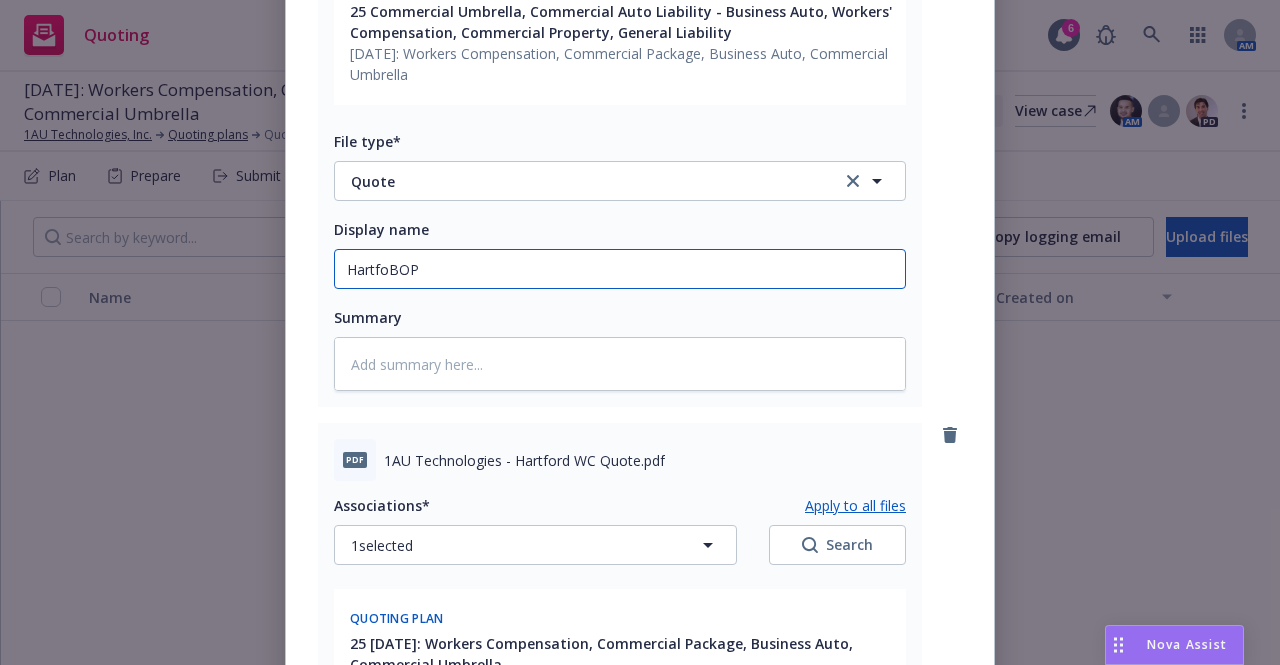 type on "x" 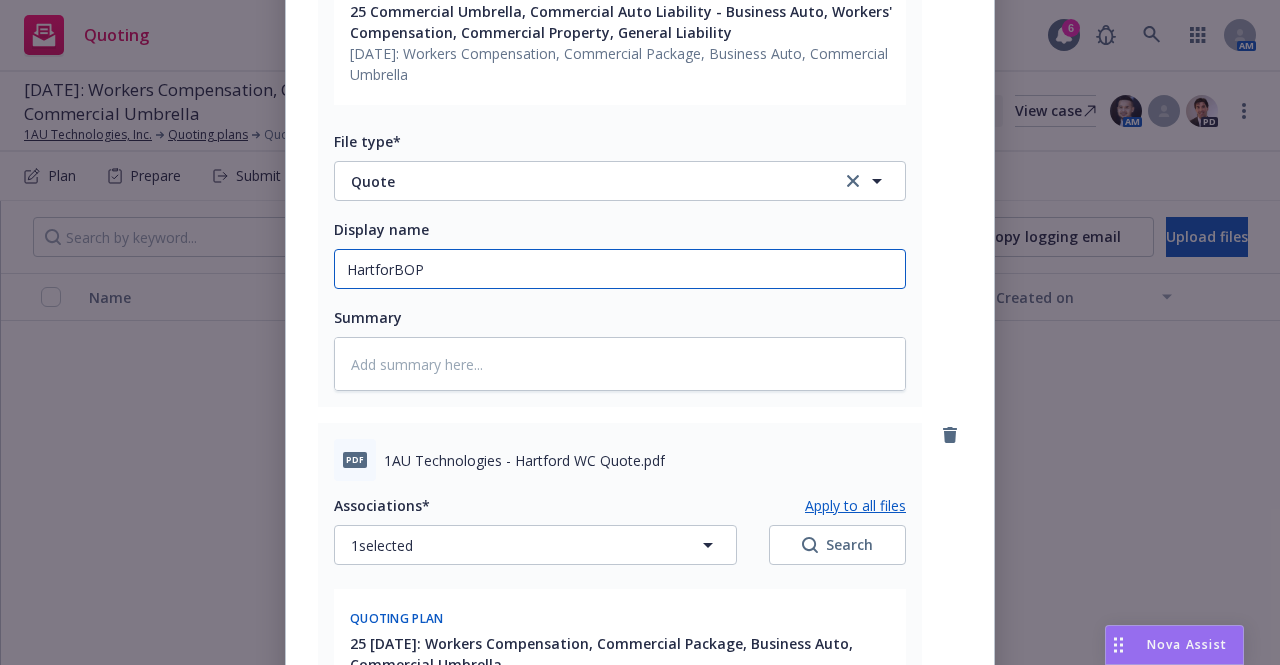 type on "x" 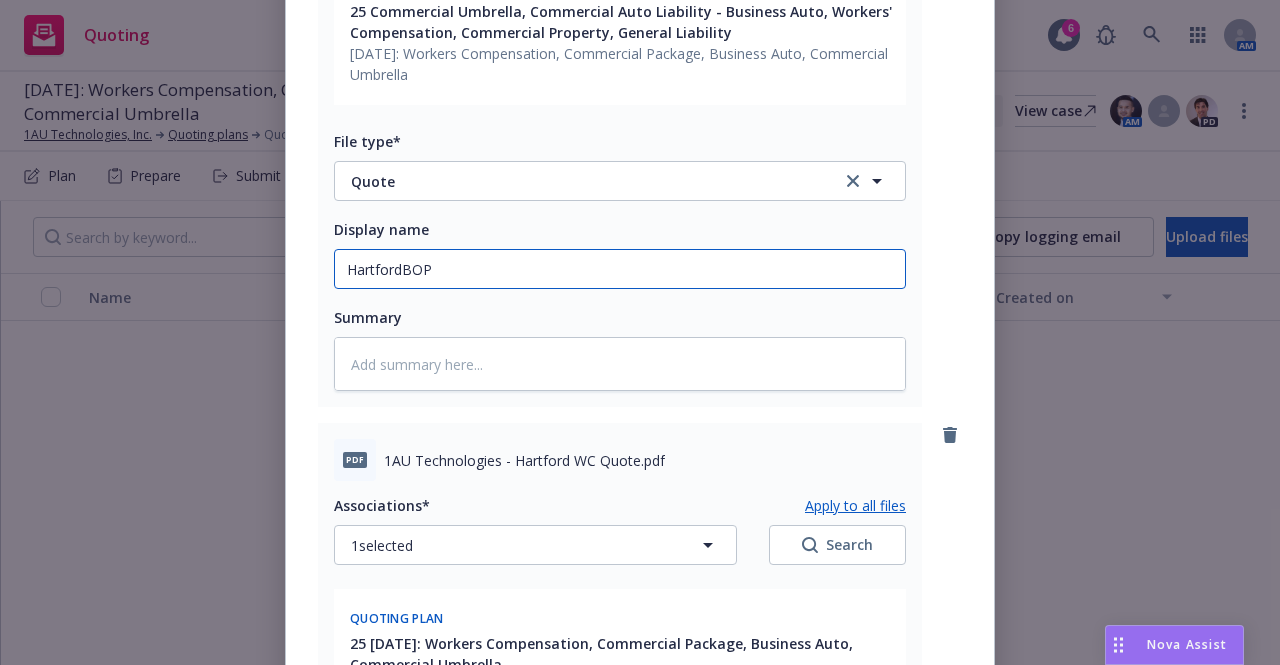 type on "x" 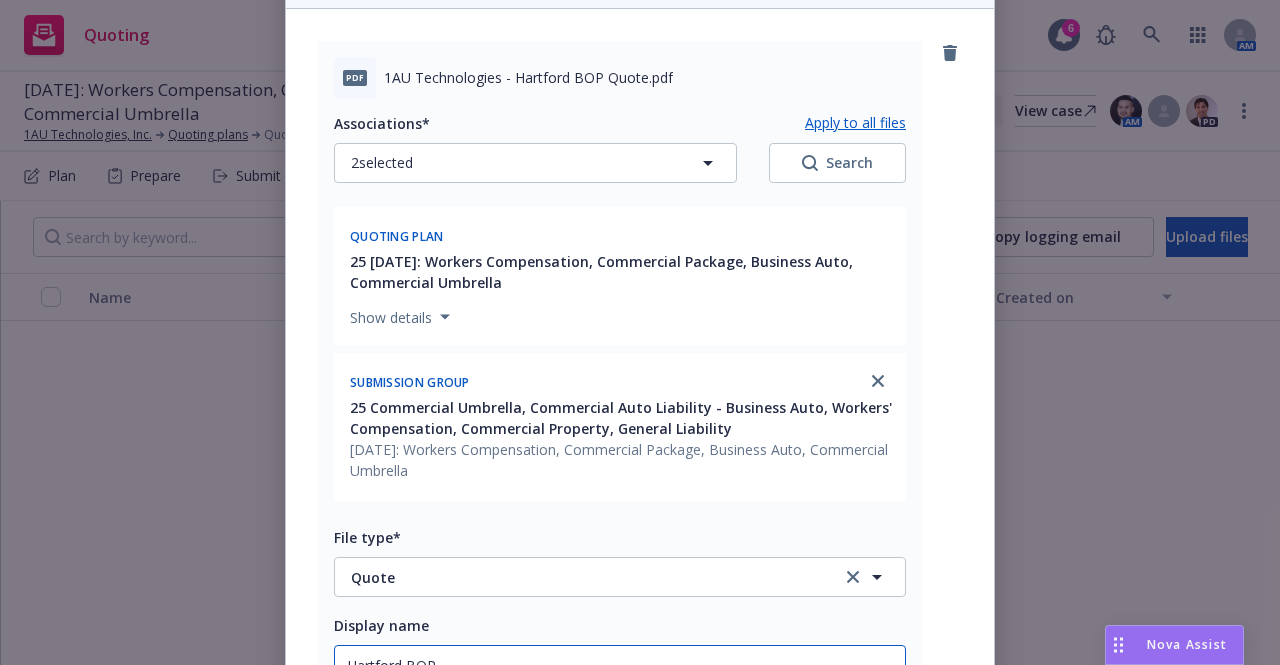 scroll, scrollTop: 44, scrollLeft: 0, axis: vertical 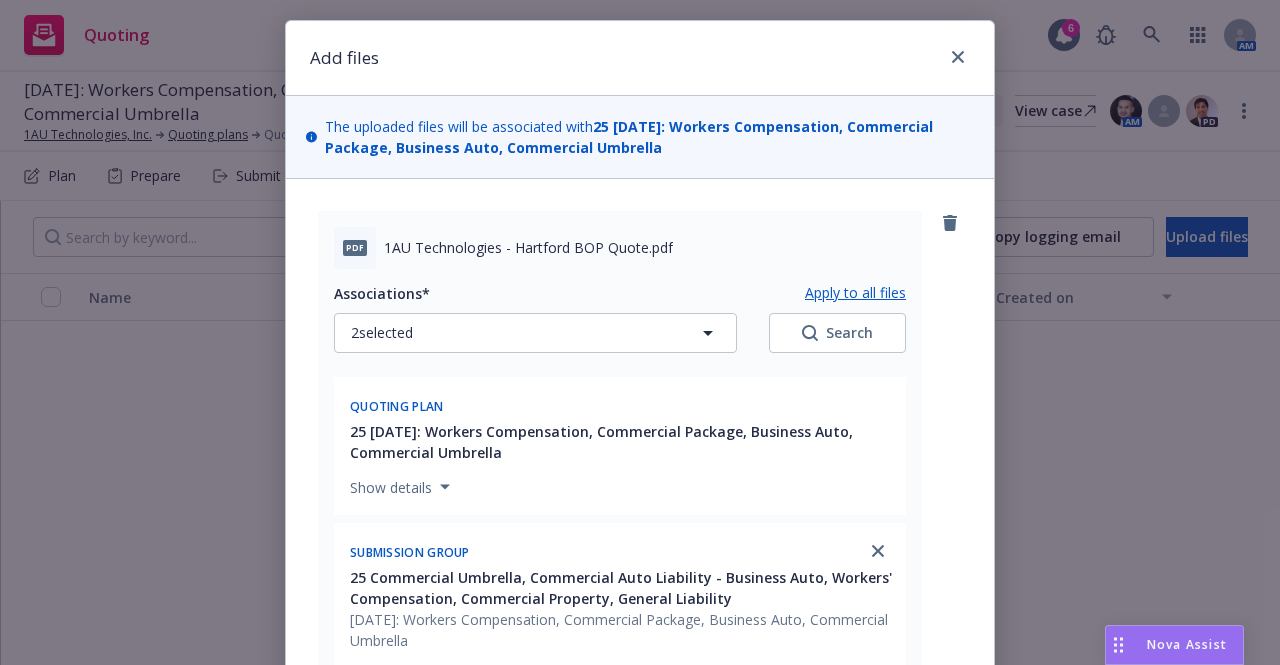 type on "Hartford BOP" 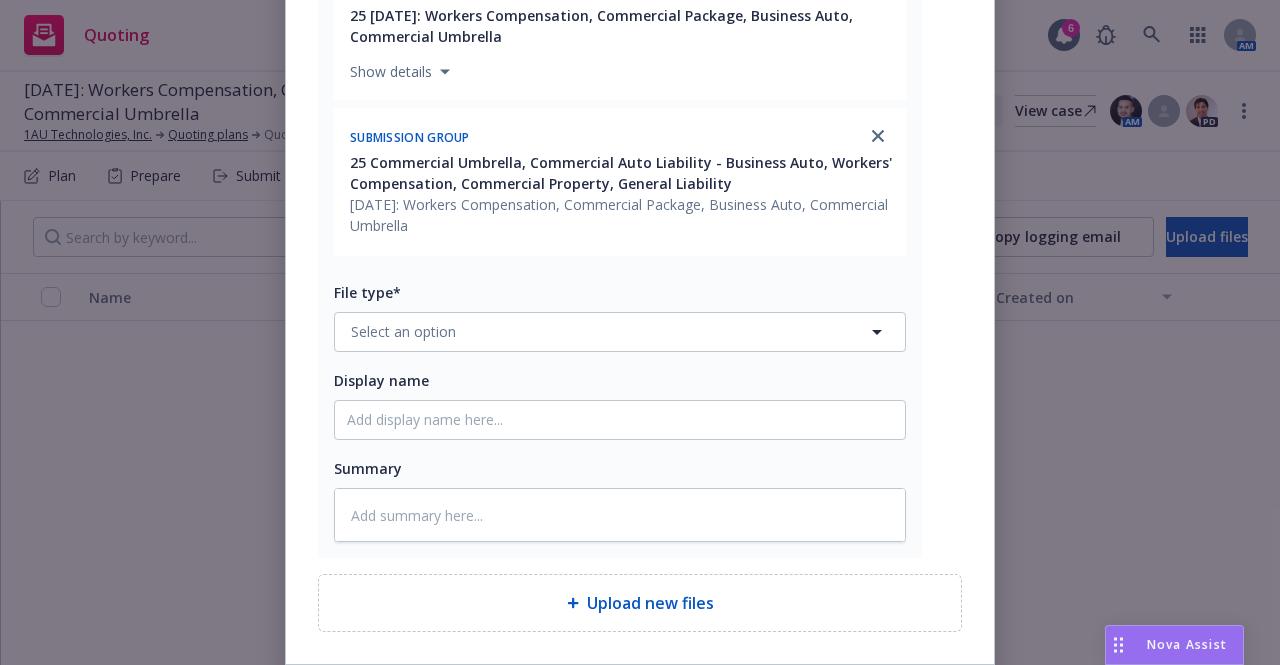 scroll, scrollTop: 1254, scrollLeft: 0, axis: vertical 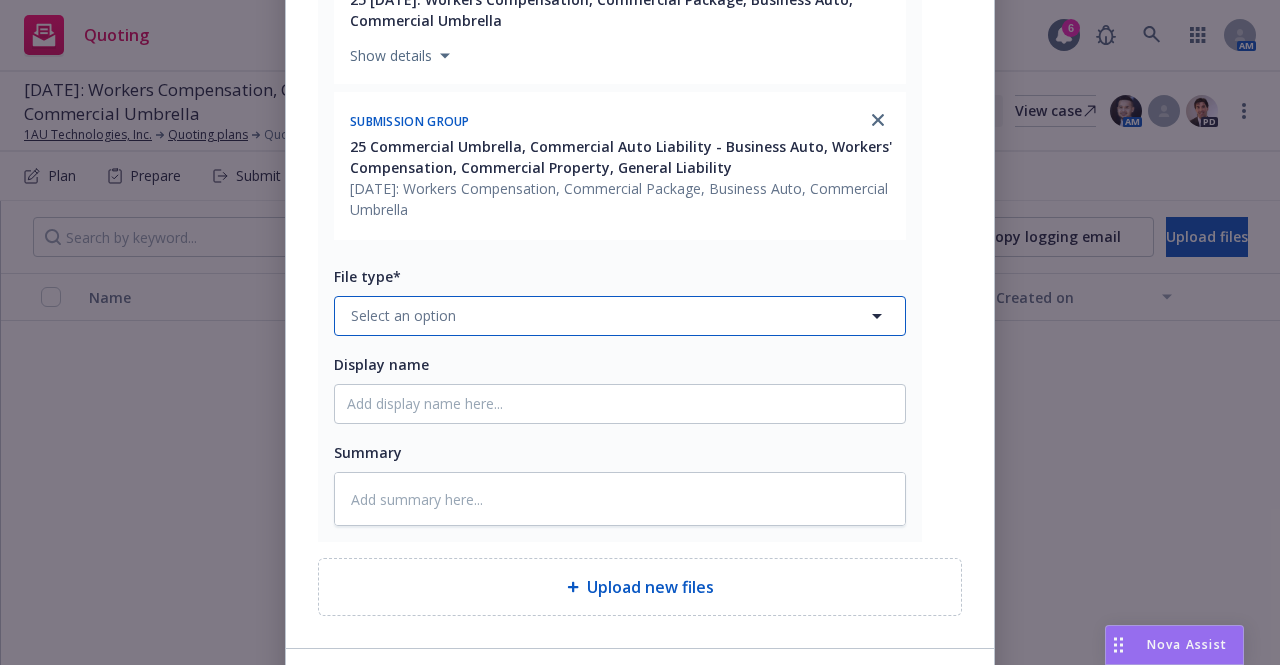 click on "Select an option" at bounding box center (620, 316) 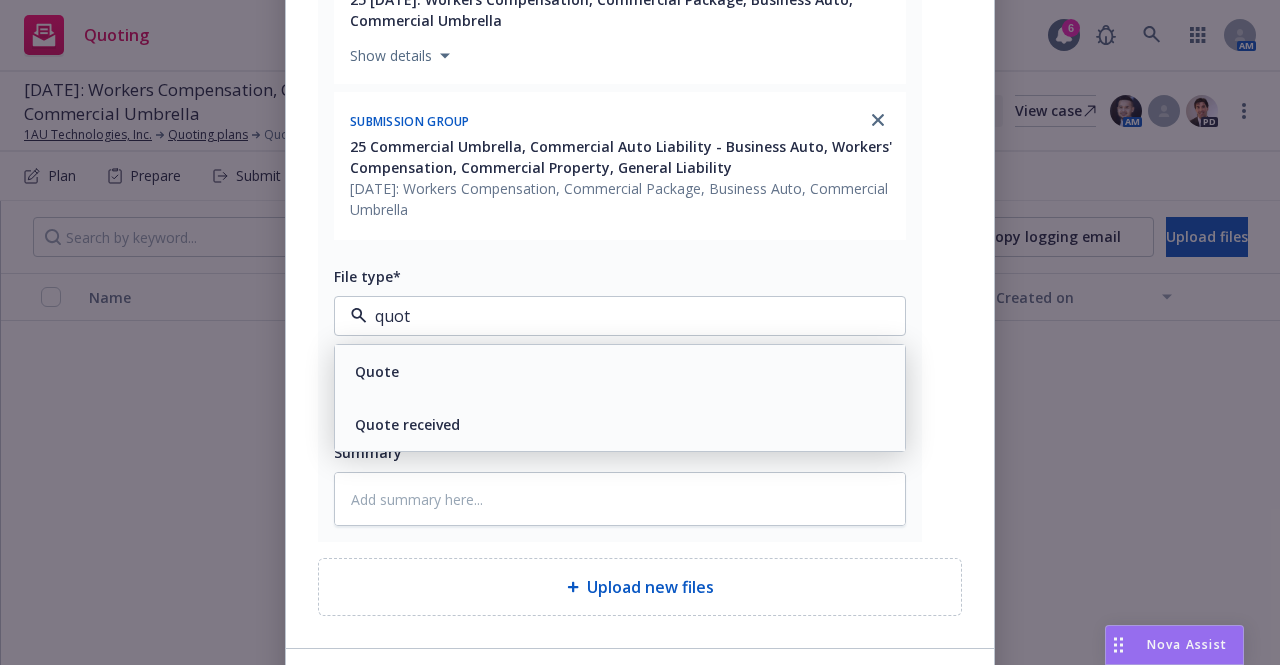 type on "quote" 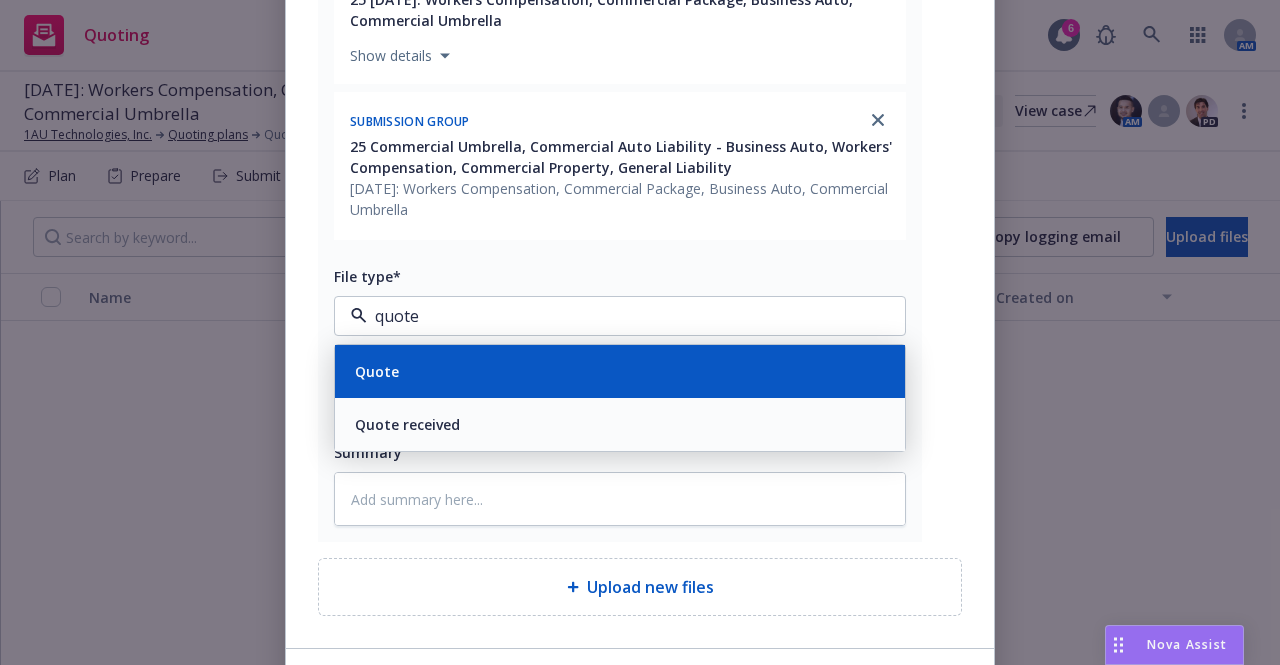 click on "Quote" at bounding box center [620, 371] 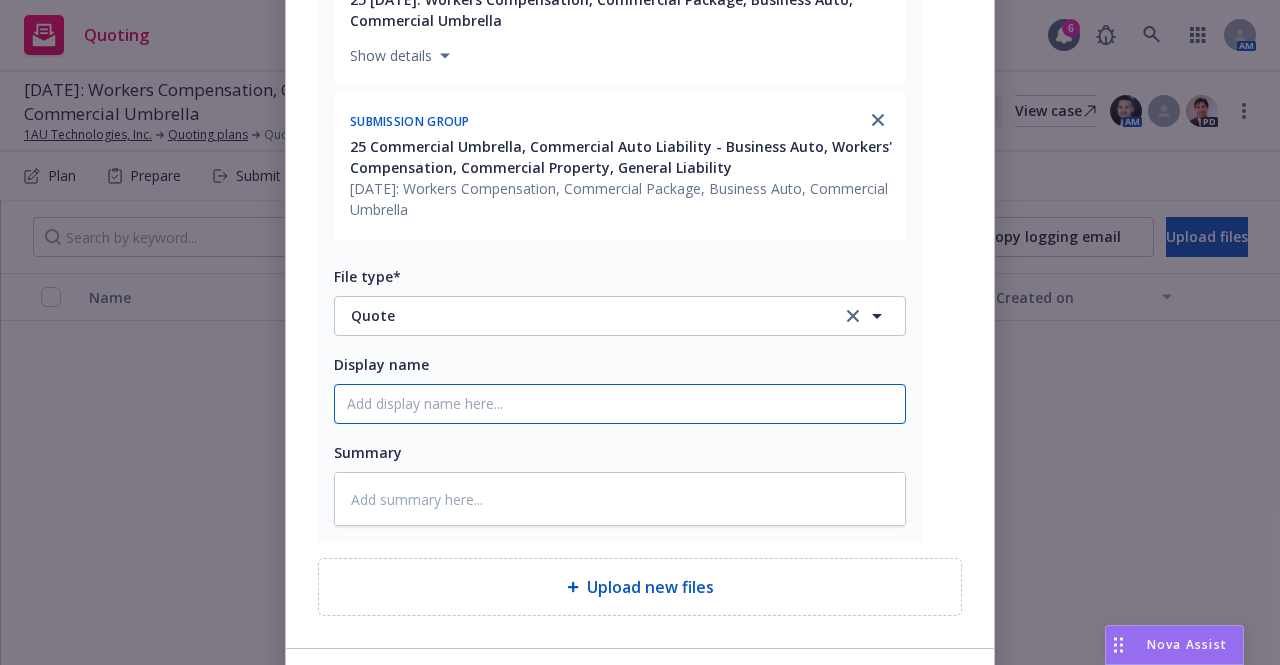 click on "Display name" at bounding box center [620, -375] 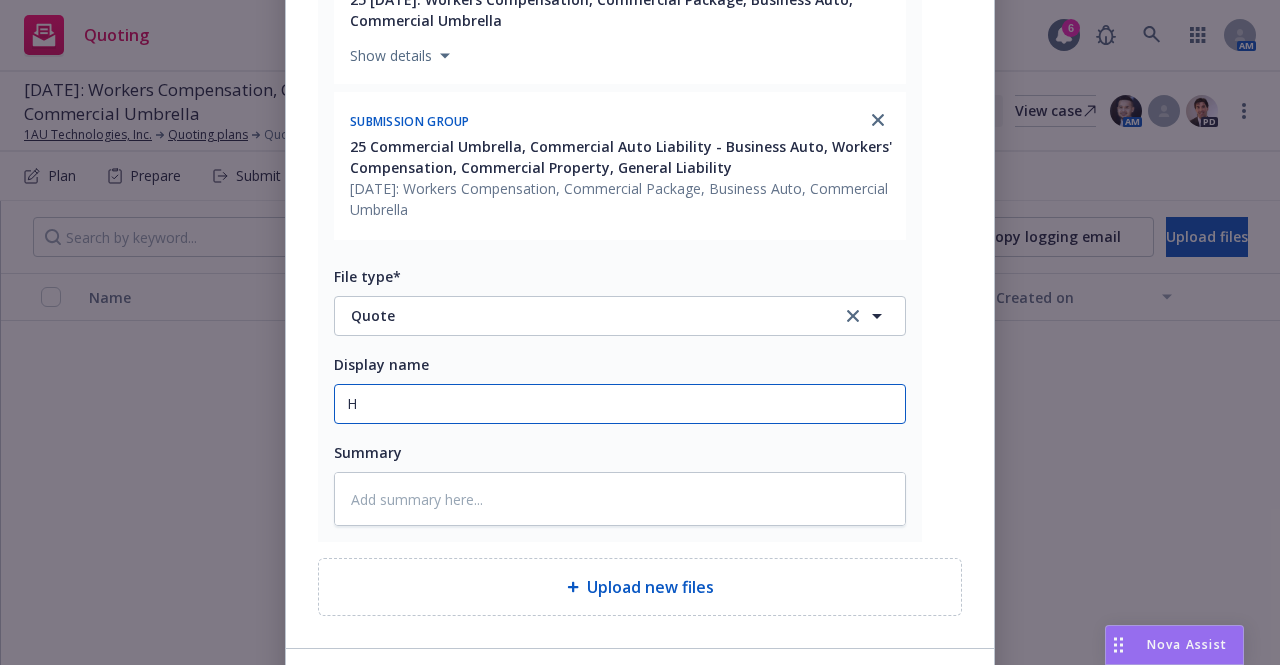type on "x" 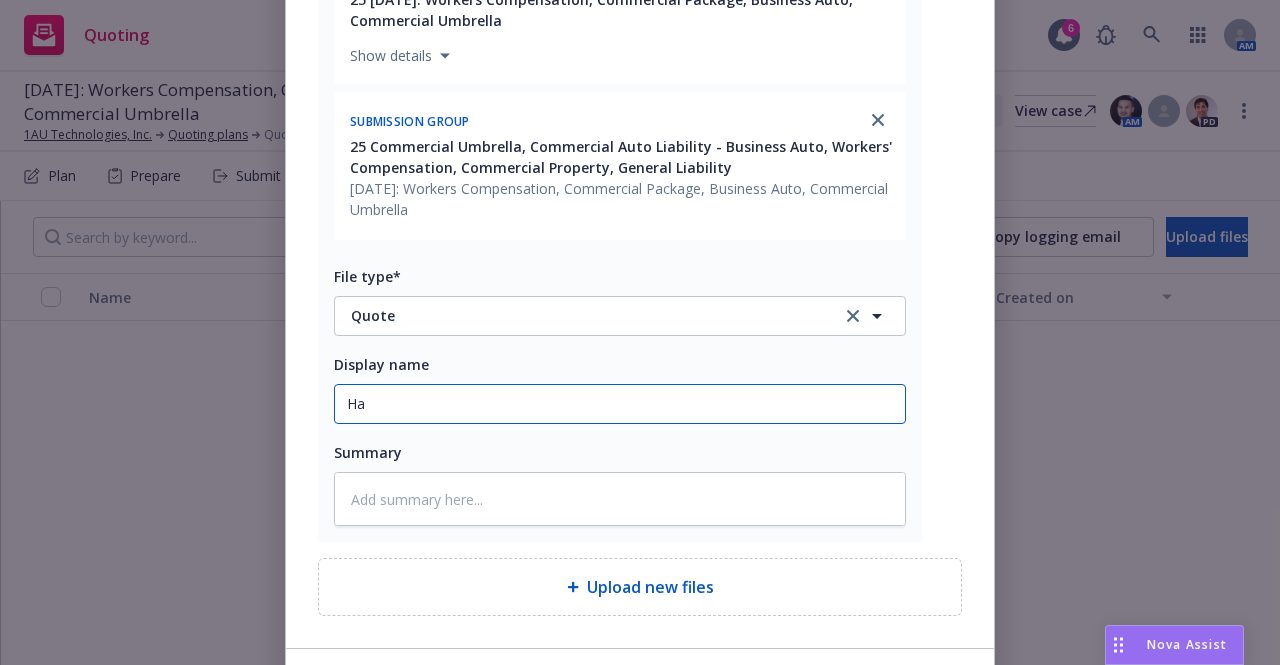 type on "x" 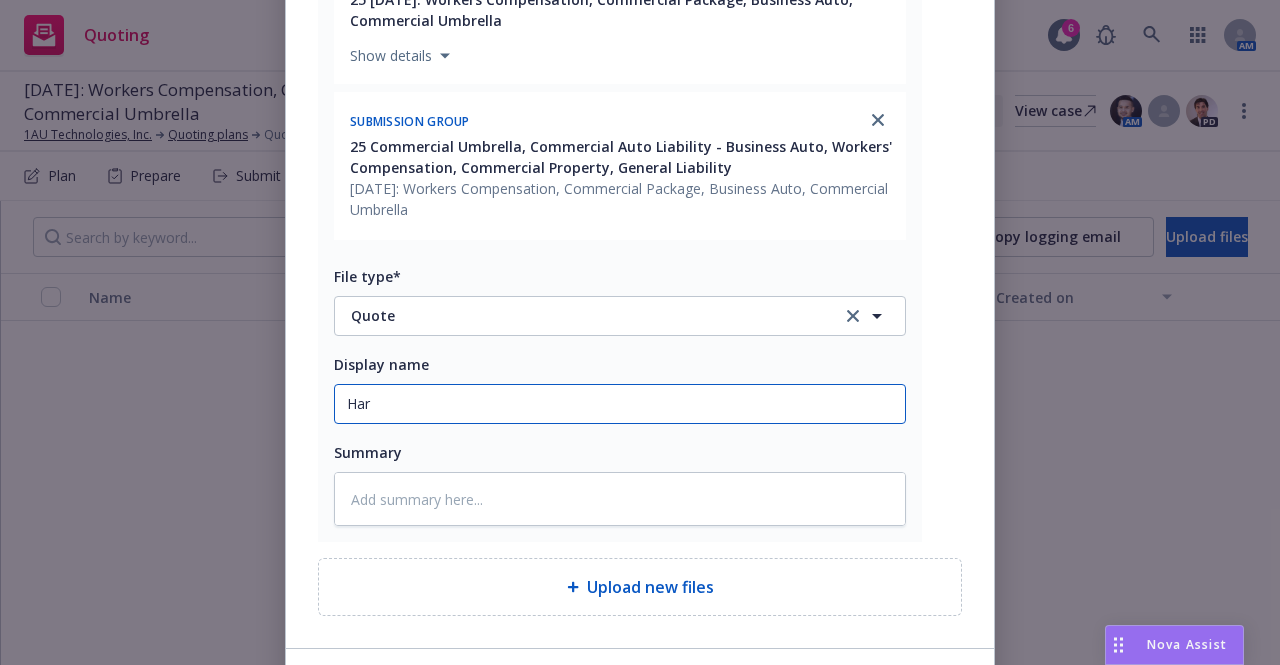 type on "x" 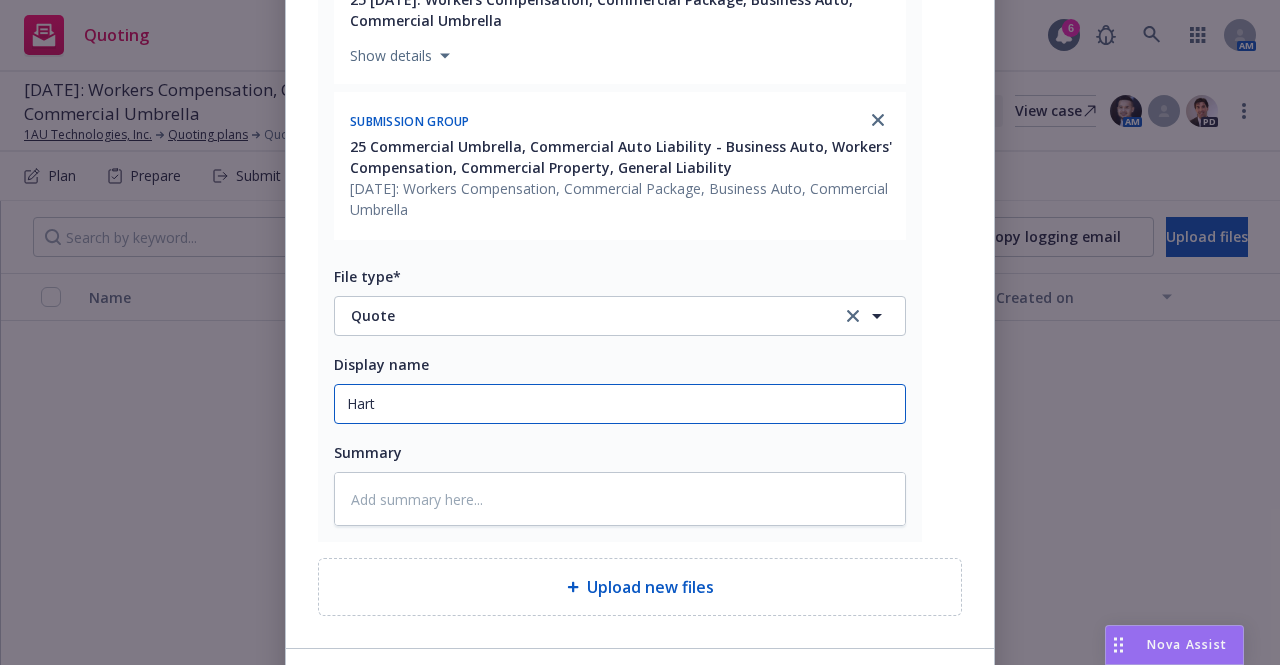 type on "Hartford WC" 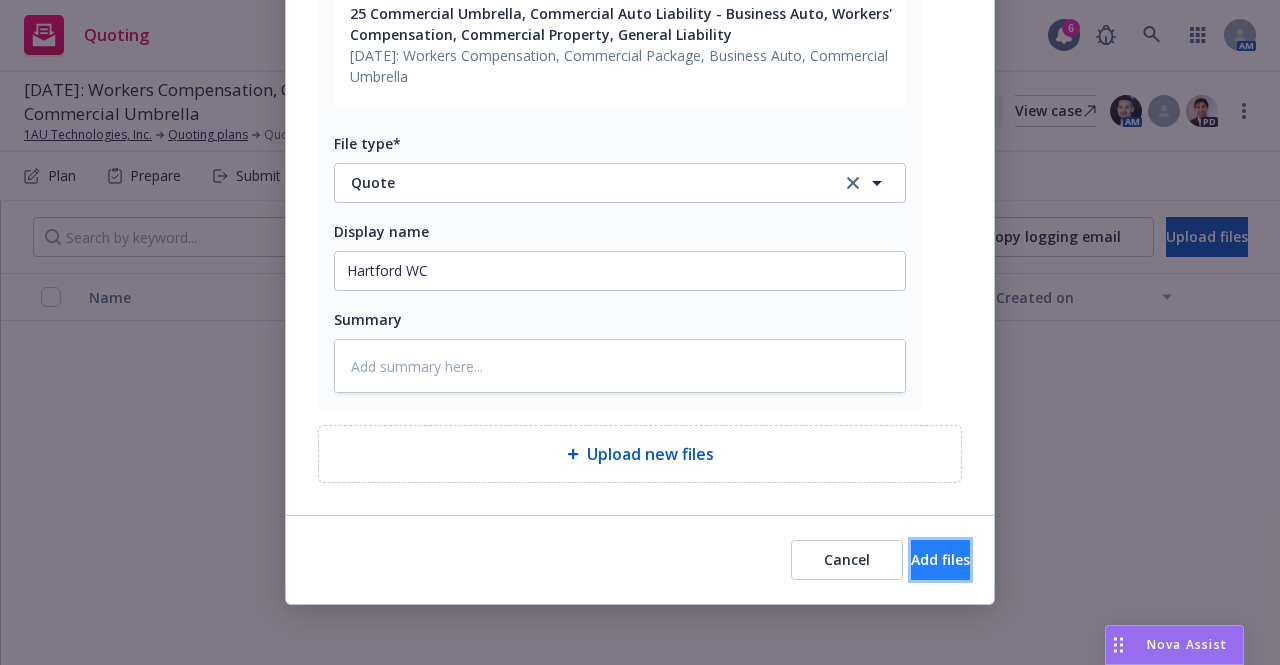 click on "Add files" at bounding box center (940, 560) 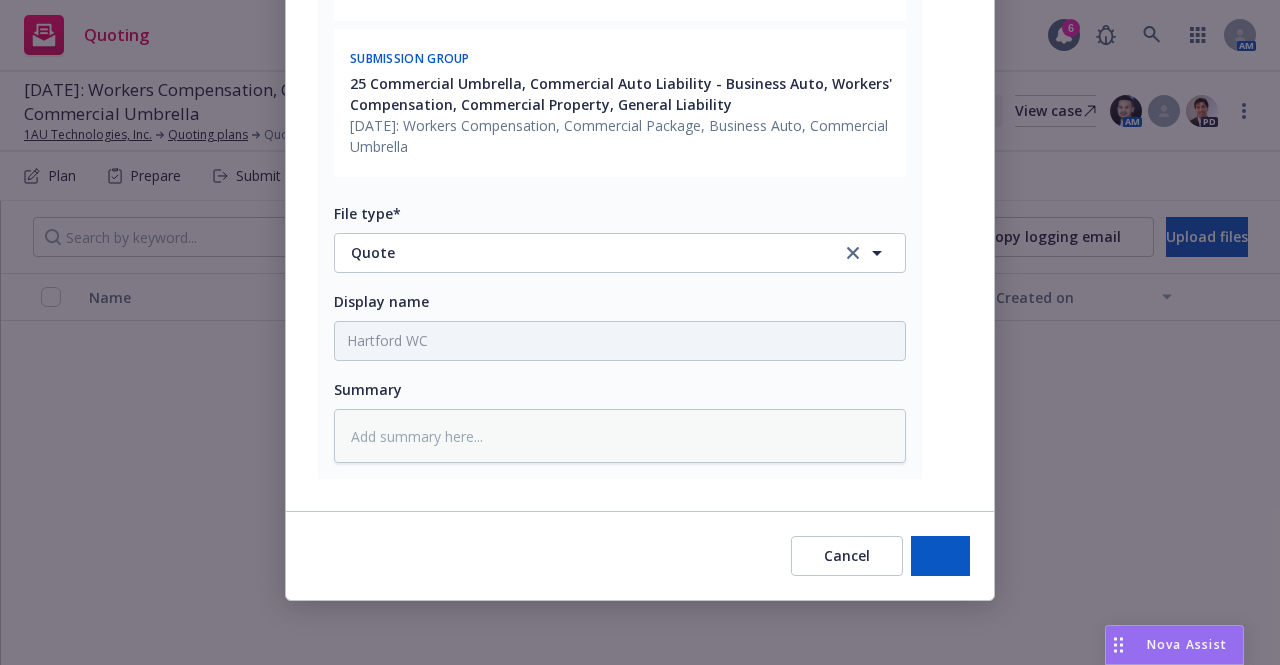 scroll, scrollTop: 1316, scrollLeft: 0, axis: vertical 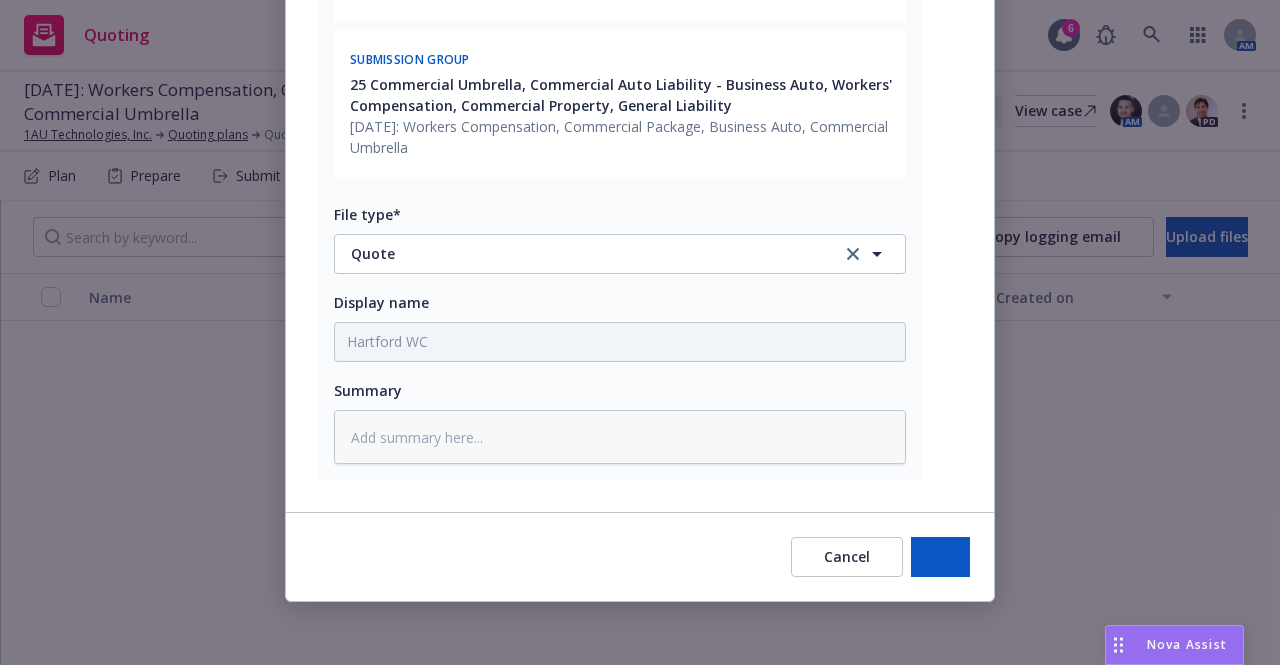 type on "x" 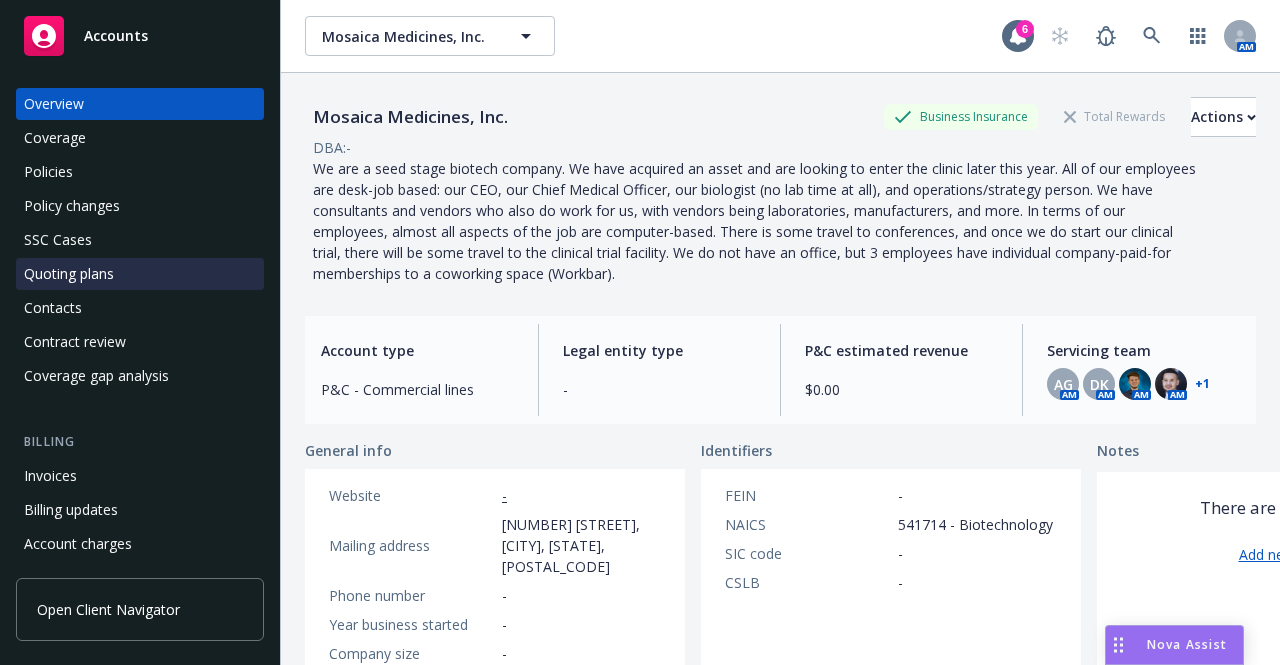 scroll, scrollTop: 0, scrollLeft: 0, axis: both 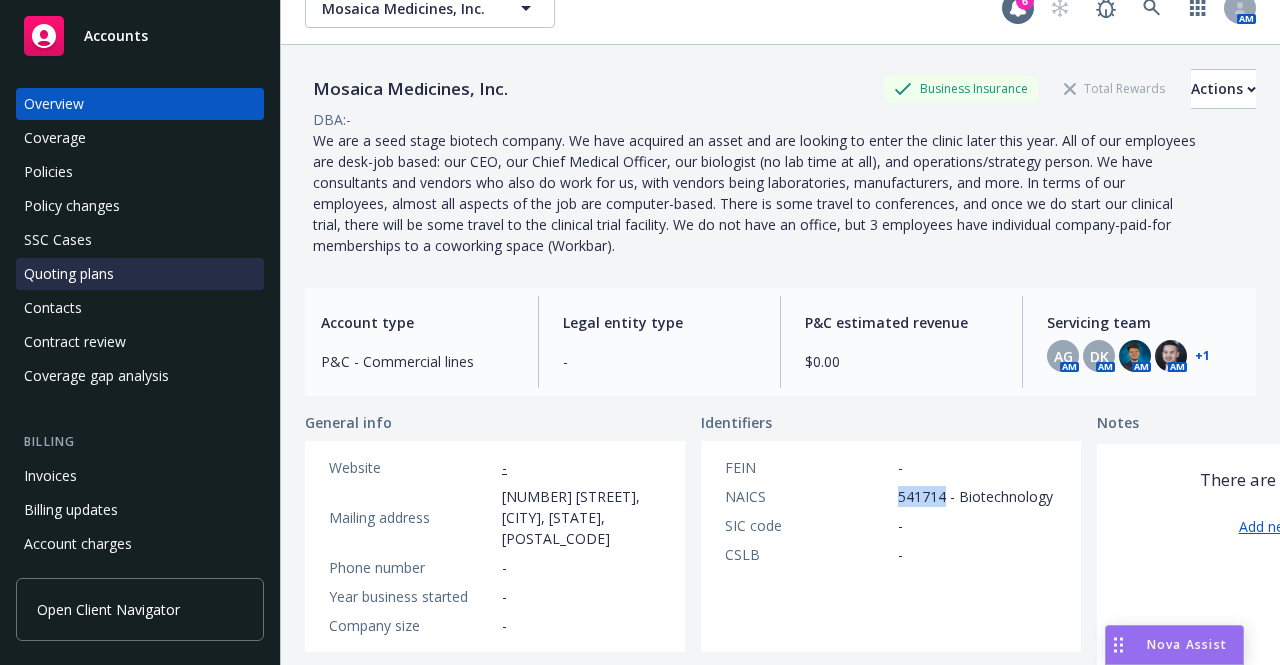 click on "Quoting plans" at bounding box center [140, 274] 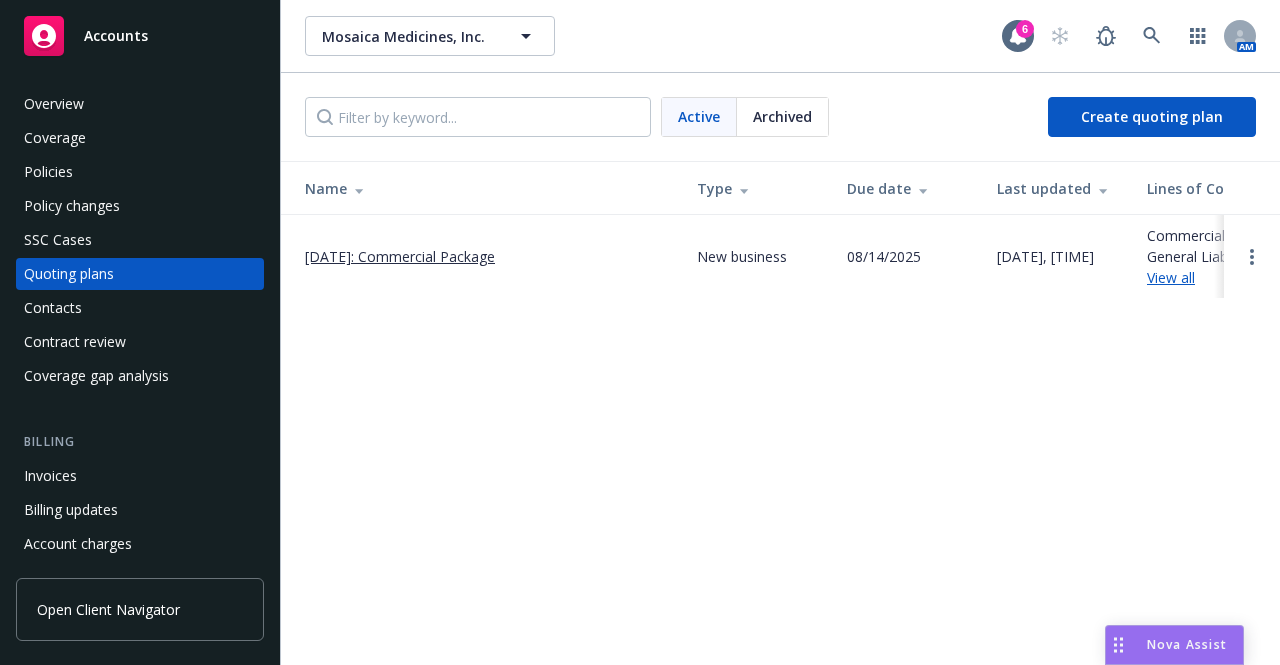click on "[DATE]: Commercial Package" at bounding box center [400, 256] 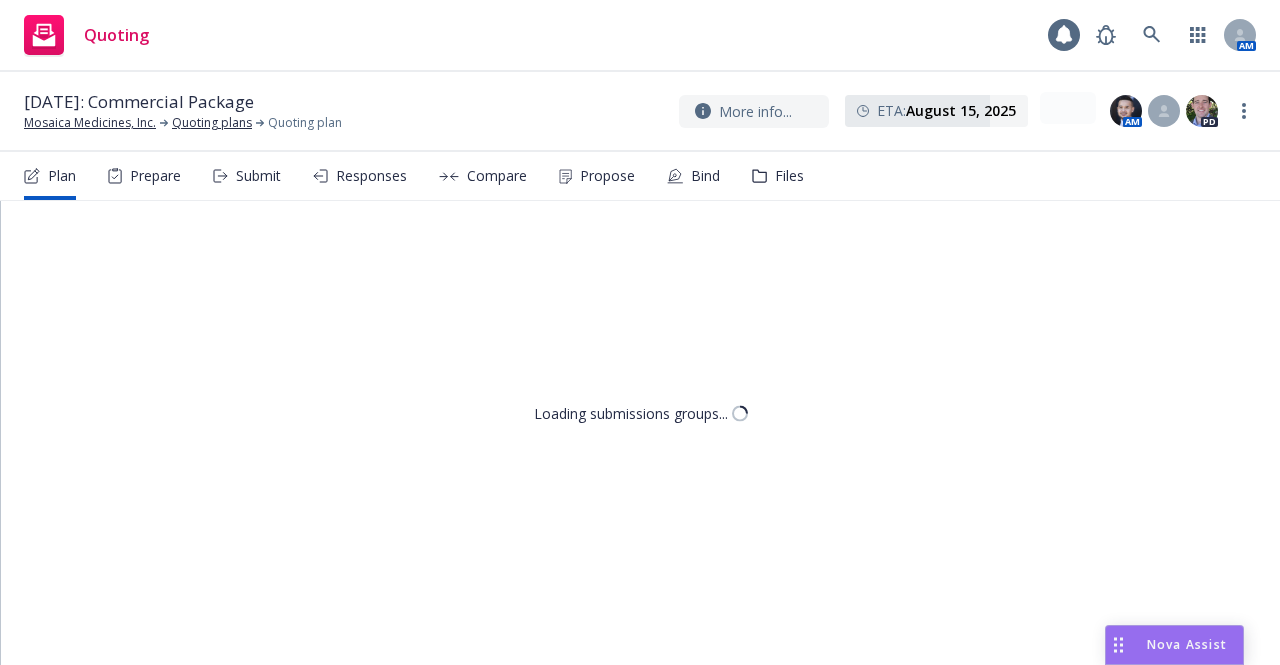 scroll, scrollTop: 0, scrollLeft: 0, axis: both 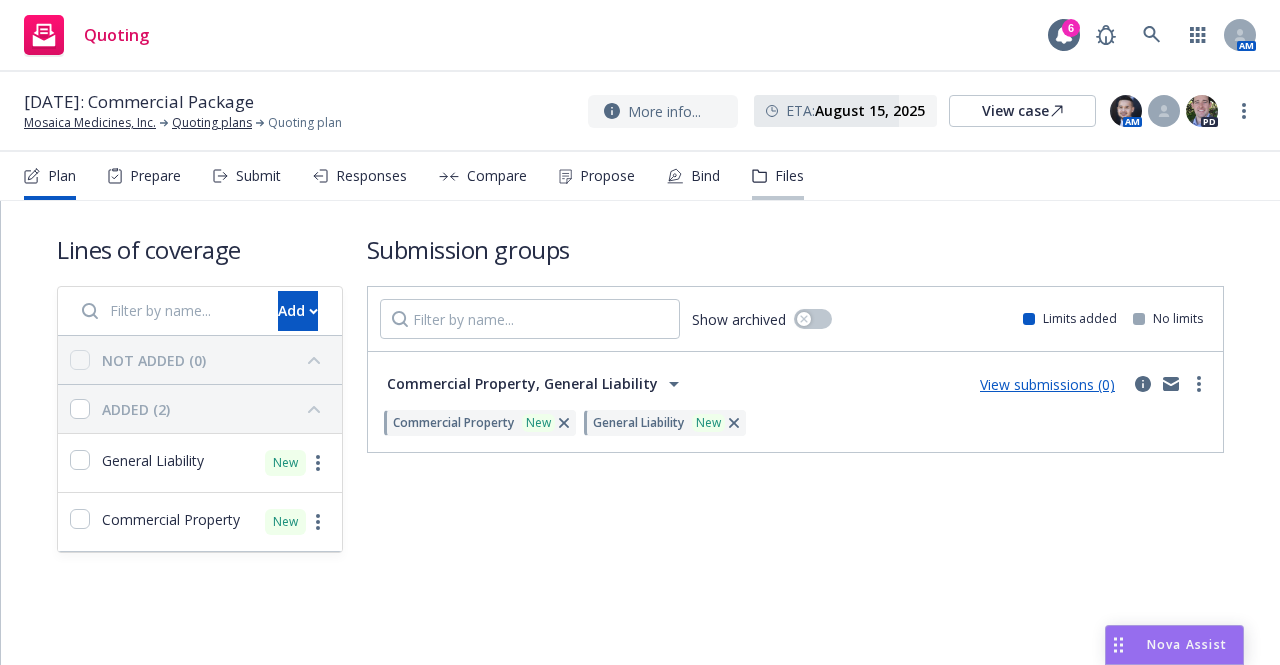click on "Files" at bounding box center (778, 176) 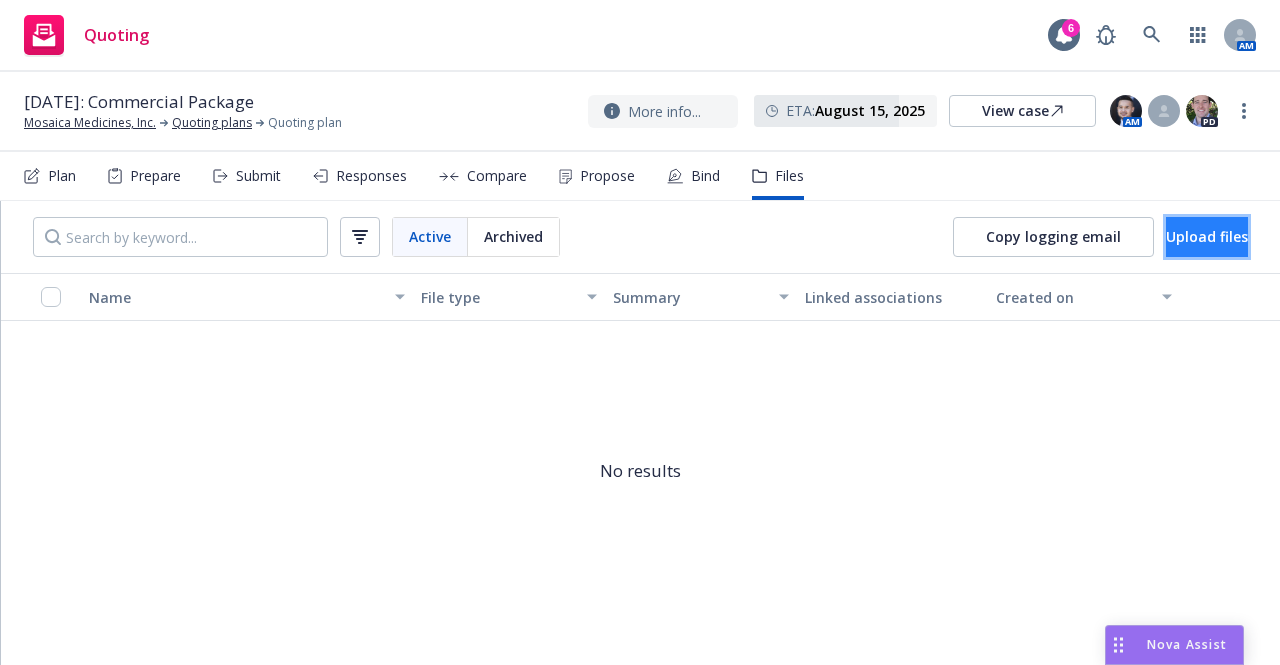 click on "Upload files" at bounding box center [1207, 237] 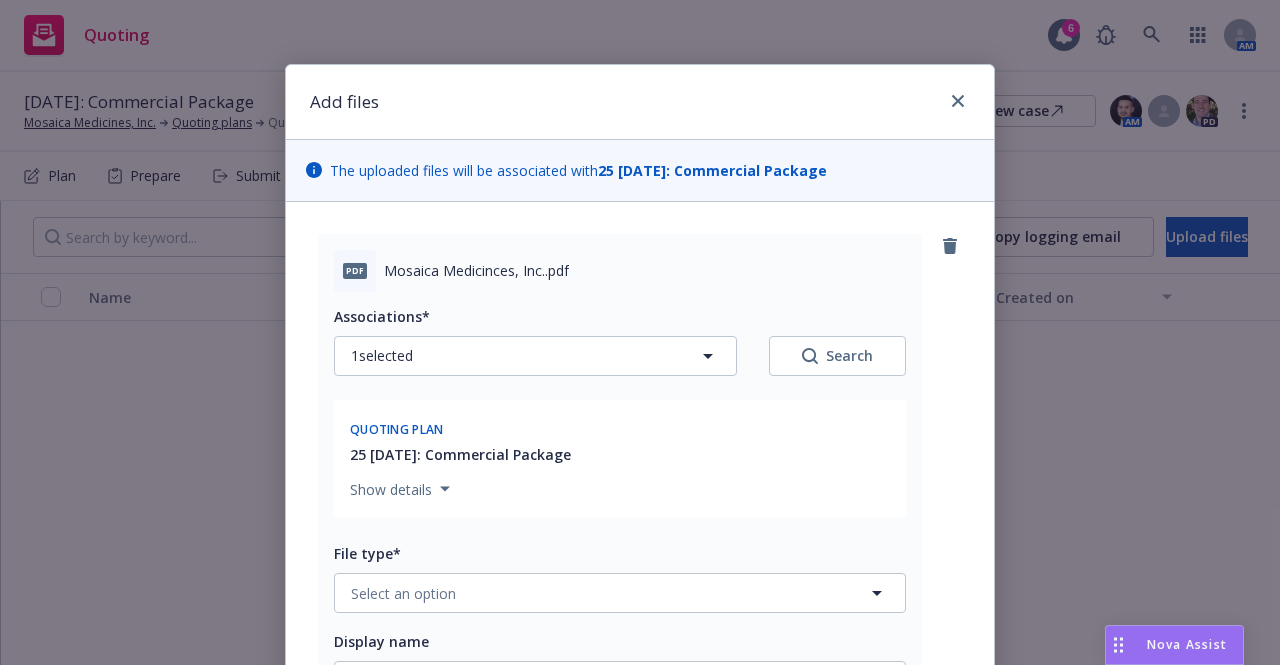 scroll, scrollTop: 152, scrollLeft: 0, axis: vertical 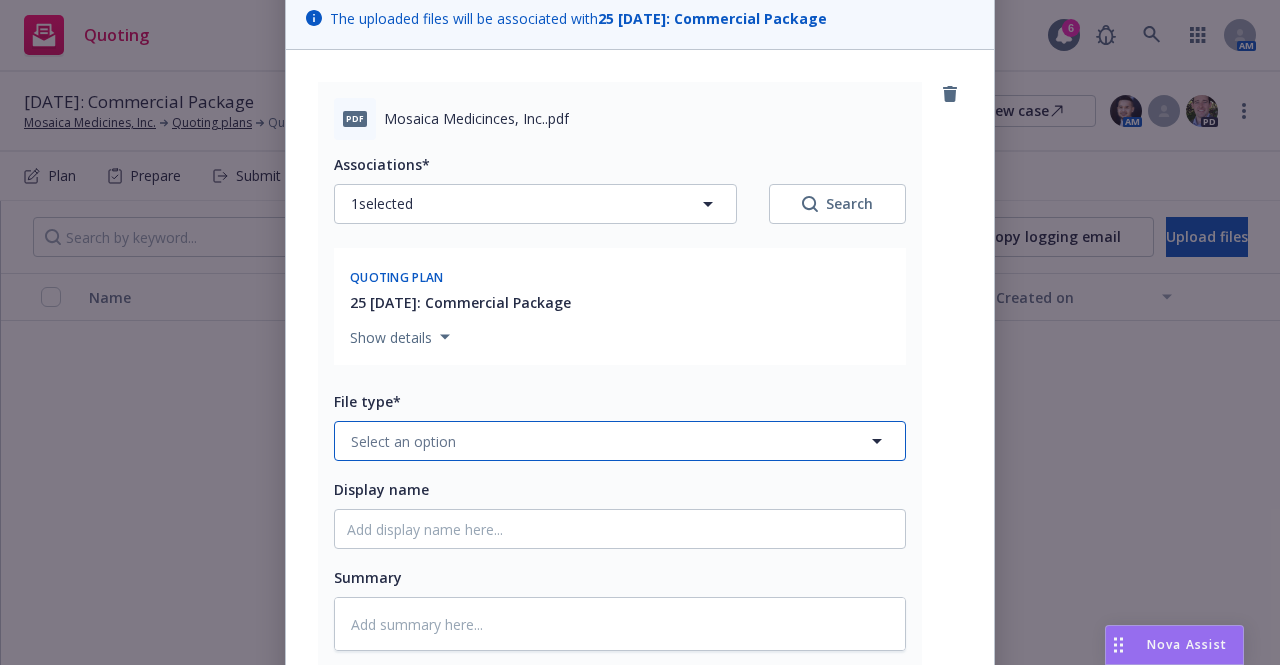 click on "Select an option" at bounding box center (620, 441) 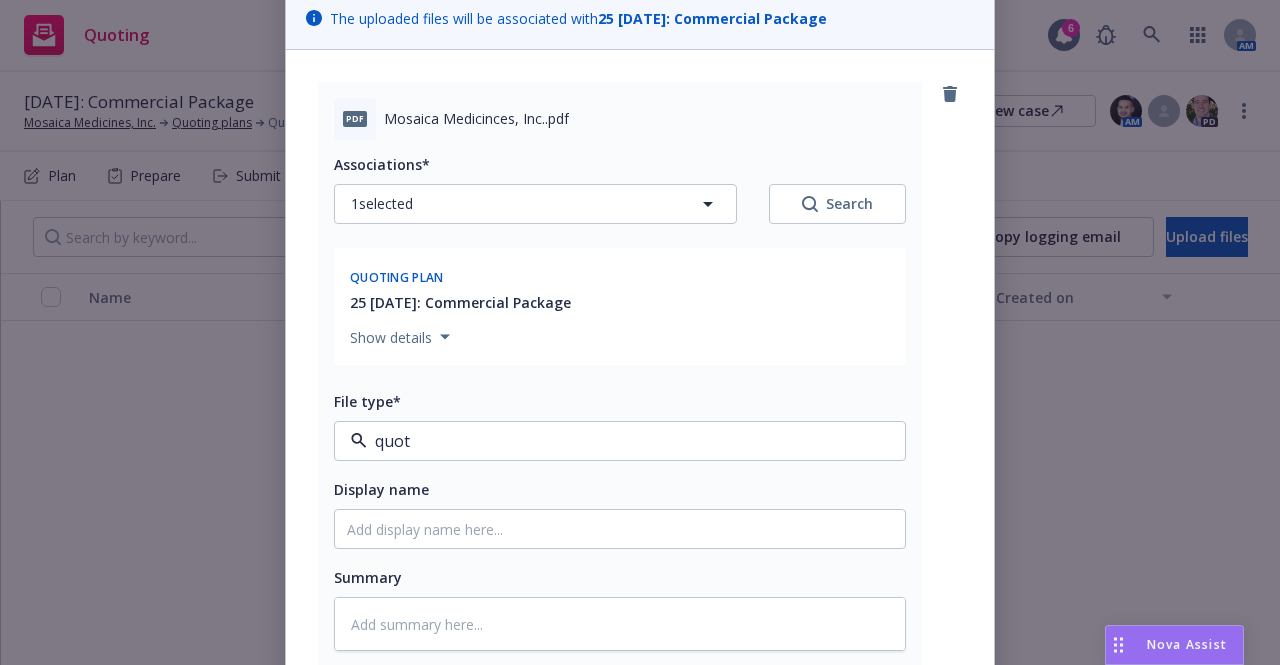 type on "quote" 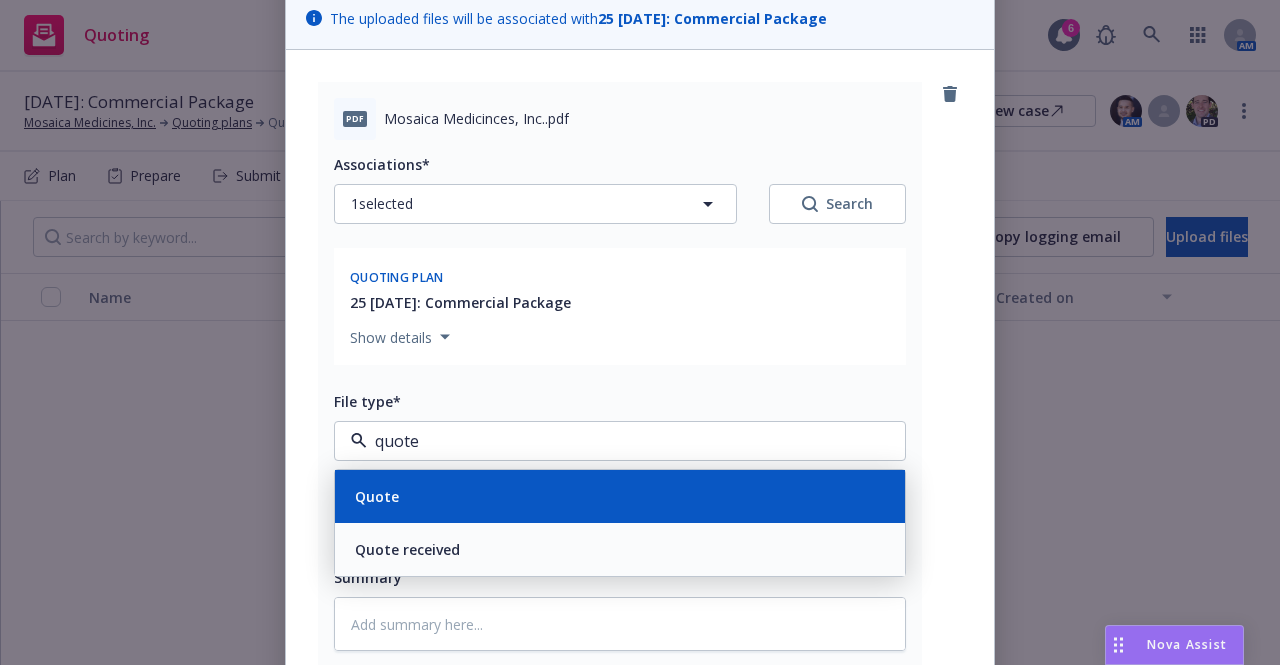 click on "Quote" at bounding box center [620, 496] 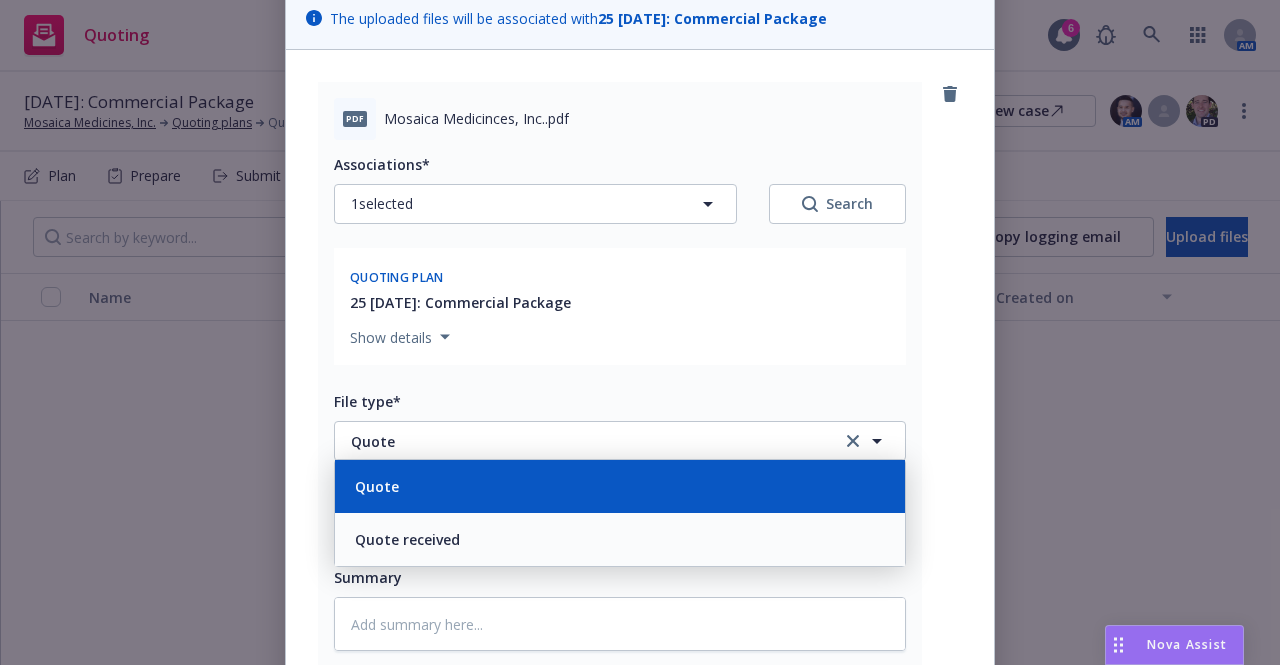 scroll, scrollTop: 276, scrollLeft: 0, axis: vertical 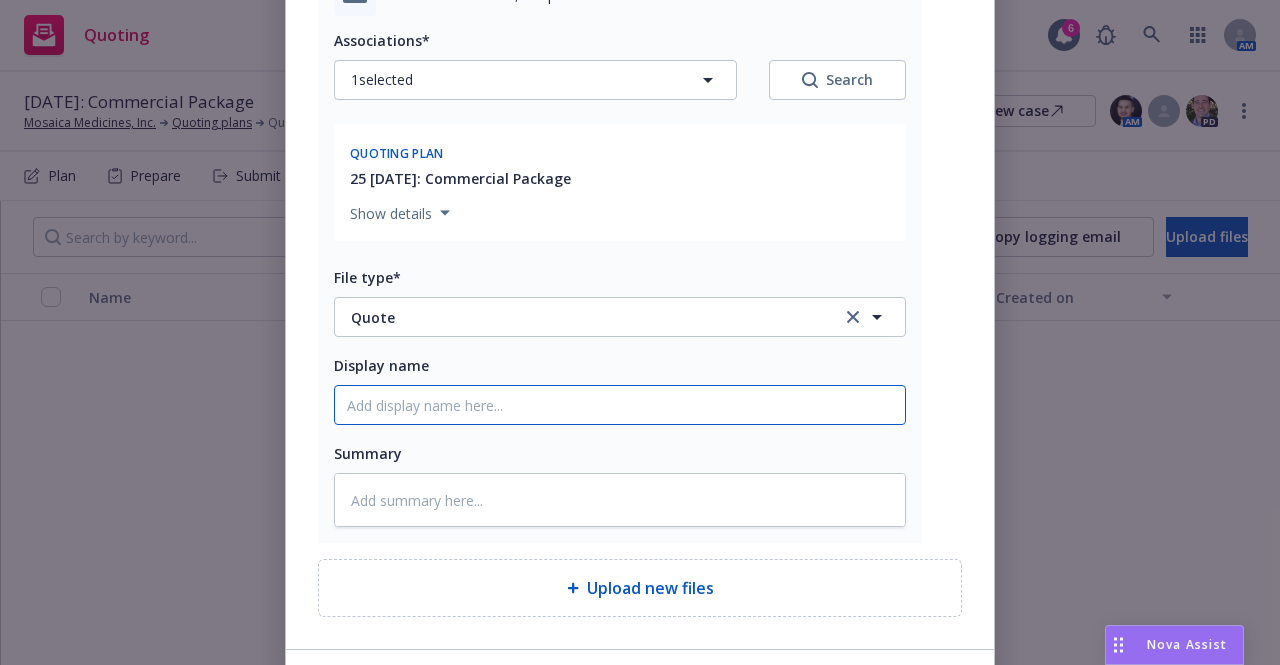 click on "Display name" at bounding box center [620, 405] 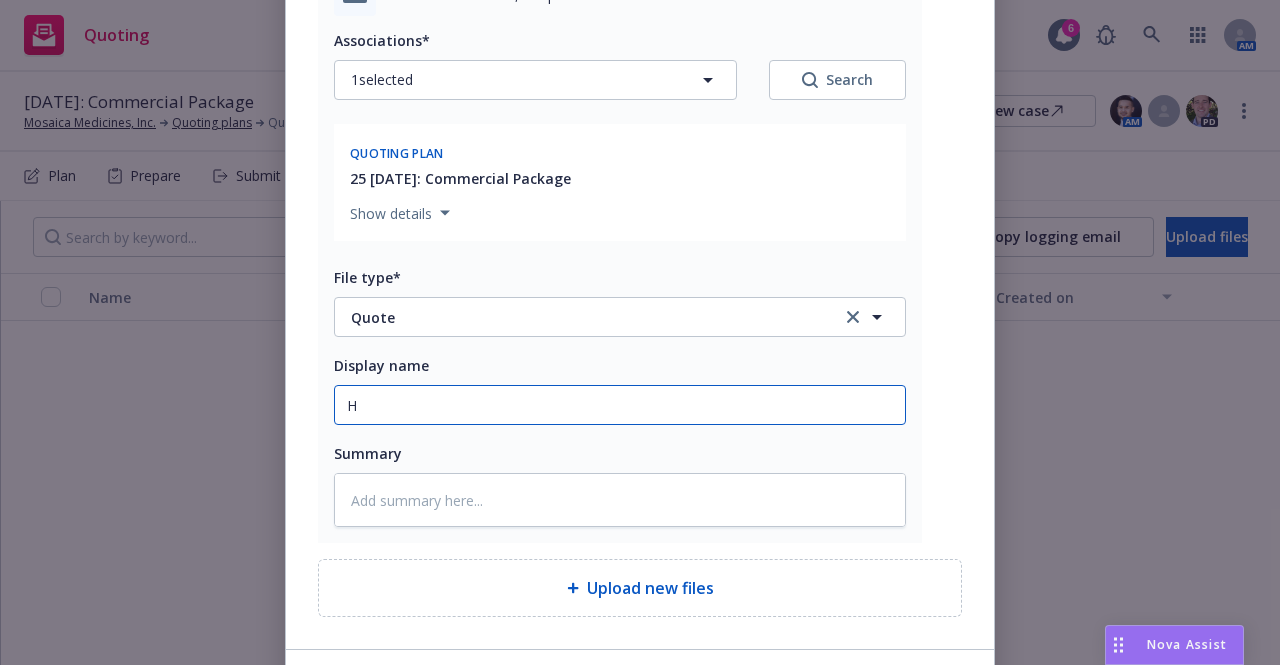 type on "x" 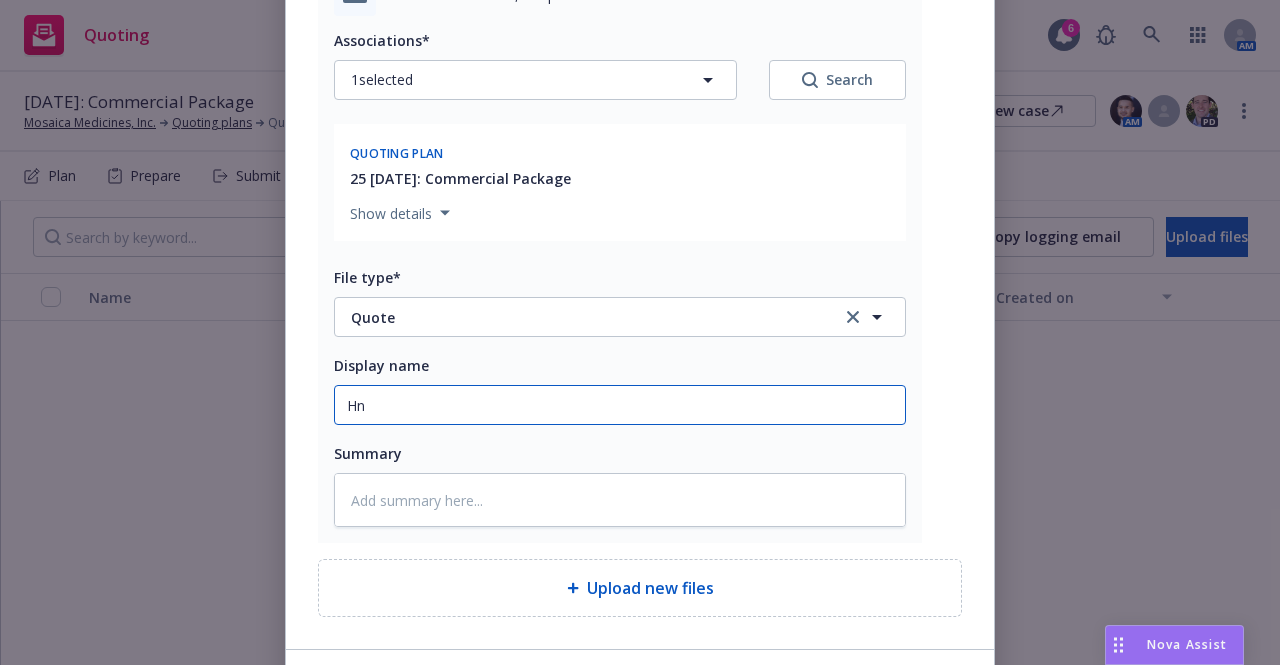 type on "x" 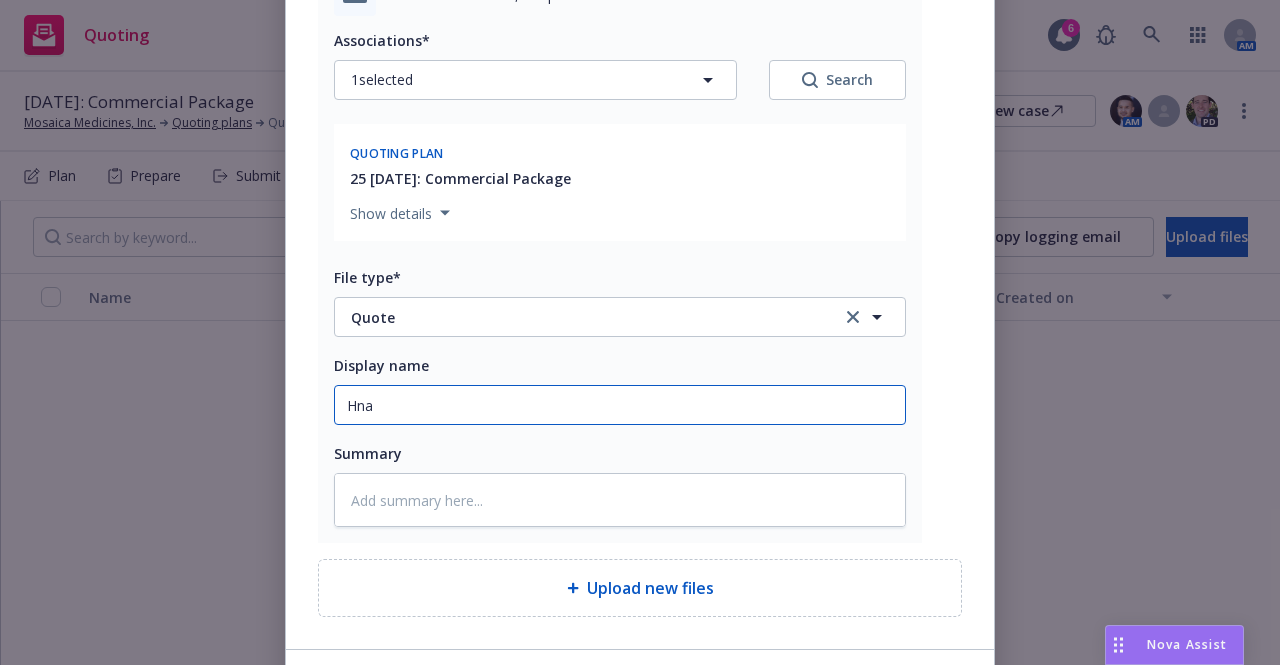 type on "x" 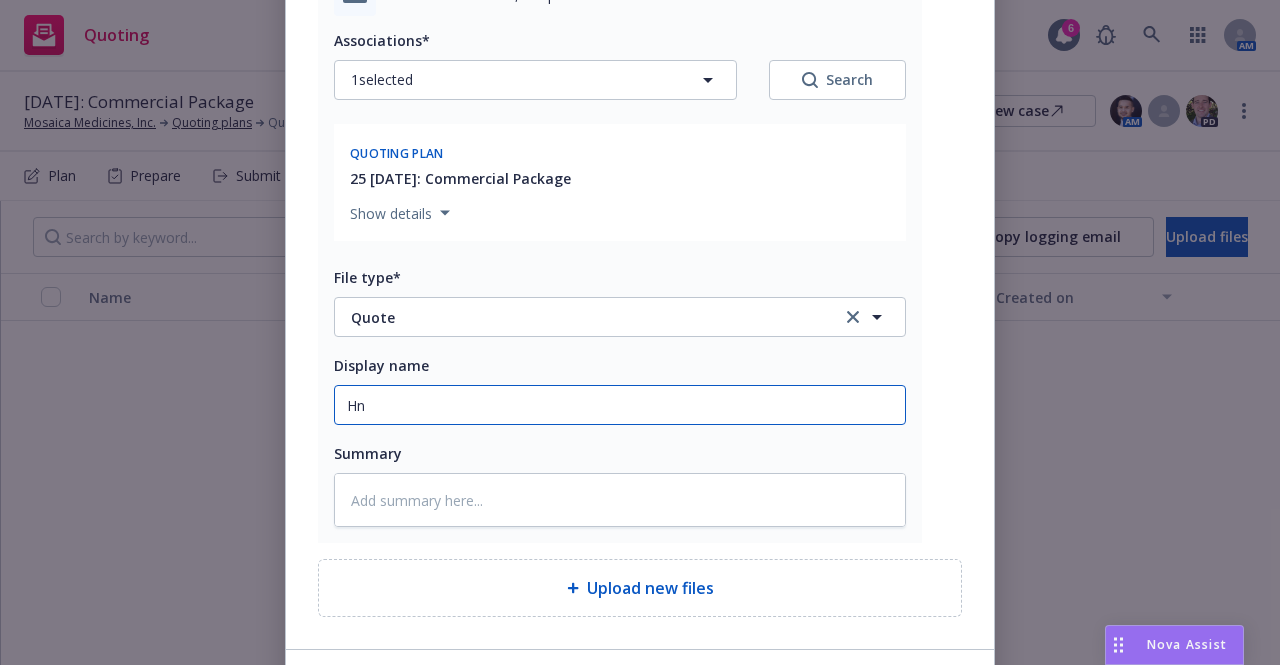 type on "x" 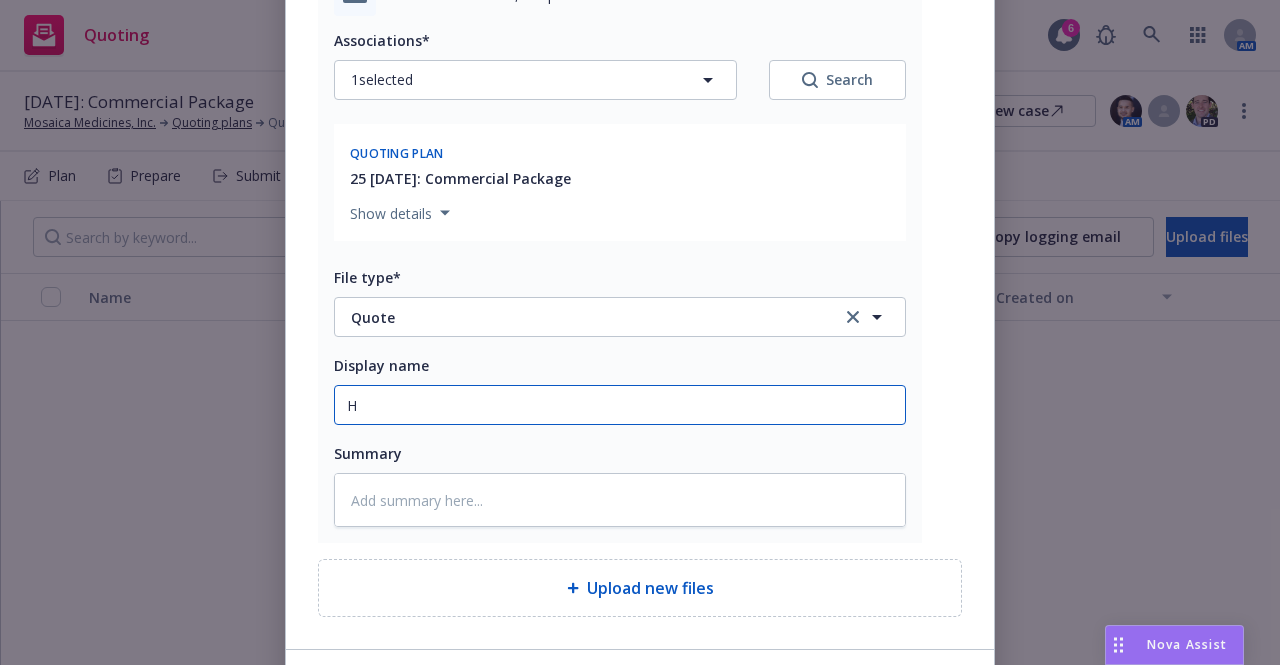 type on "x" 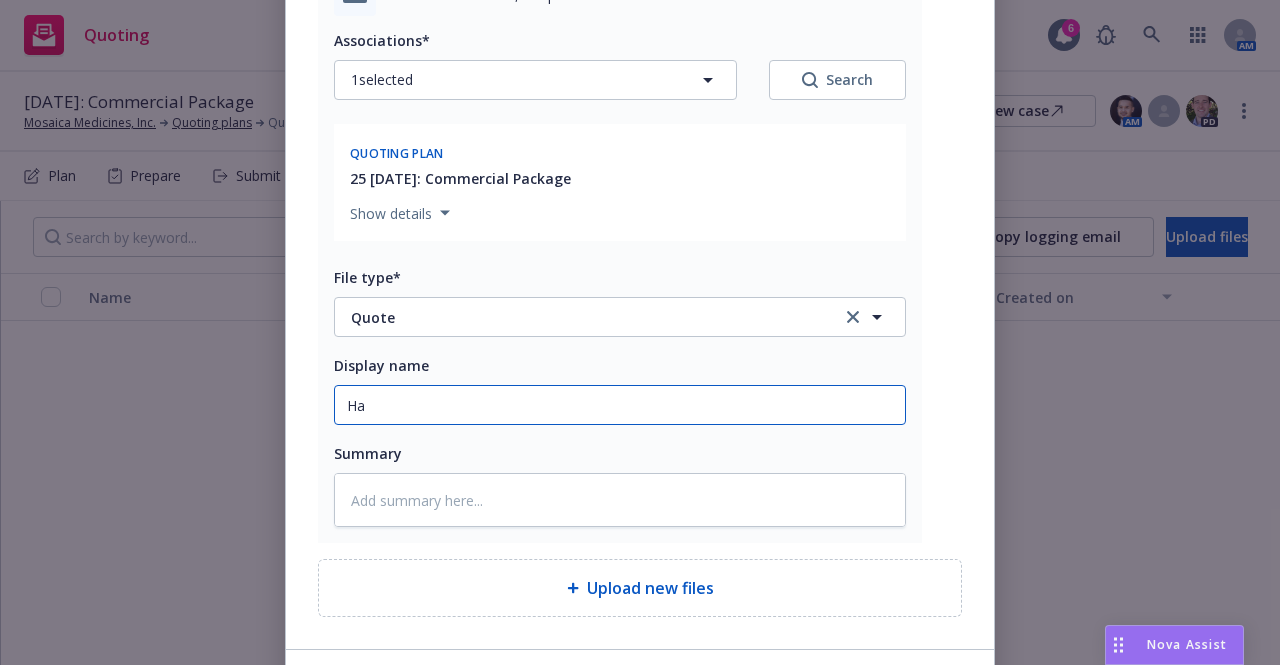 type on "x" 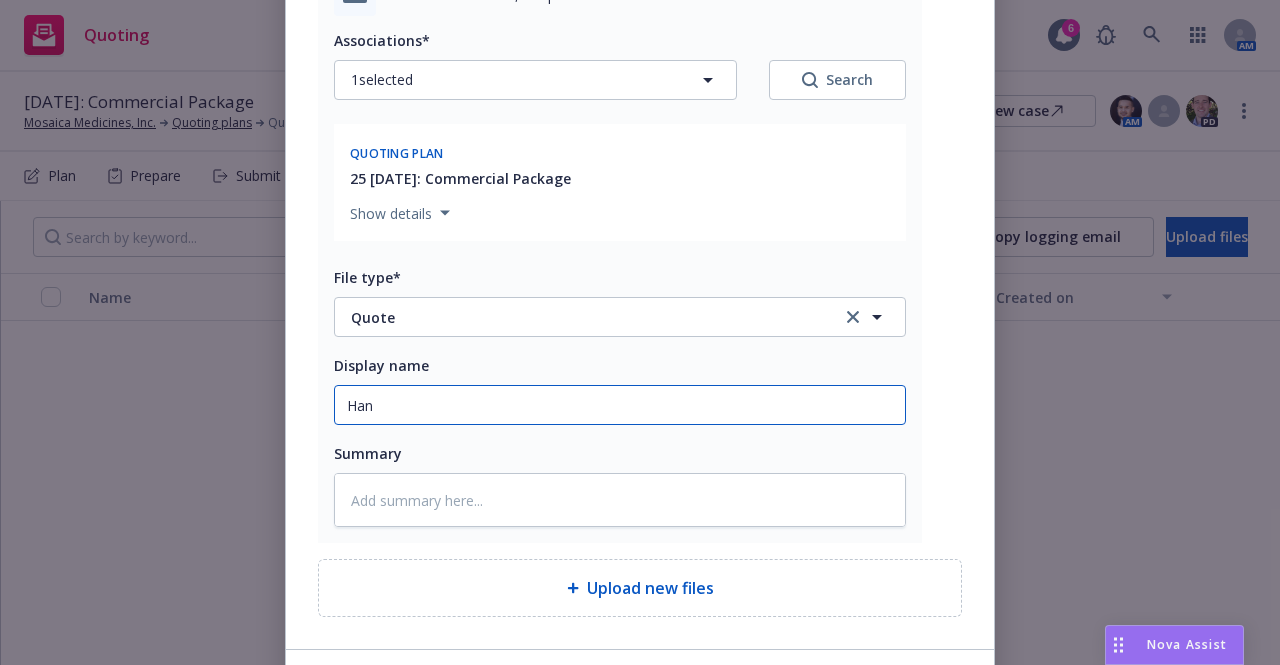 type on "Hanover BOP" 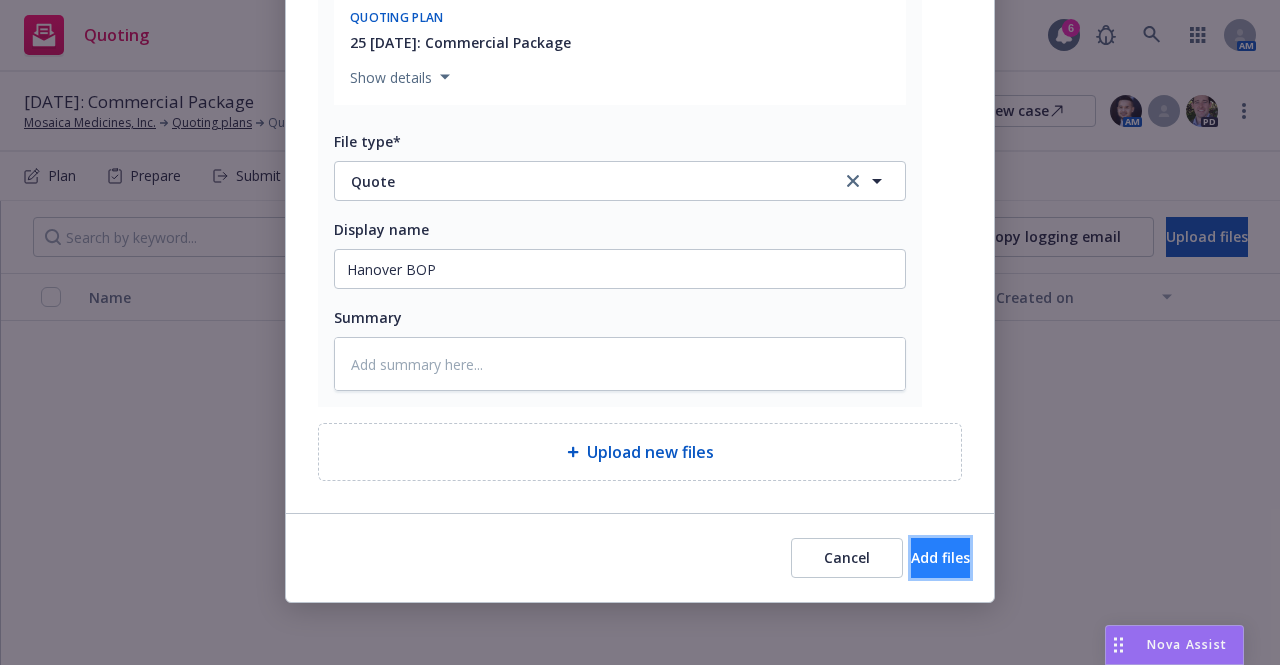 click on "Add files" at bounding box center (940, 558) 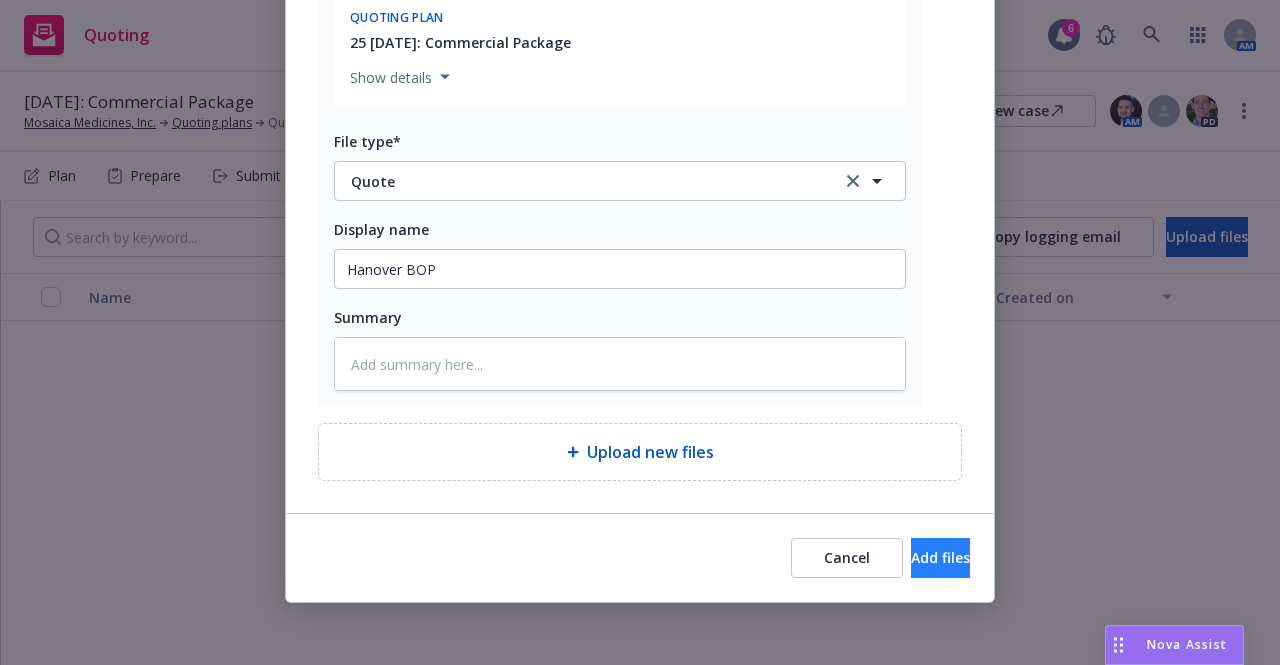 scroll, scrollTop: 339, scrollLeft: 0, axis: vertical 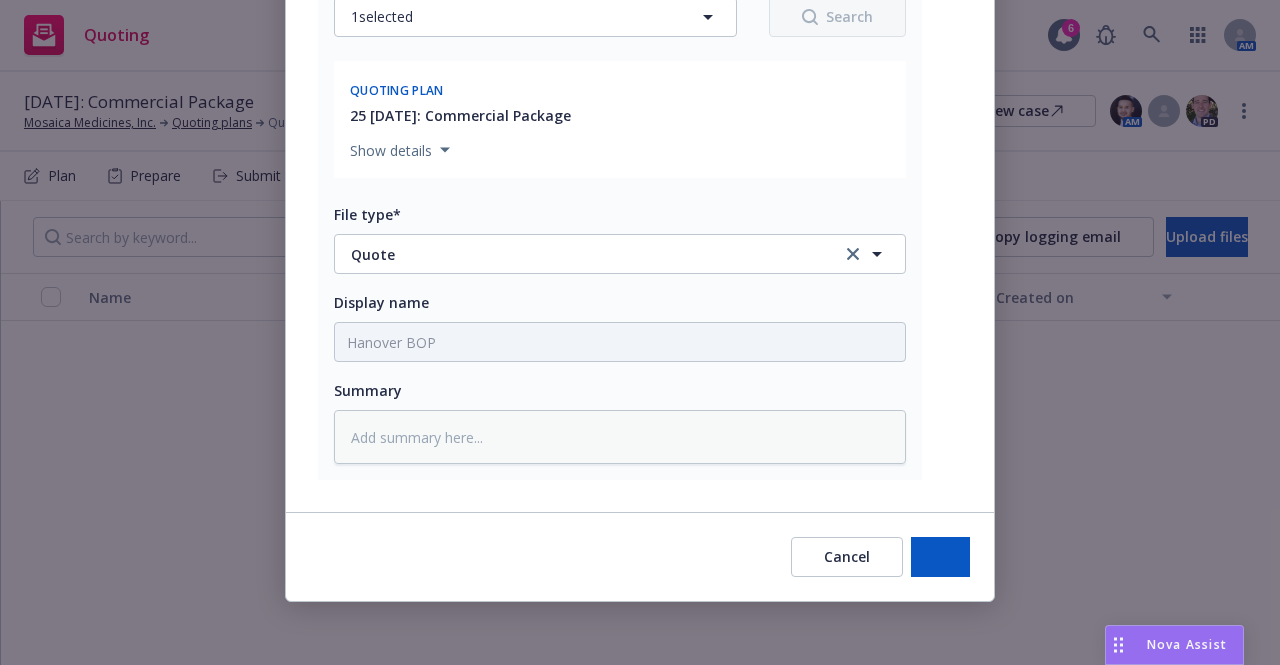 type on "x" 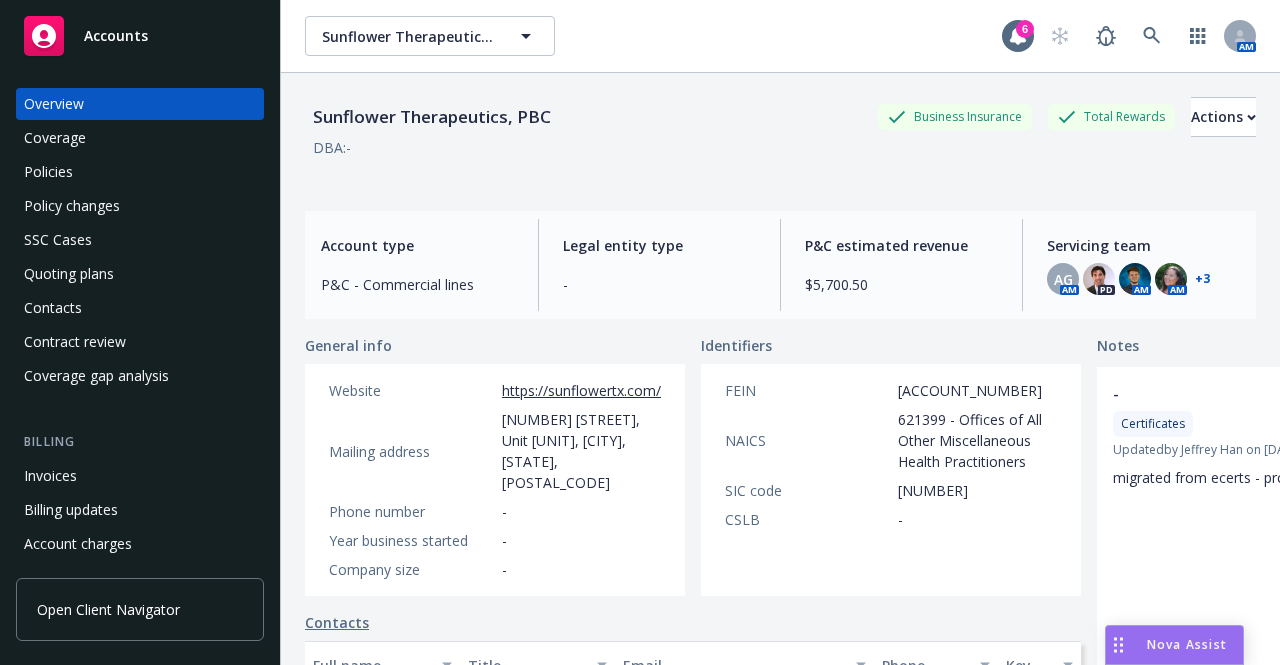 scroll, scrollTop: 0, scrollLeft: 0, axis: both 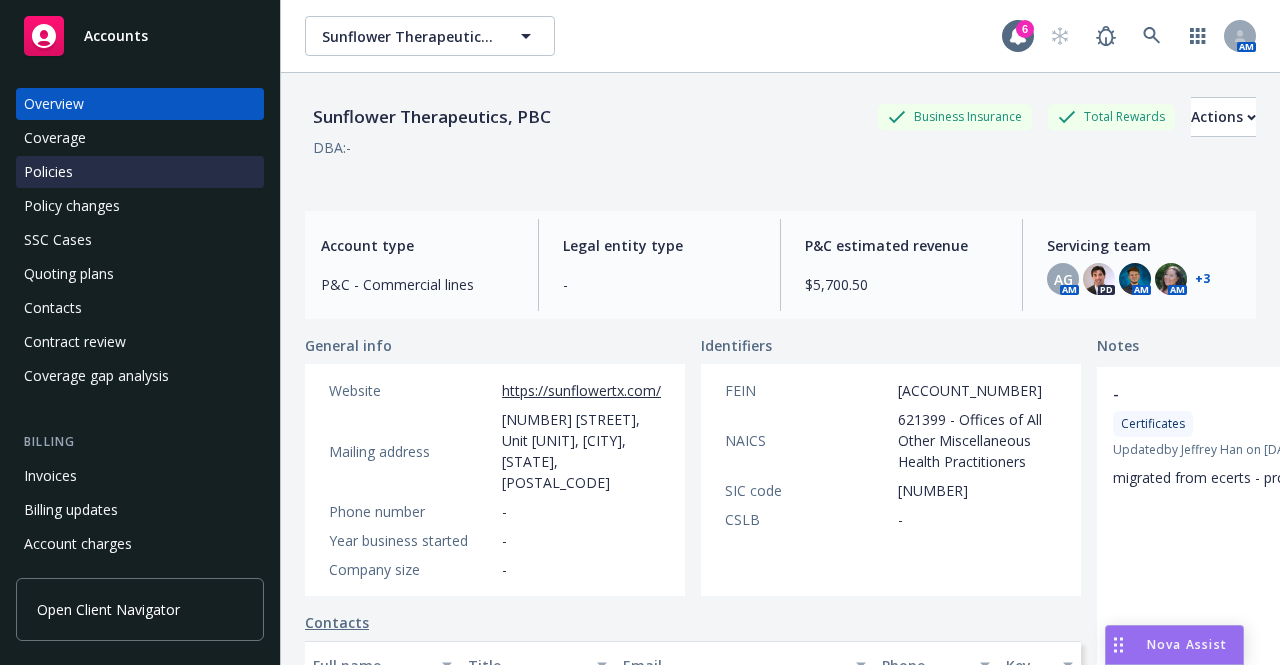 click on "Policies" at bounding box center (48, 172) 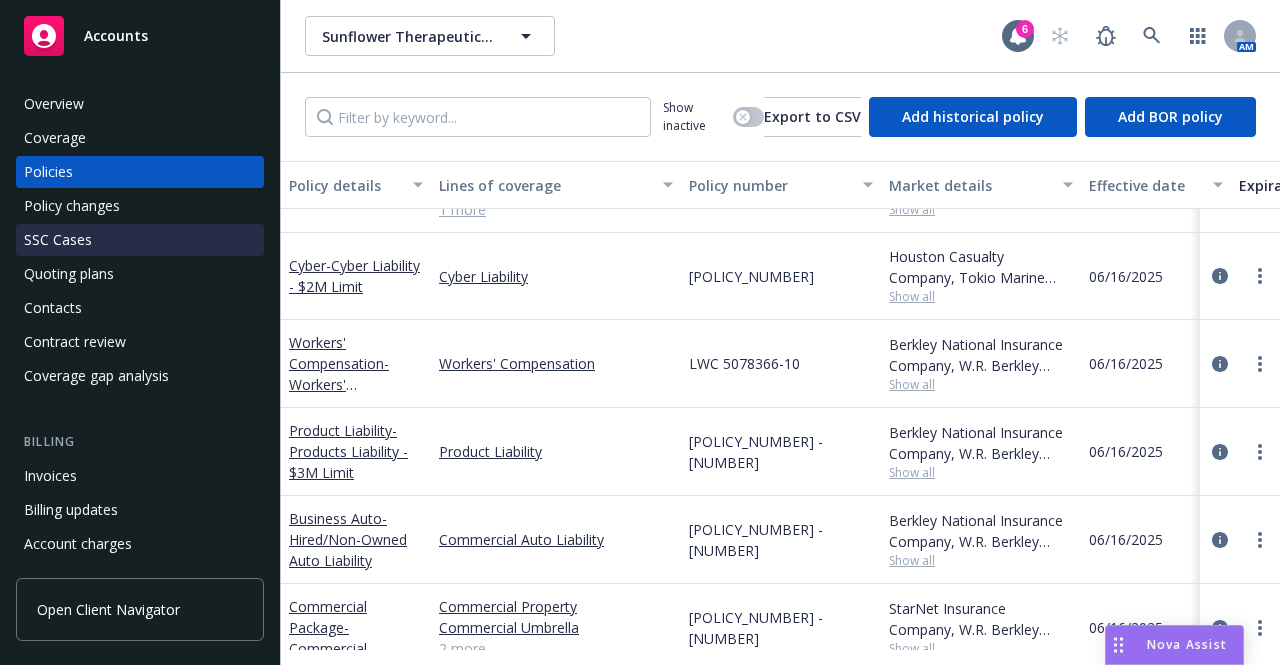scroll, scrollTop: 0, scrollLeft: 0, axis: both 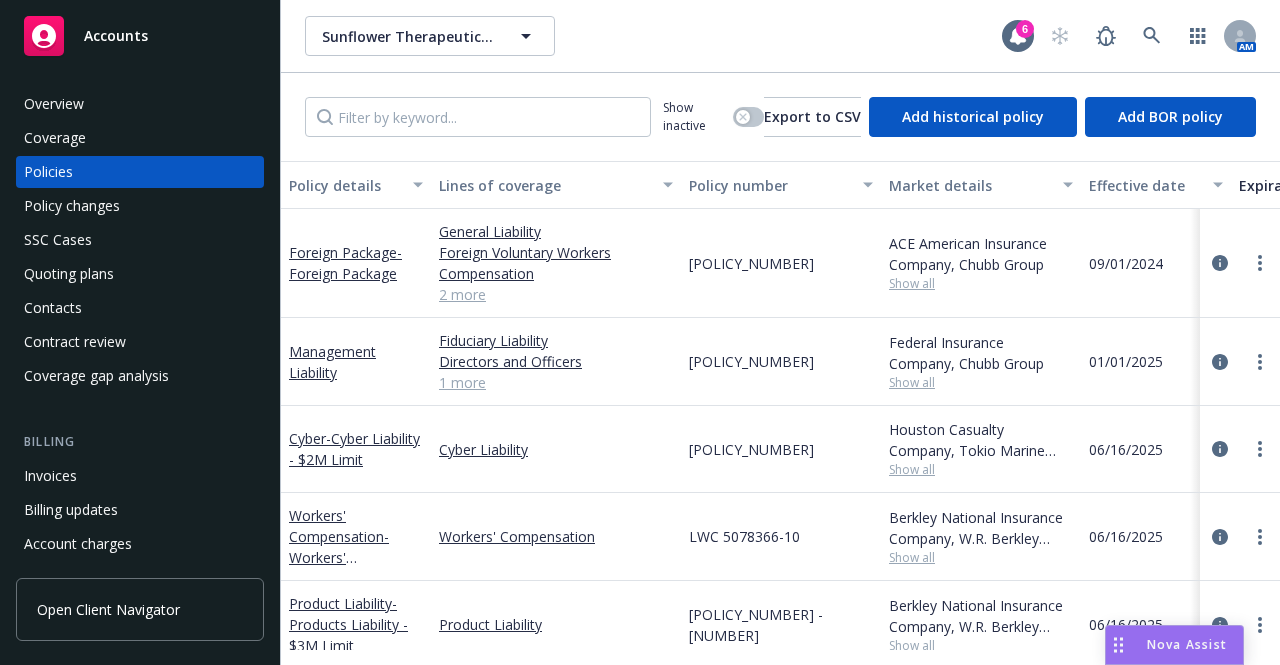 click on "2 more" at bounding box center (556, 294) 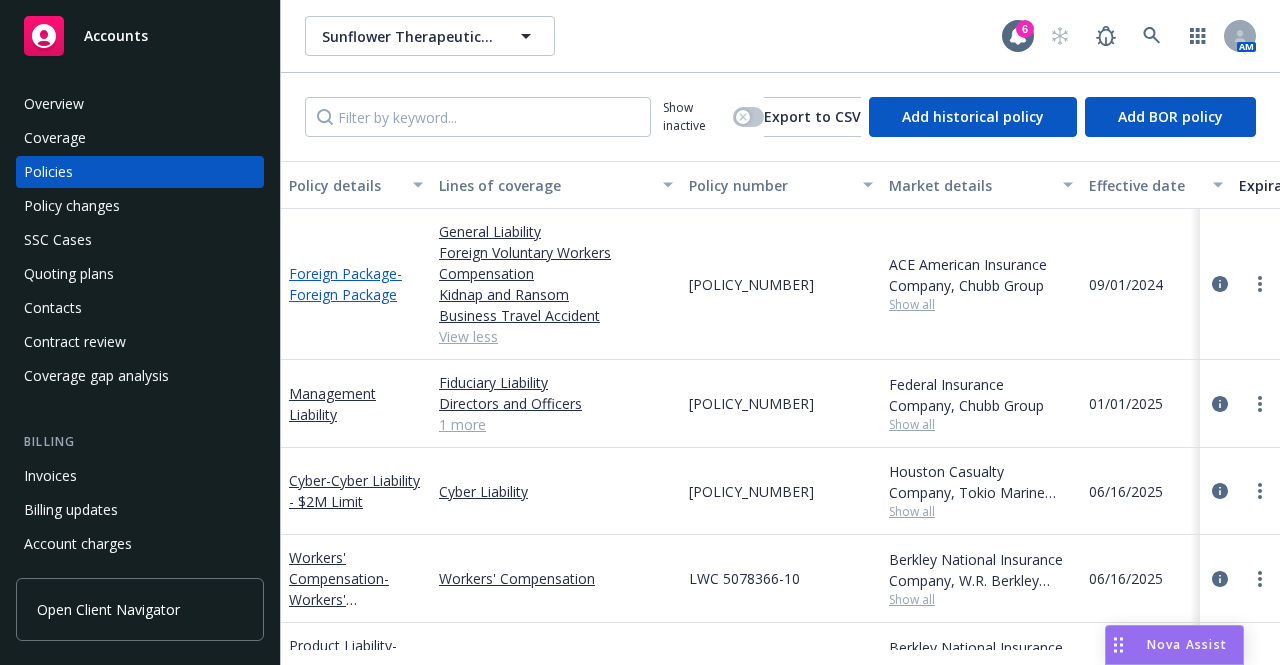 click on "Foreign Package  -  Foreign Package" at bounding box center (345, 284) 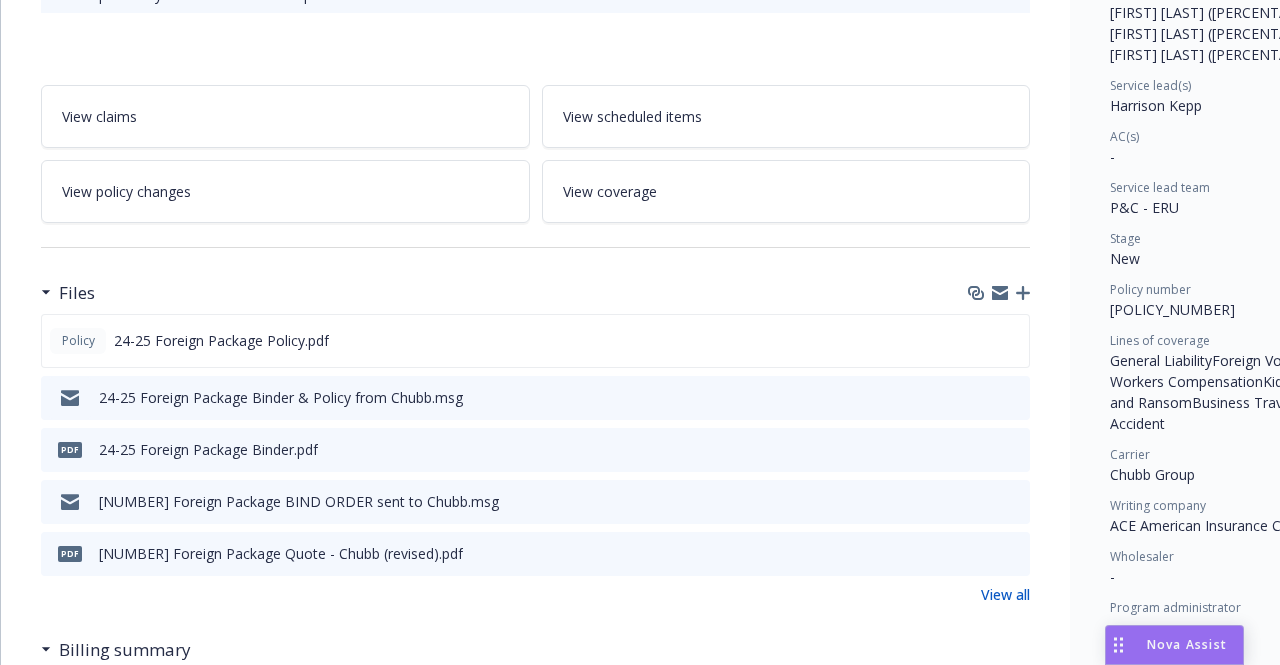 scroll, scrollTop: 286, scrollLeft: 0, axis: vertical 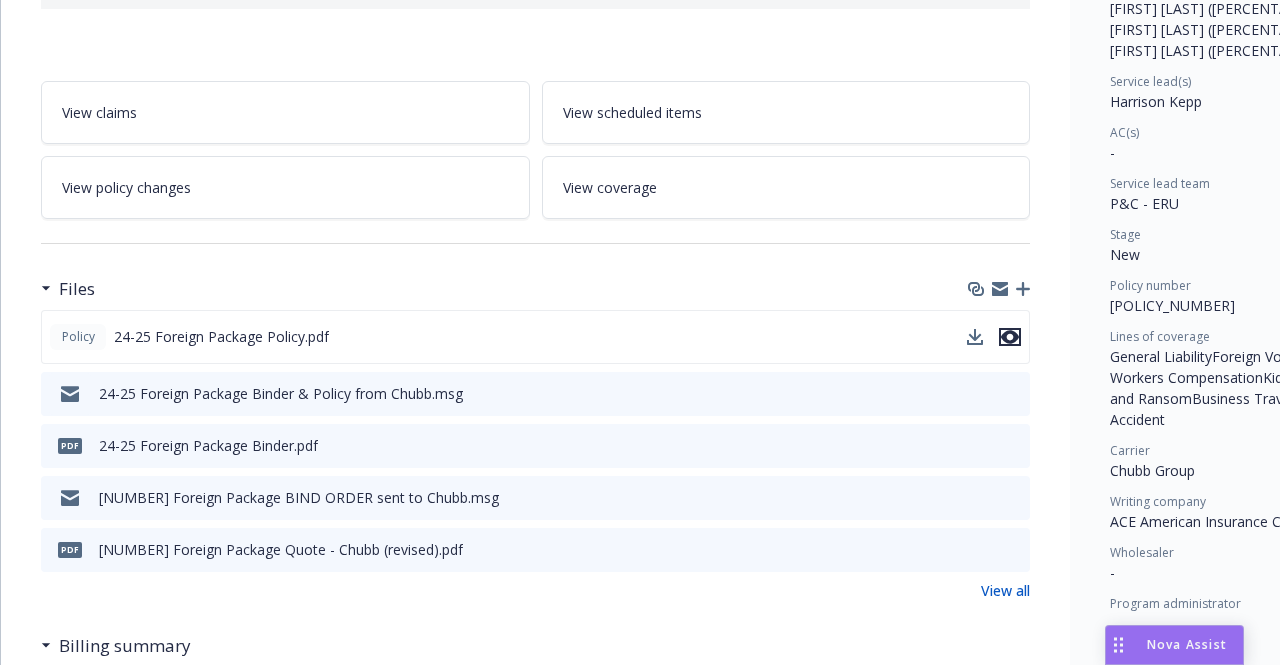 click 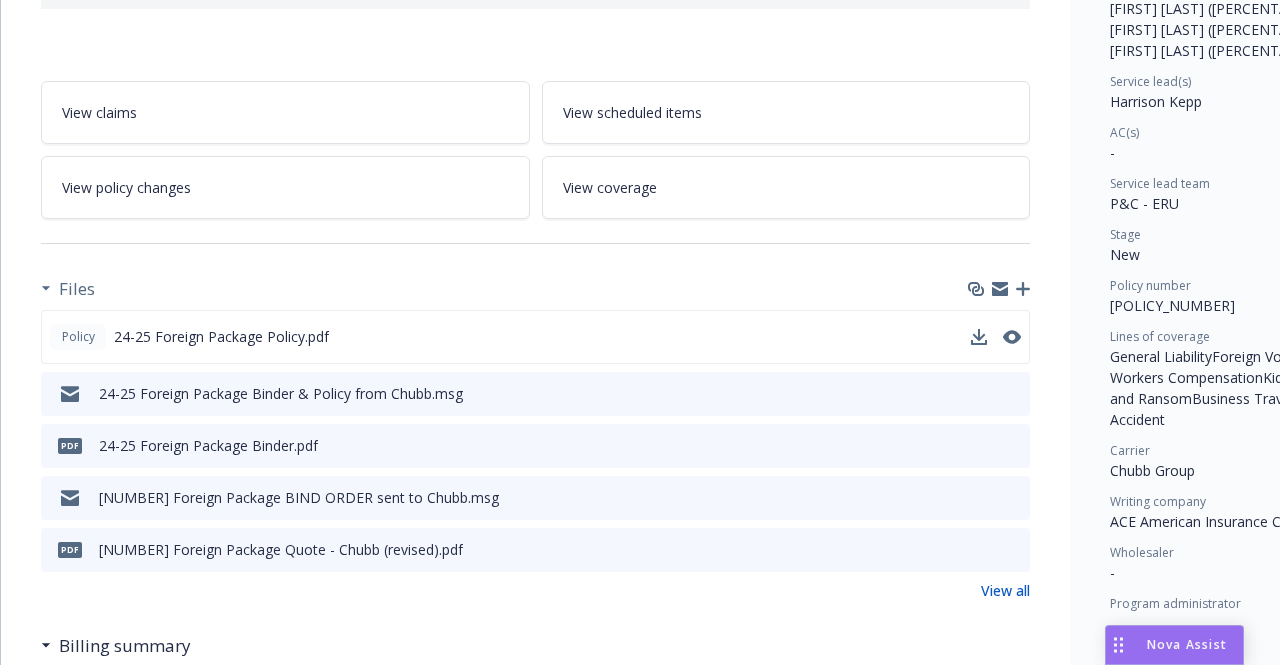 scroll, scrollTop: 0, scrollLeft: 0, axis: both 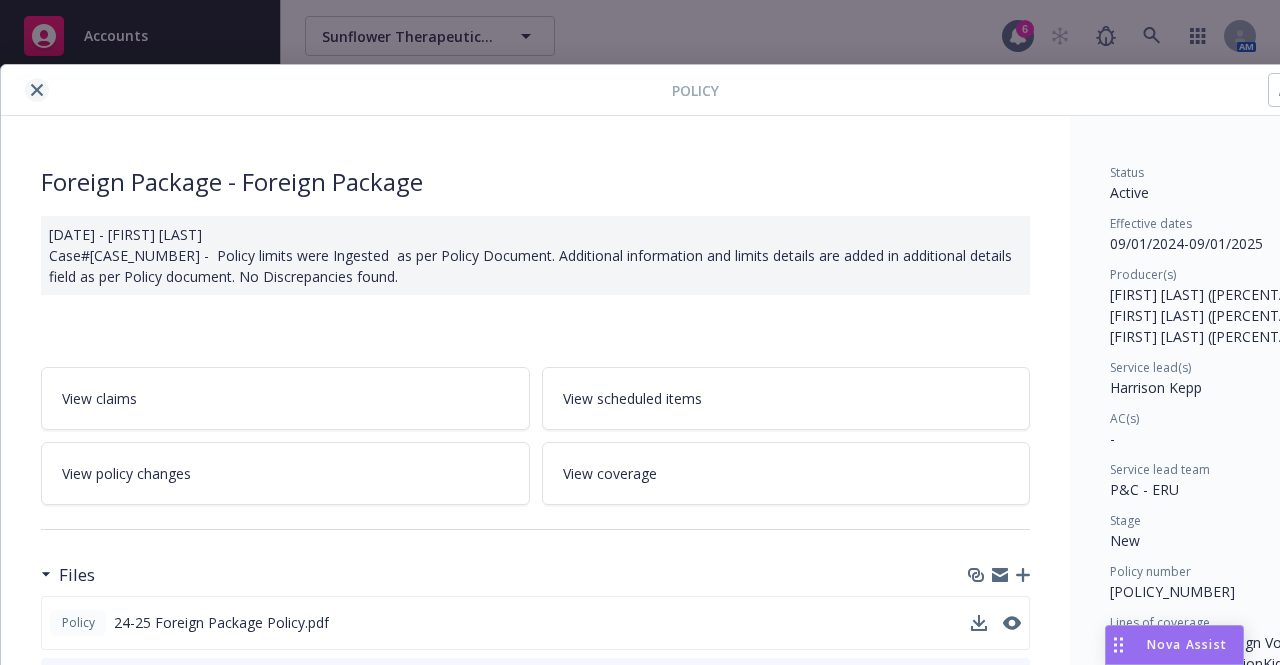 click at bounding box center (37, 90) 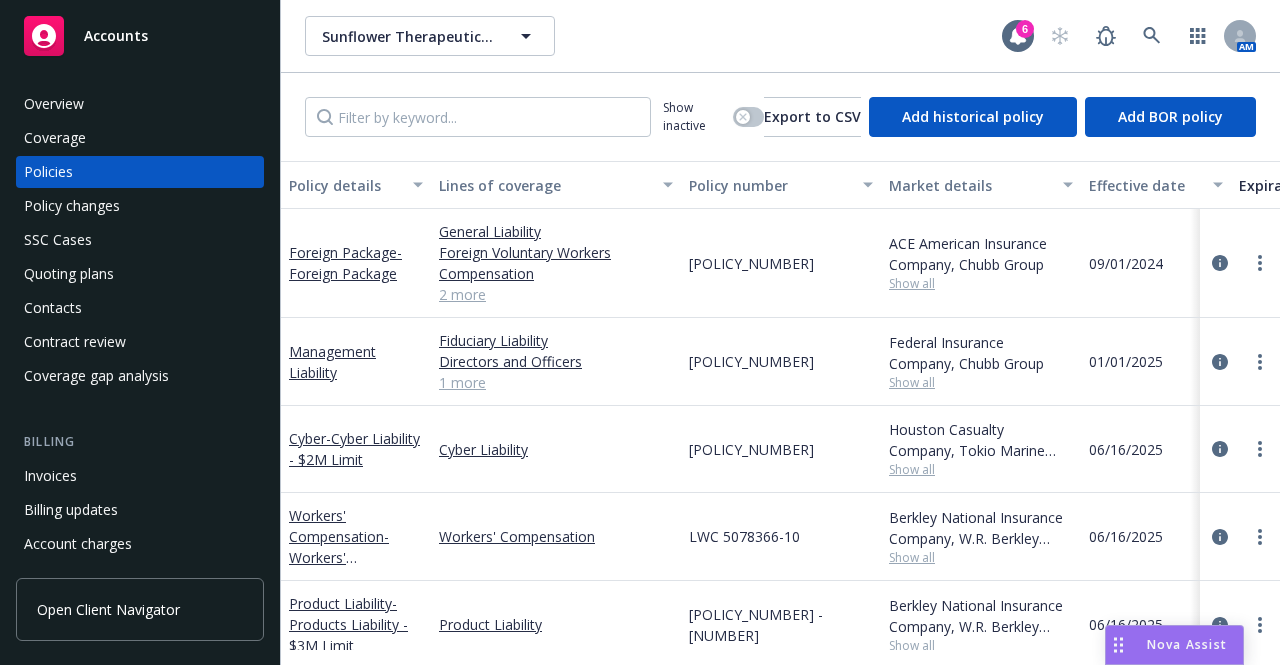 scroll, scrollTop: 310, scrollLeft: 0, axis: vertical 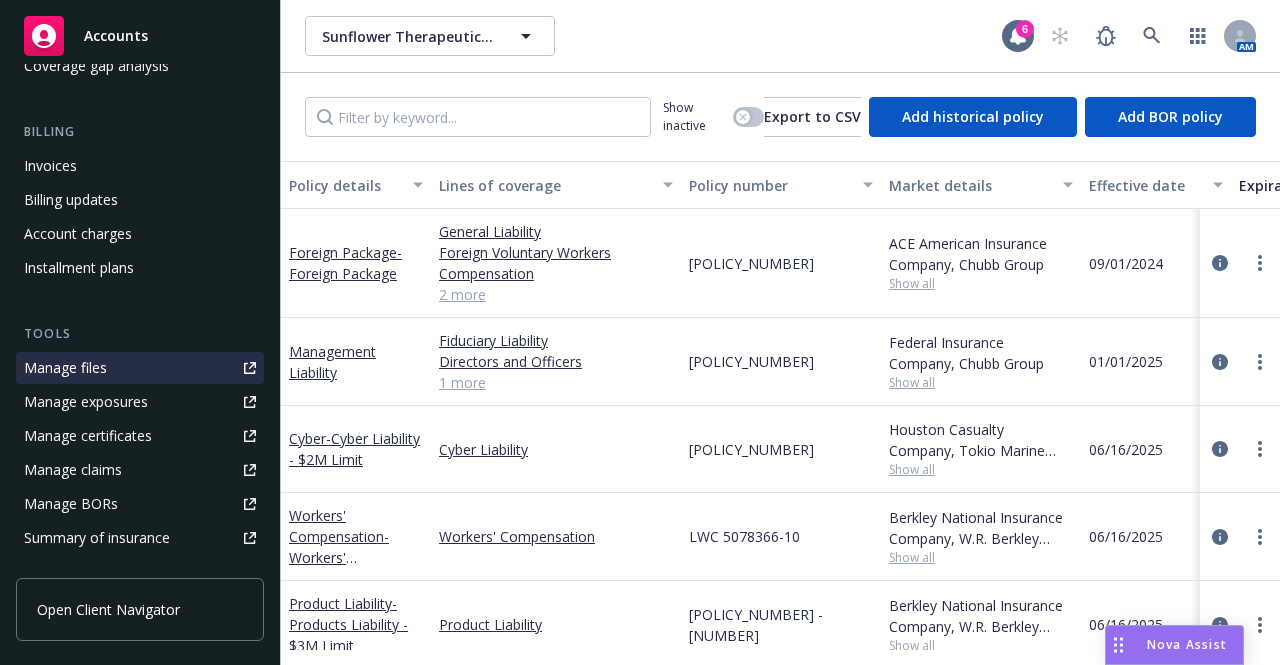 click on "Manage files" at bounding box center [140, 368] 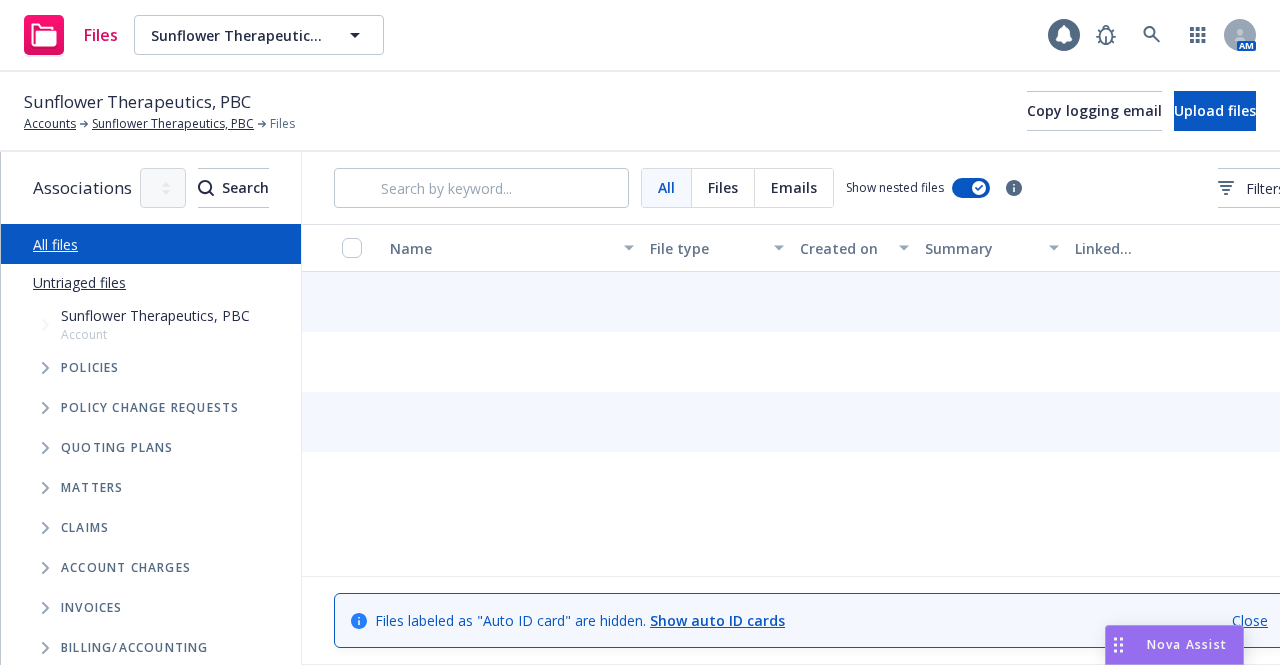 scroll, scrollTop: 0, scrollLeft: 0, axis: both 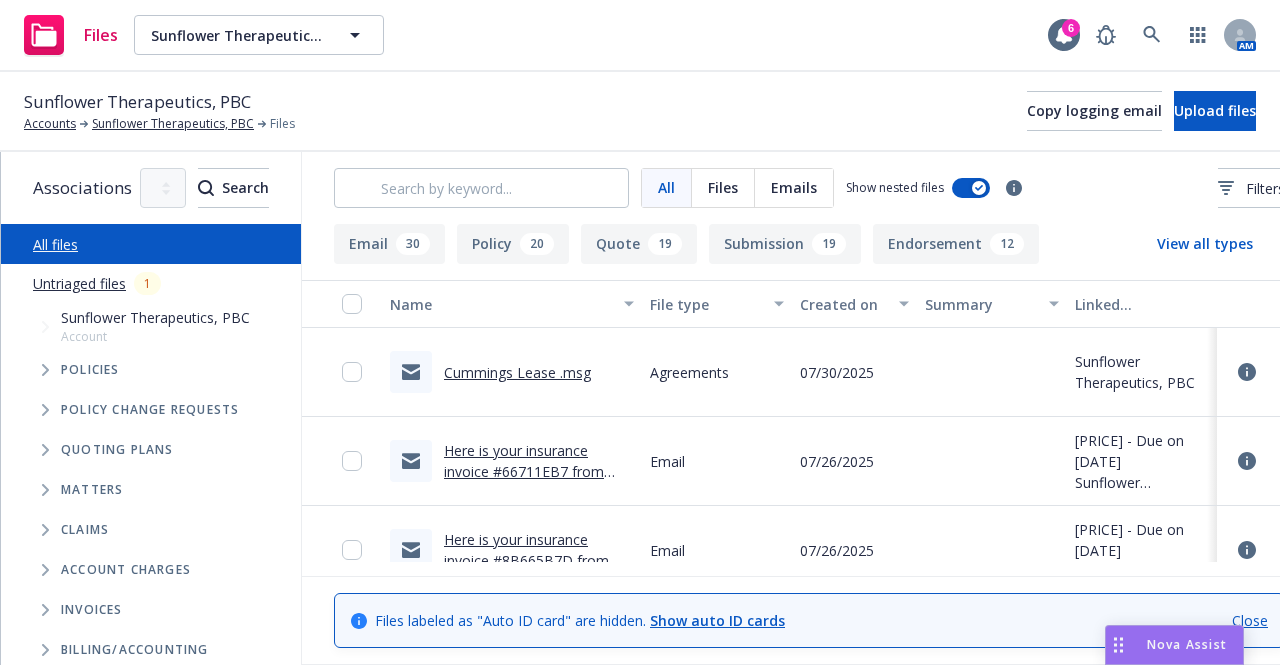 click at bounding box center (45, 370) 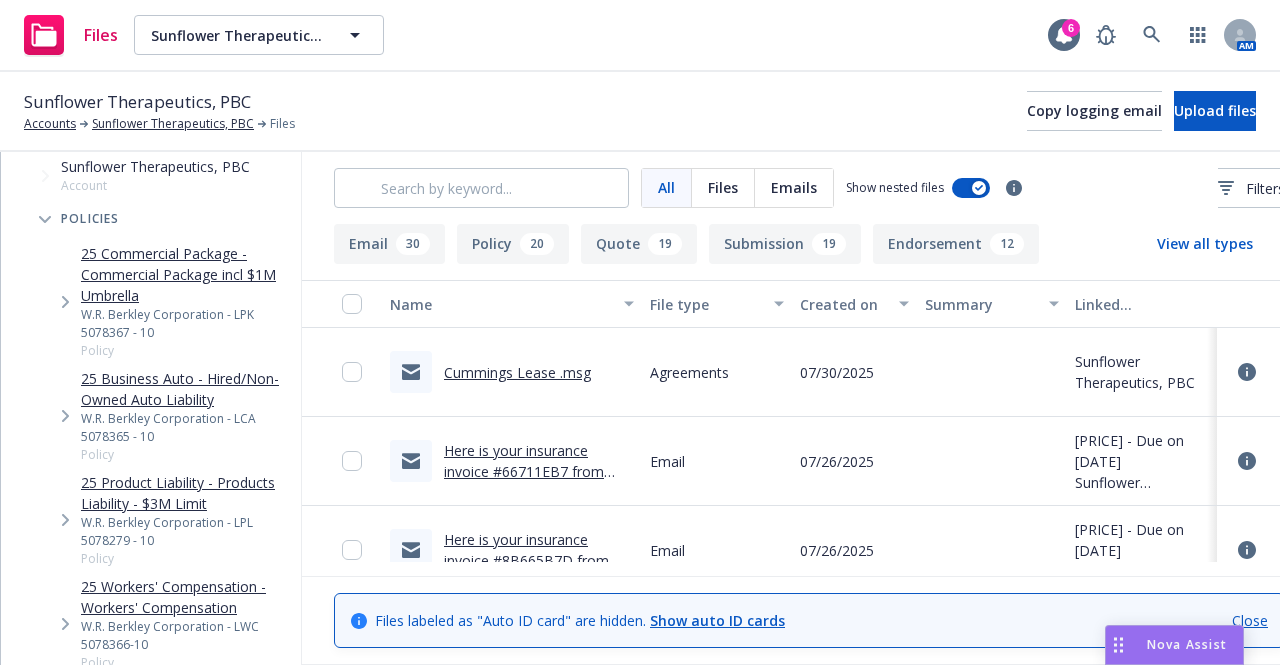 scroll, scrollTop: 154, scrollLeft: 0, axis: vertical 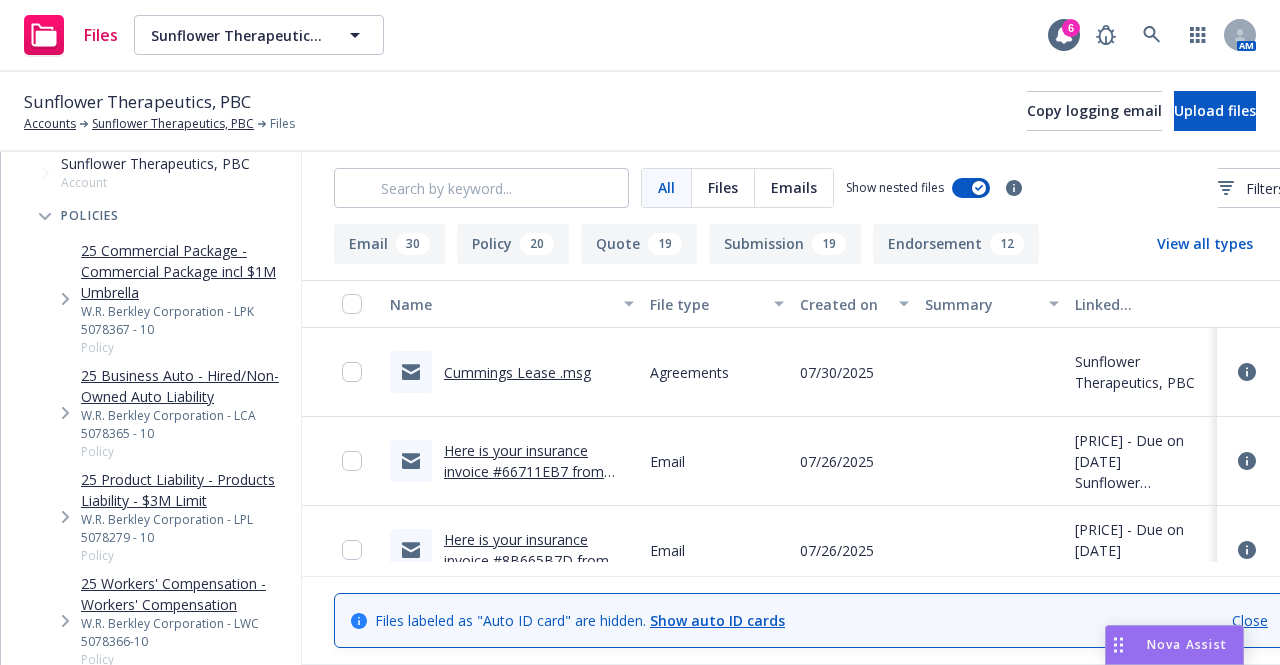 click at bounding box center (65, 299) 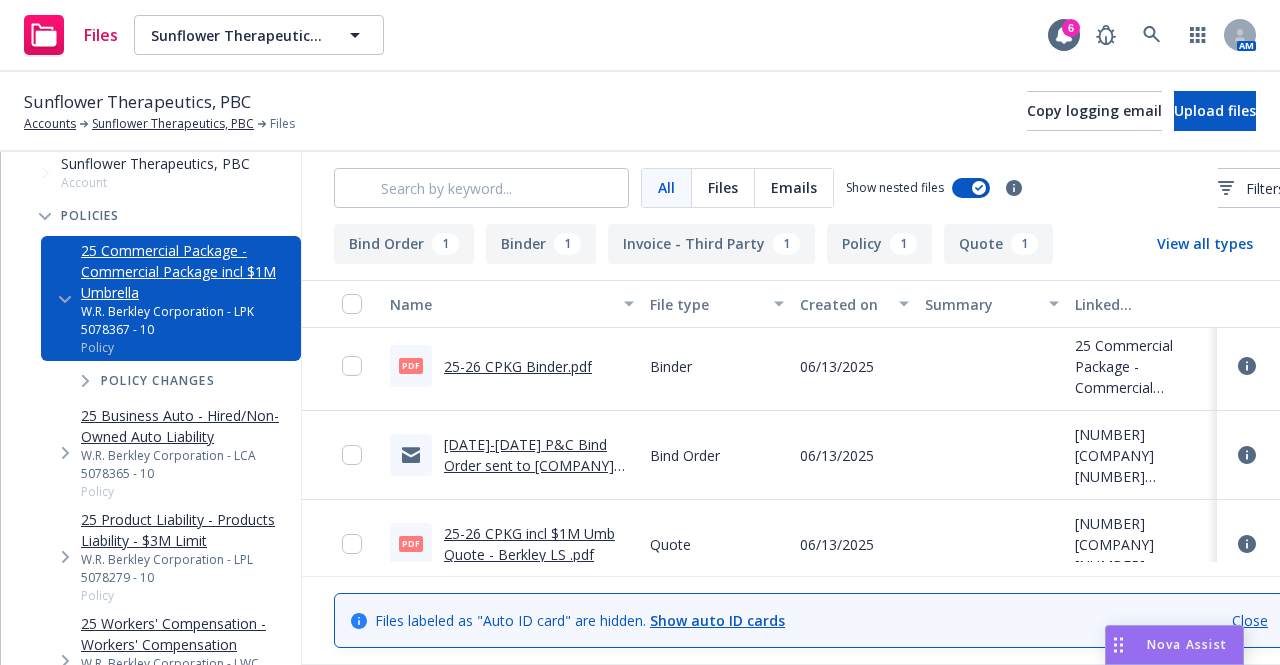 scroll, scrollTop: 201, scrollLeft: 0, axis: vertical 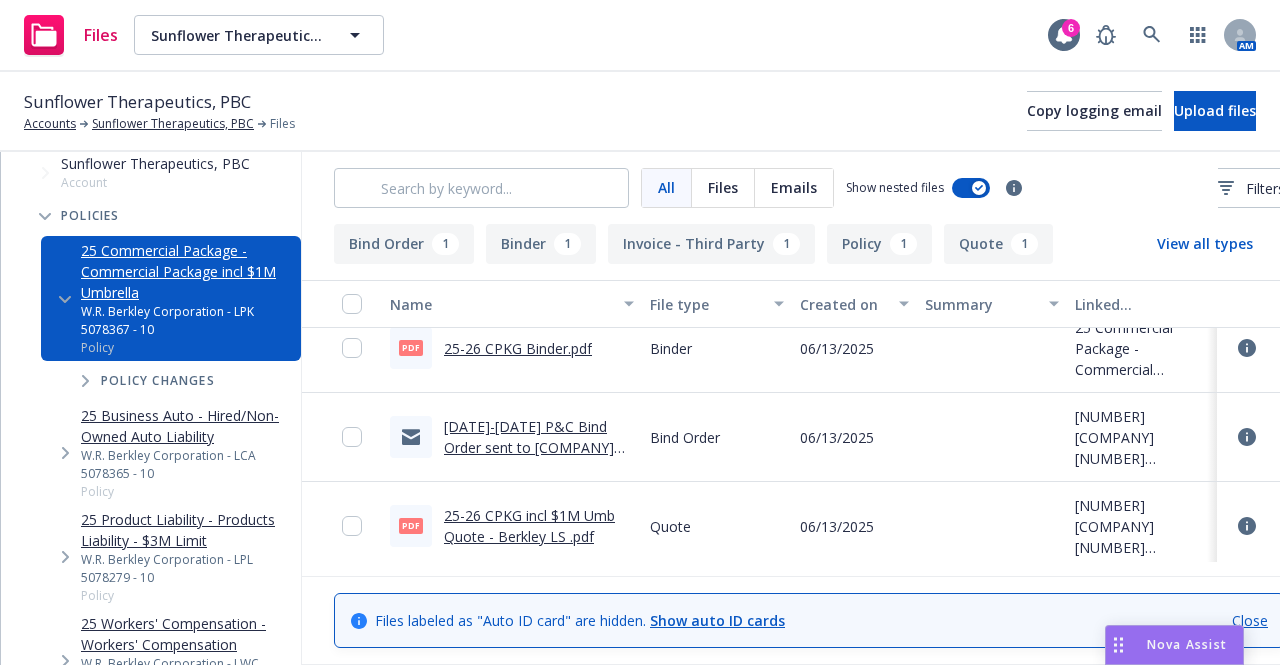 click on "[DATE]-[DATE] P&C Bind Order sent to [COMPANY] LS.msg" at bounding box center [529, 447] 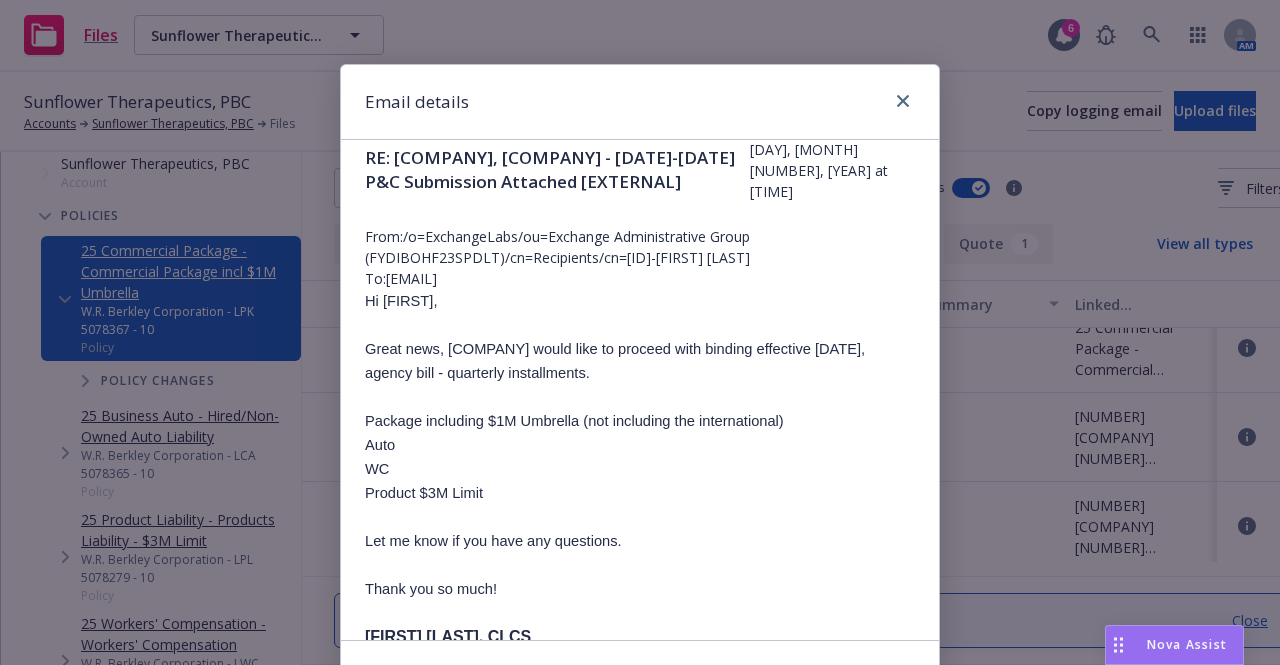 scroll, scrollTop: 26, scrollLeft: 0, axis: vertical 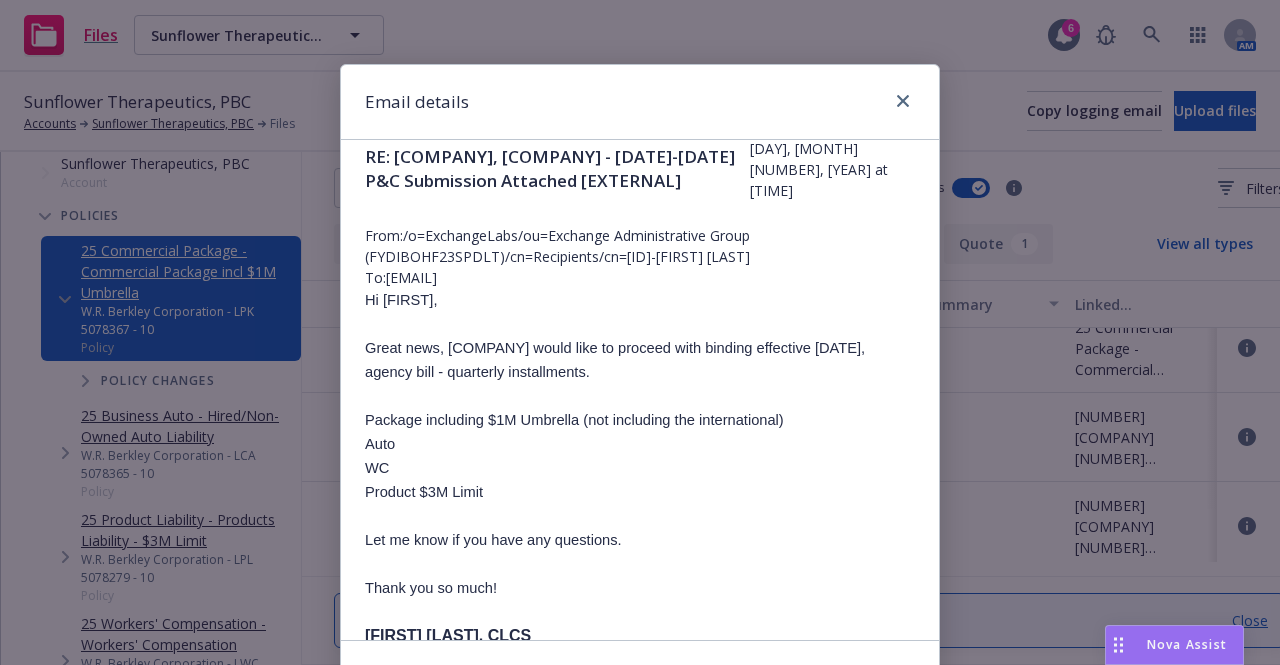 drag, startPoint x: 544, startPoint y: 281, endPoint x: 381, endPoint y: 285, distance: 163.04907 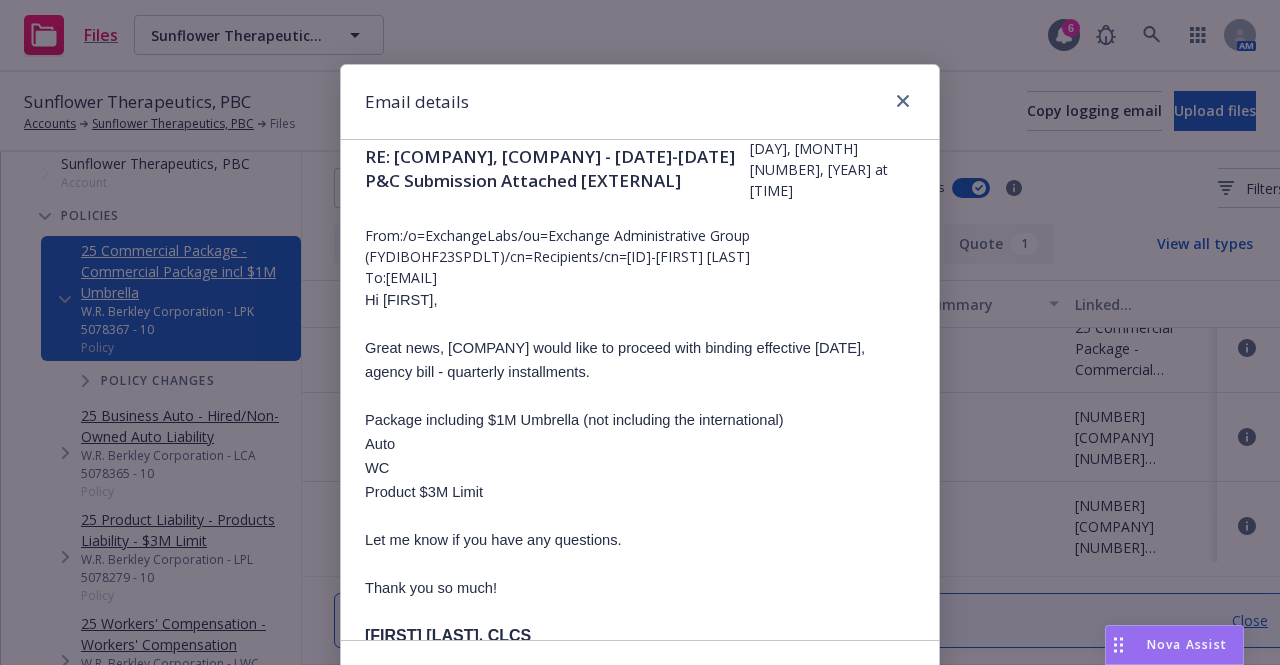 click on "To: [EMAIL]" at bounding box center [640, 277] 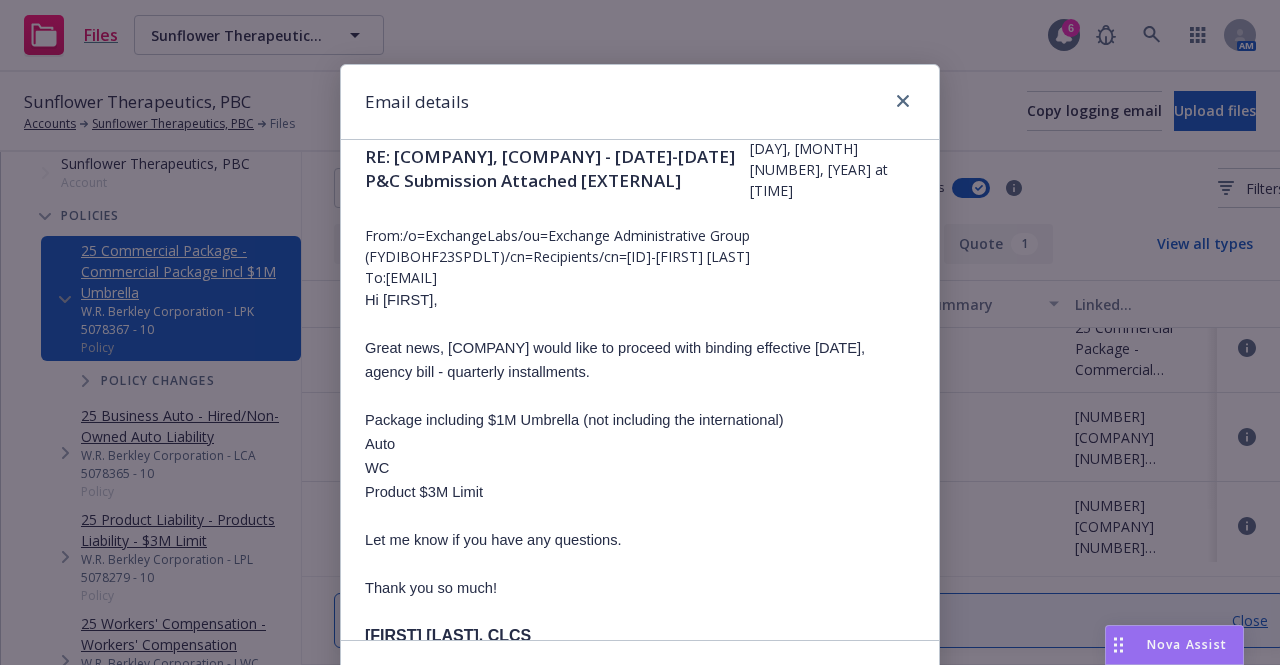 copy on "[EMAIL]" 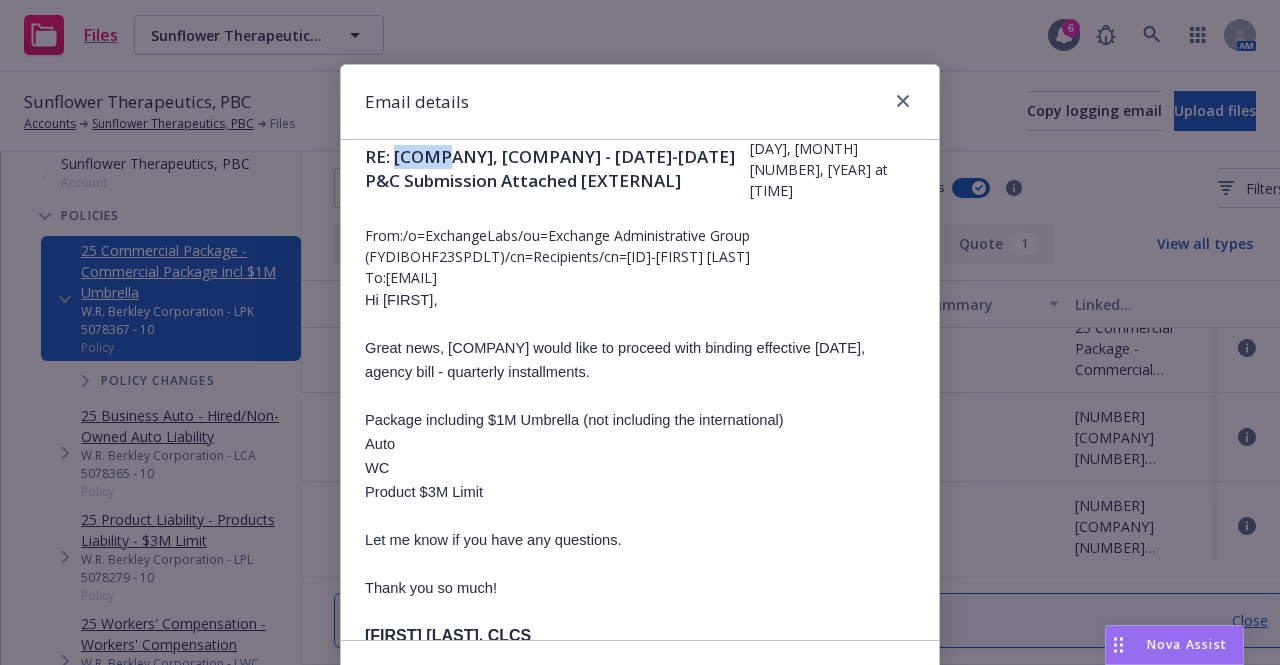 scroll, scrollTop: 24, scrollLeft: 0, axis: vertical 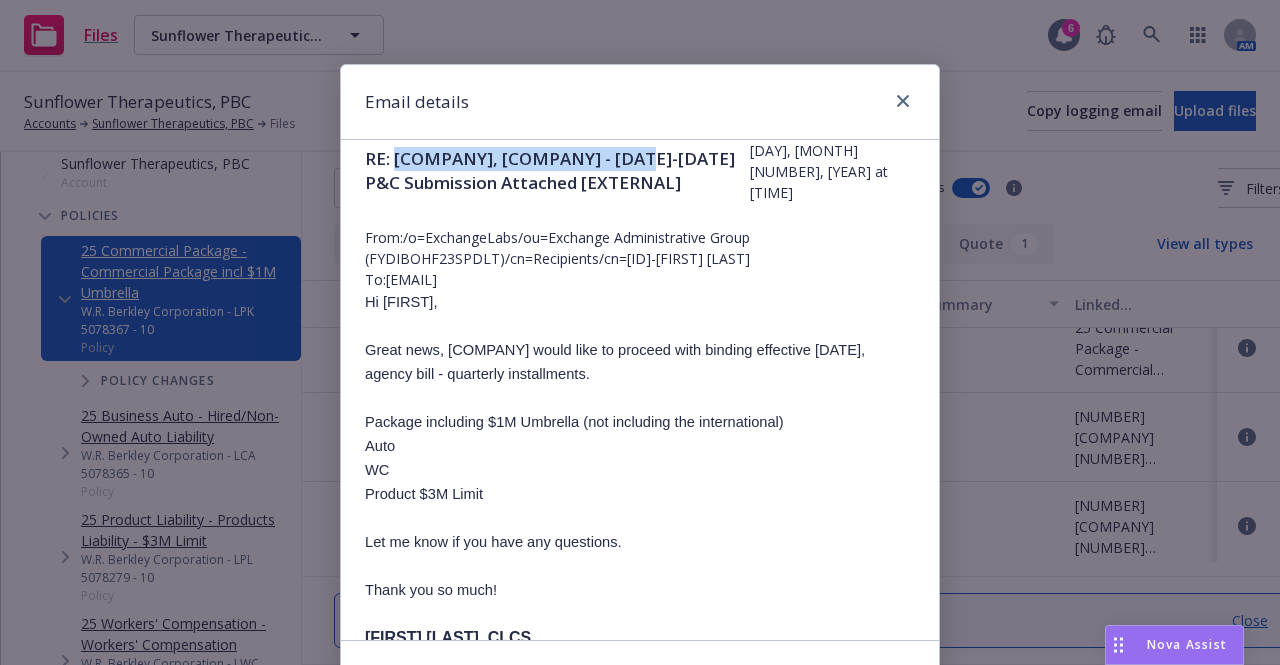 drag, startPoint x: 388, startPoint y: 149, endPoint x: 622, endPoint y: 157, distance: 234.13672 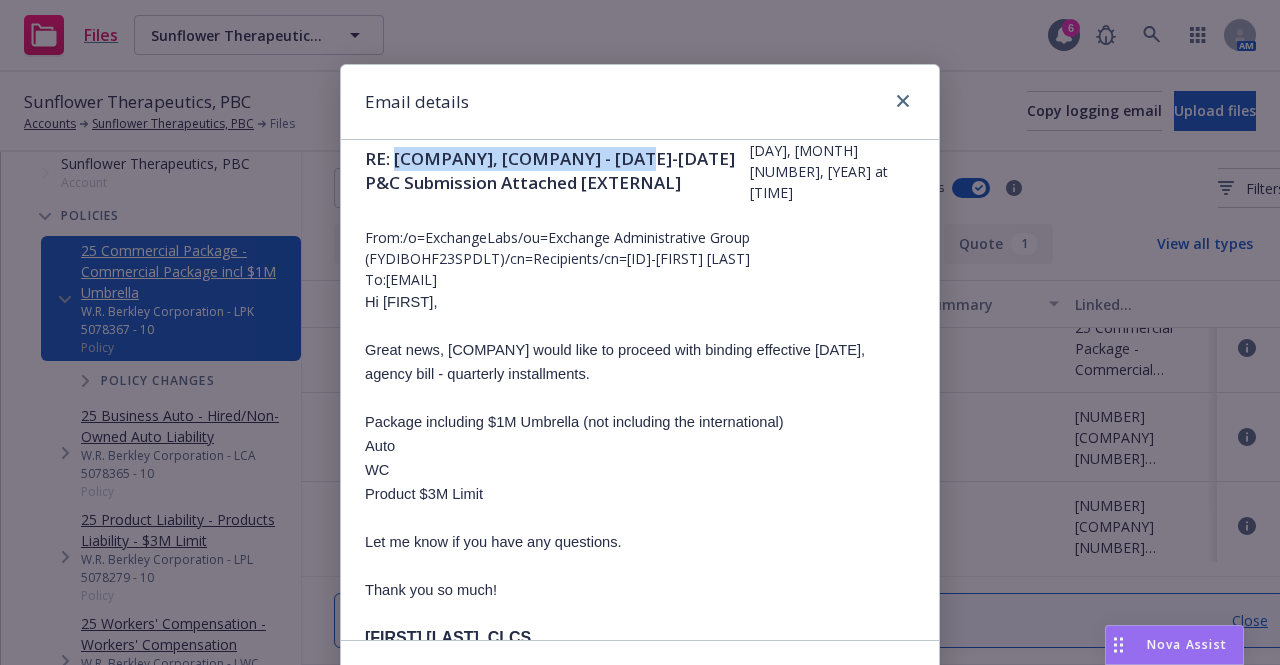 click on "RE: [COMPANY], [COMPANY] - [DATE]-[DATE] P&C Submission Attached [EXTERNAL]" at bounding box center (557, 171) 